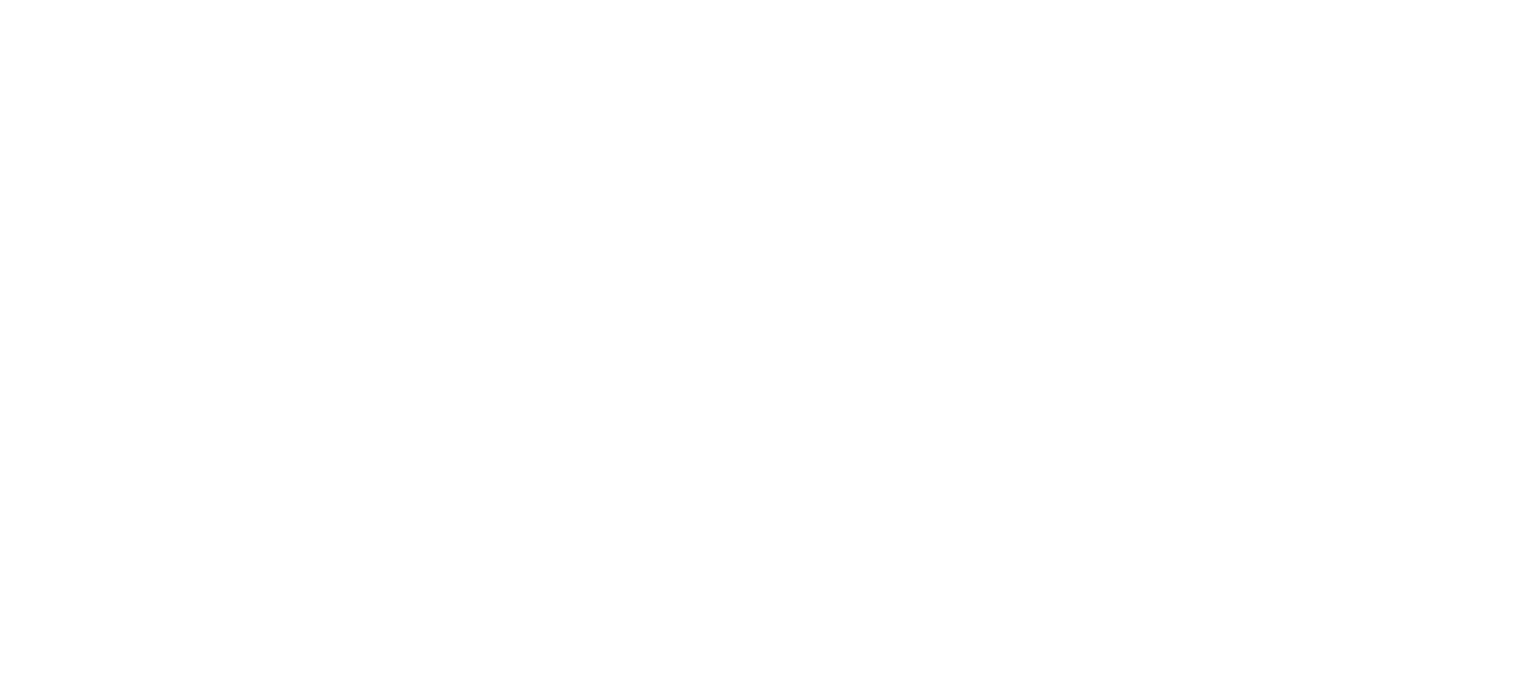 scroll, scrollTop: 0, scrollLeft: 0, axis: both 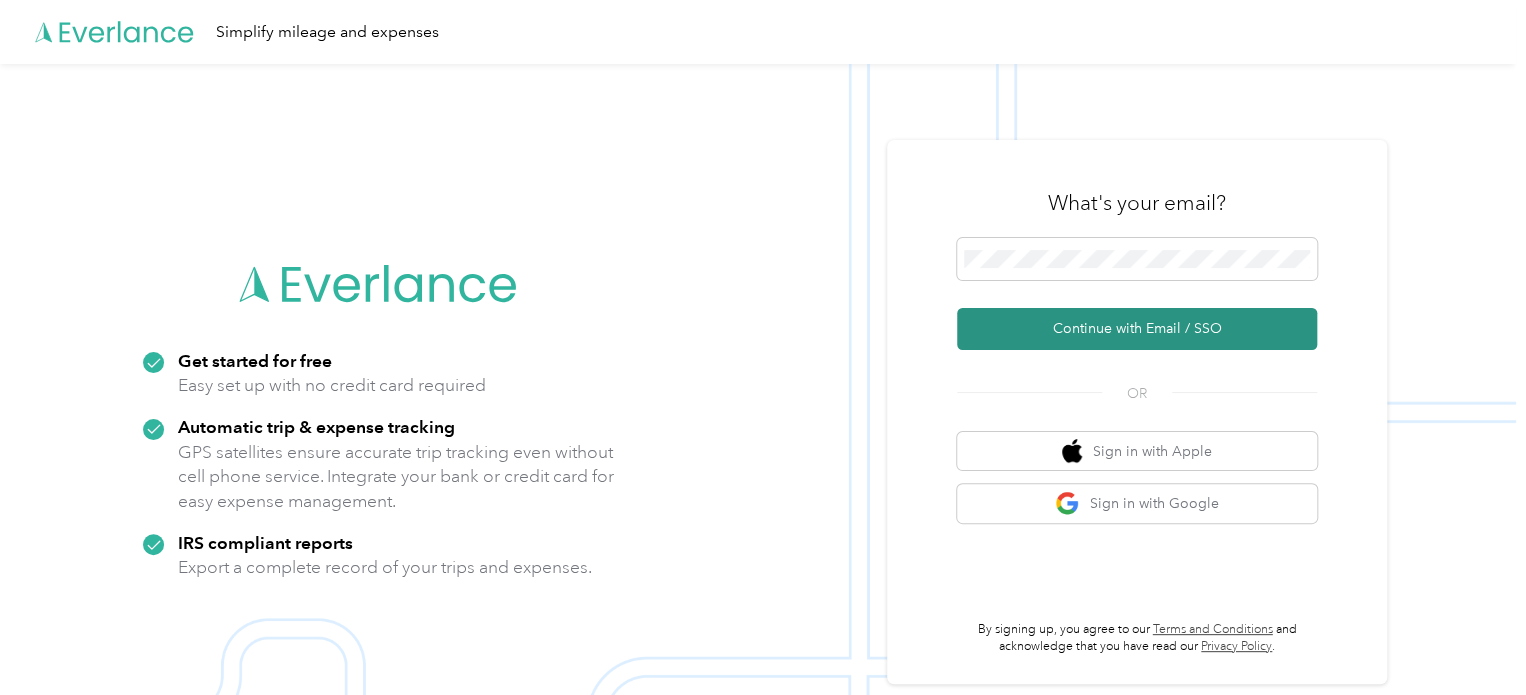 click on "Continue with Email / SSO" at bounding box center [1137, 329] 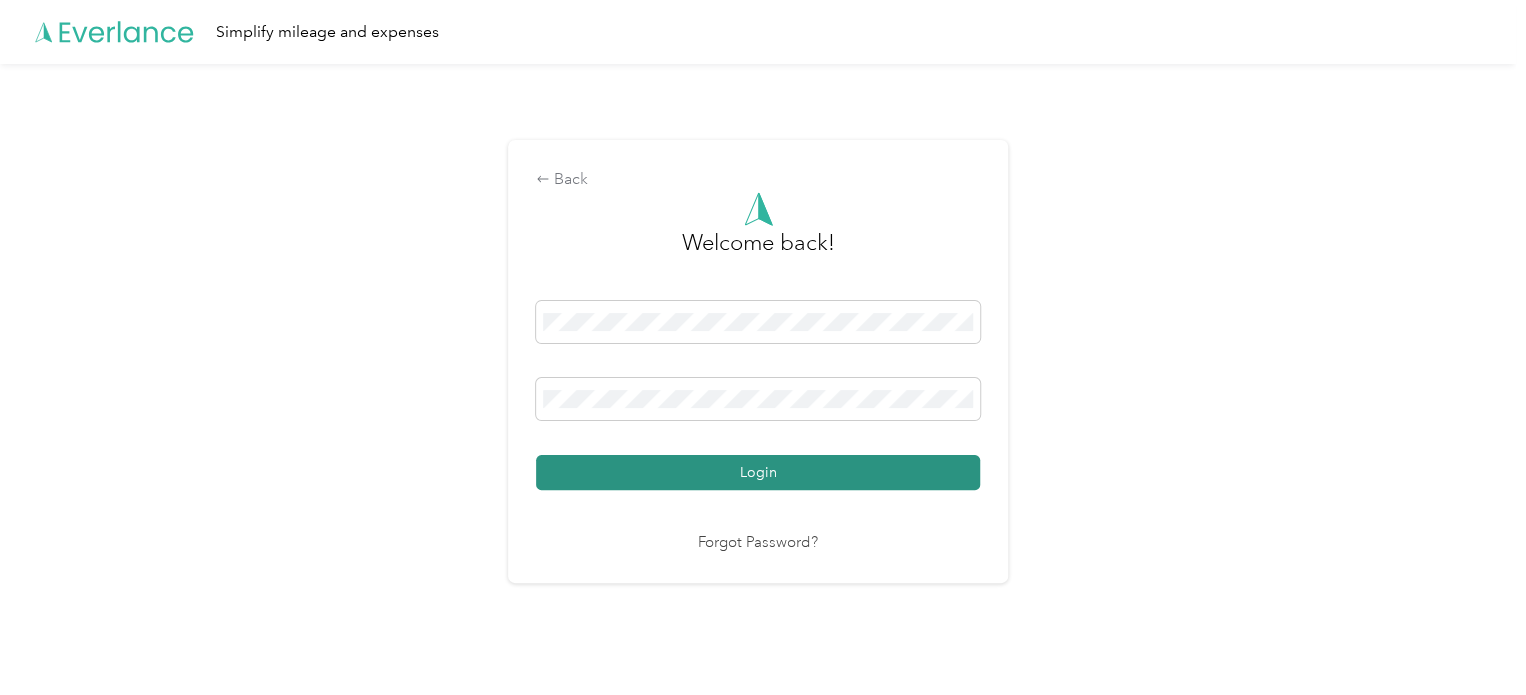 click on "Login" at bounding box center [758, 472] 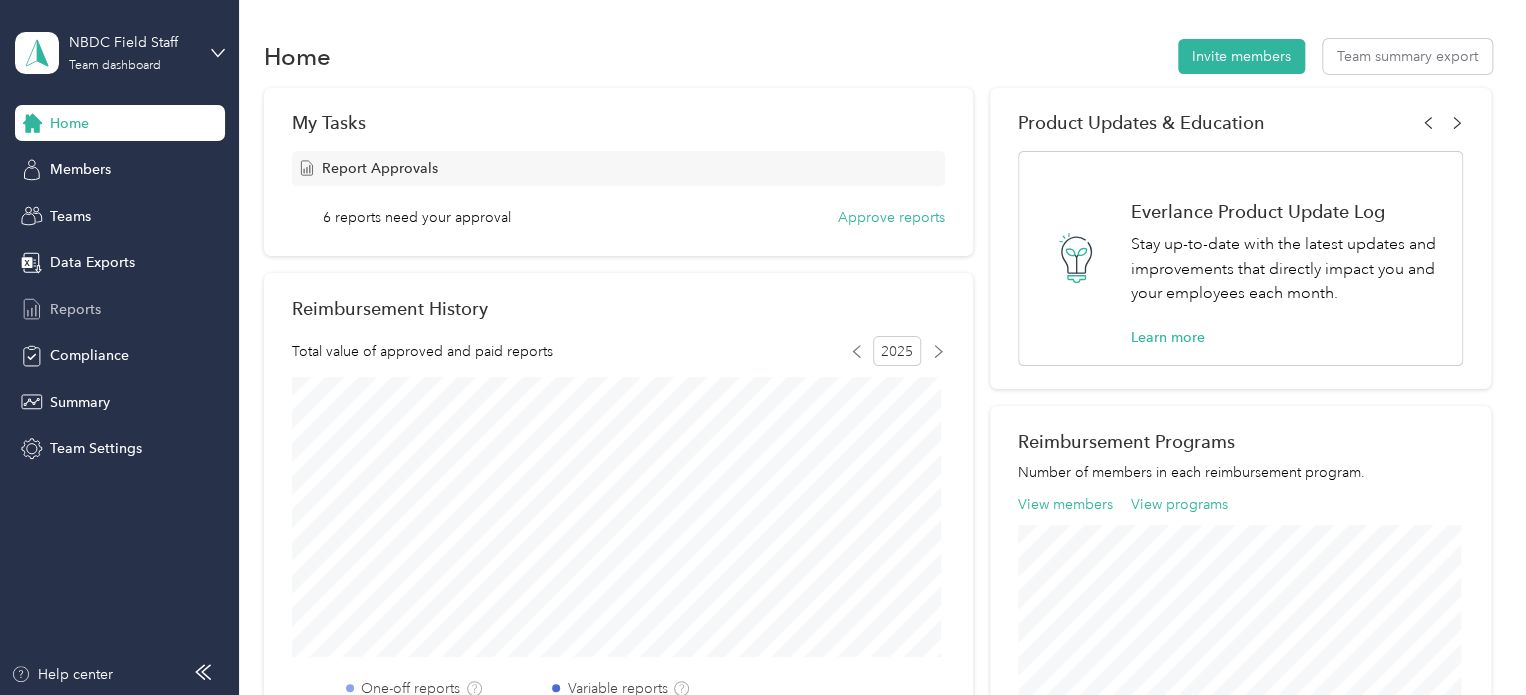 click on "Reports" at bounding box center (75, 309) 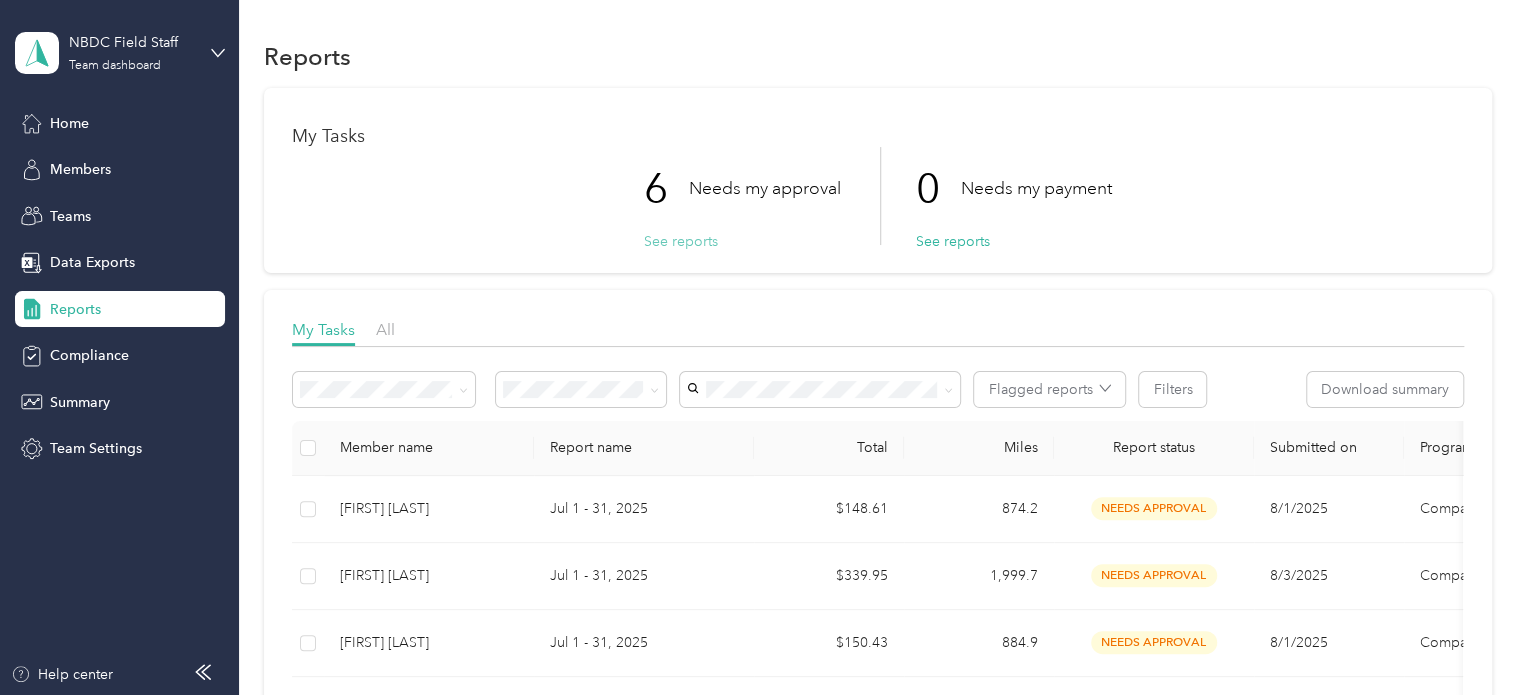 click on "See reports" at bounding box center (681, 241) 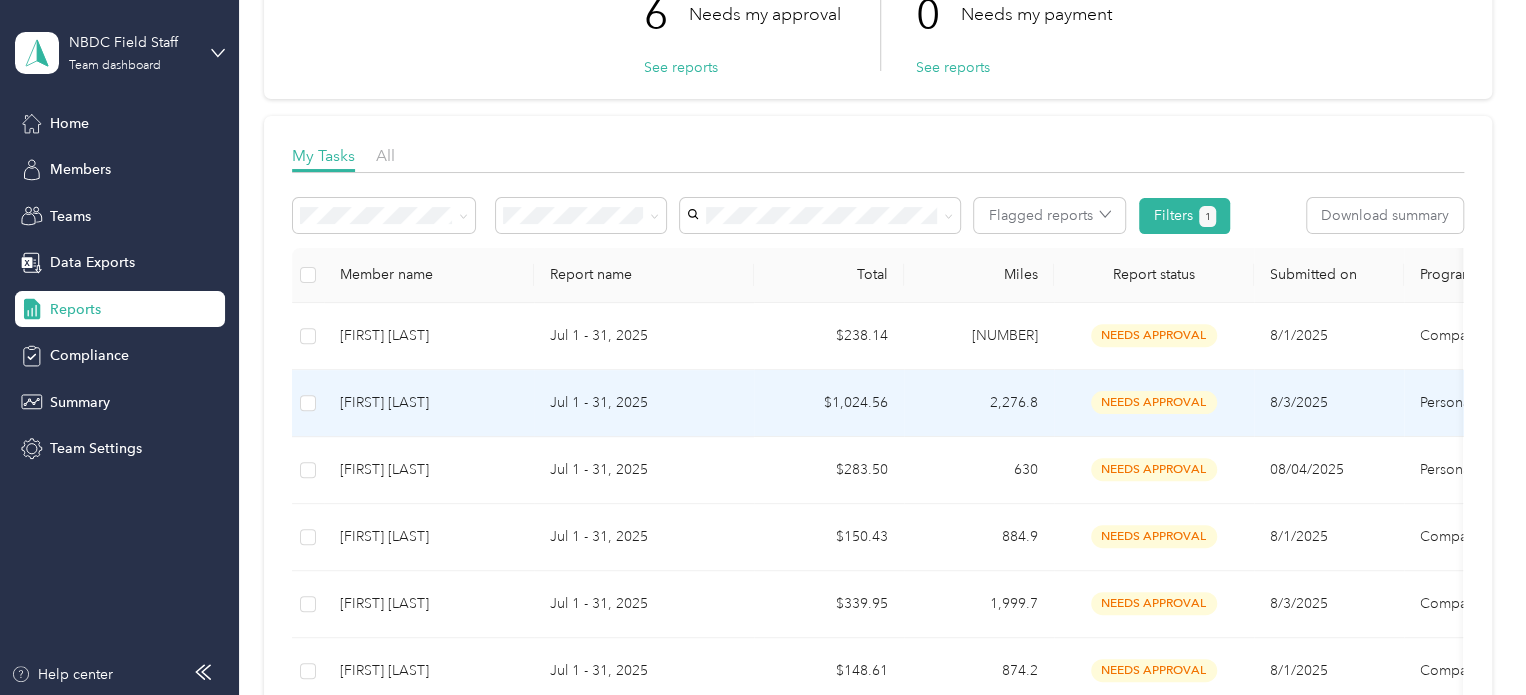 scroll, scrollTop: 400, scrollLeft: 0, axis: vertical 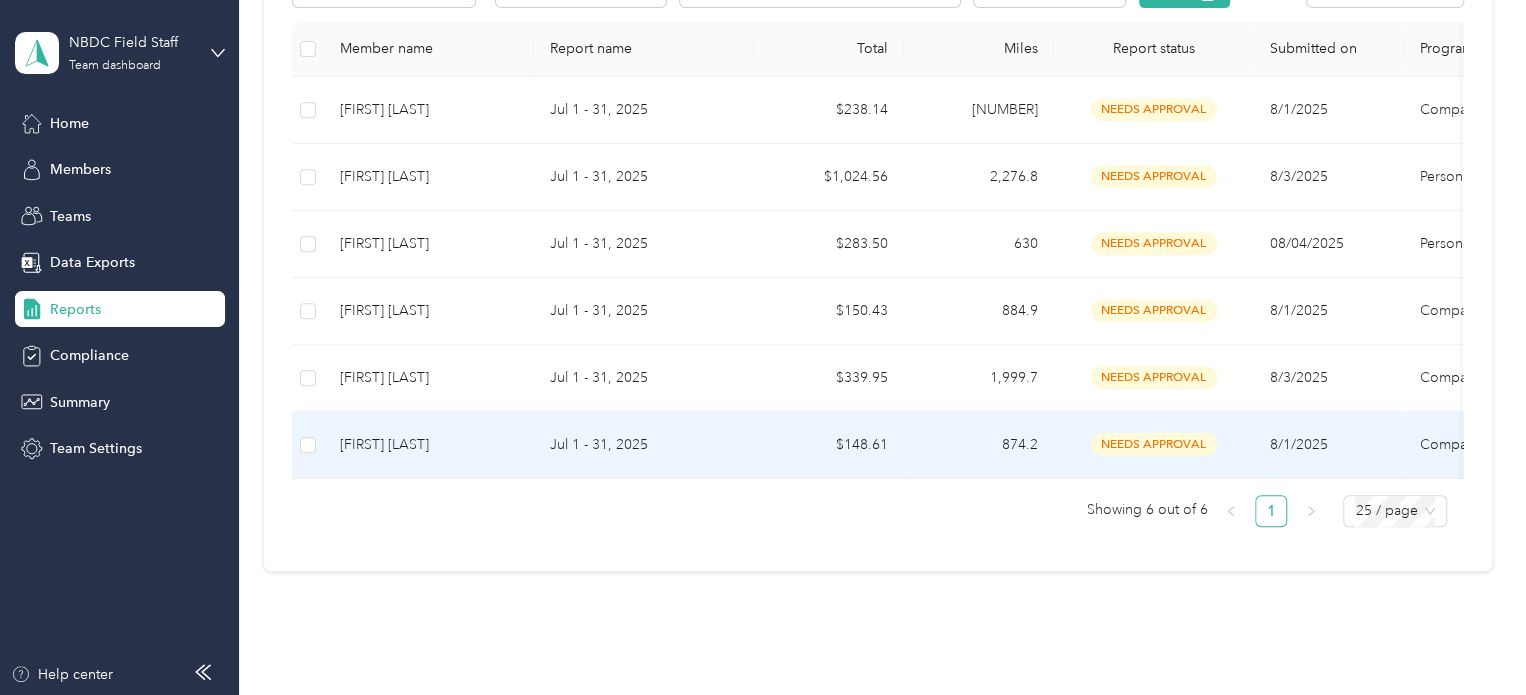 click on "needs approval" at bounding box center [1154, 444] 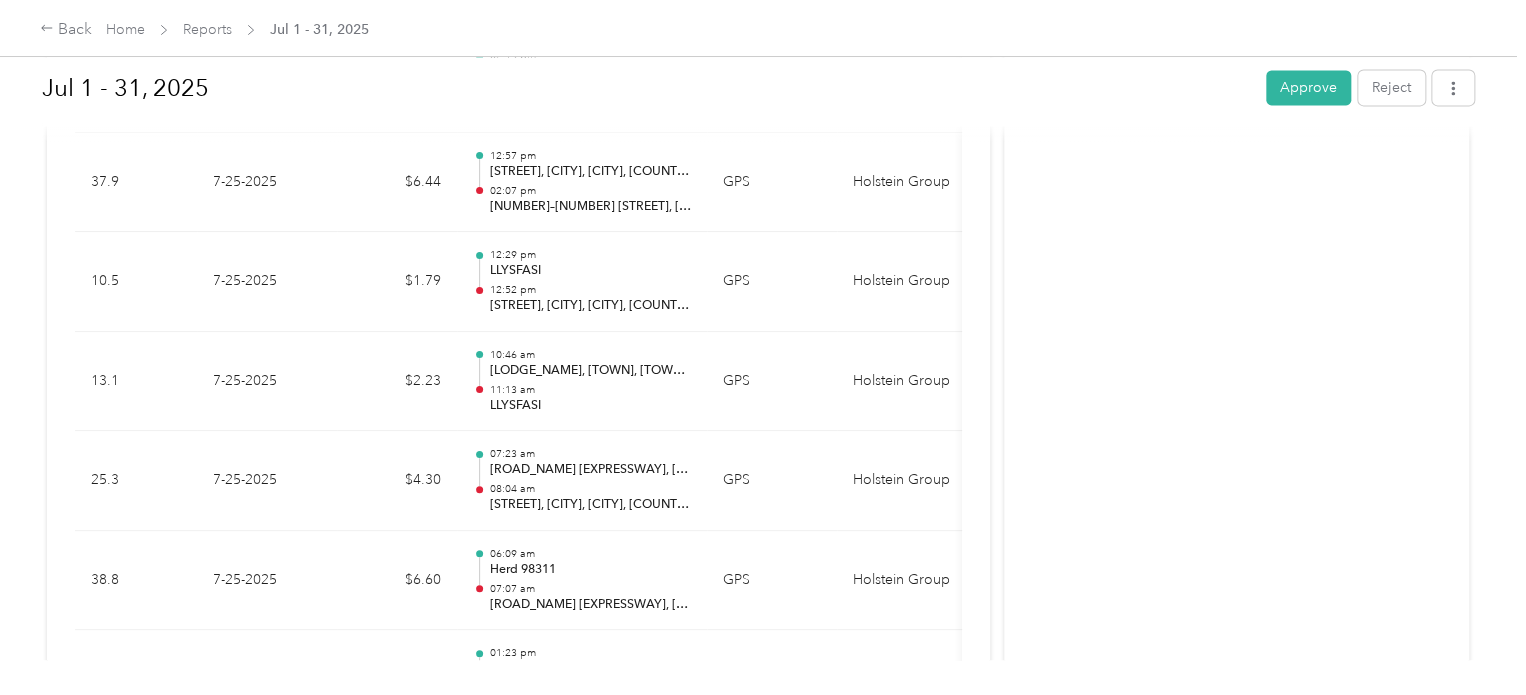 scroll, scrollTop: 1468, scrollLeft: 0, axis: vertical 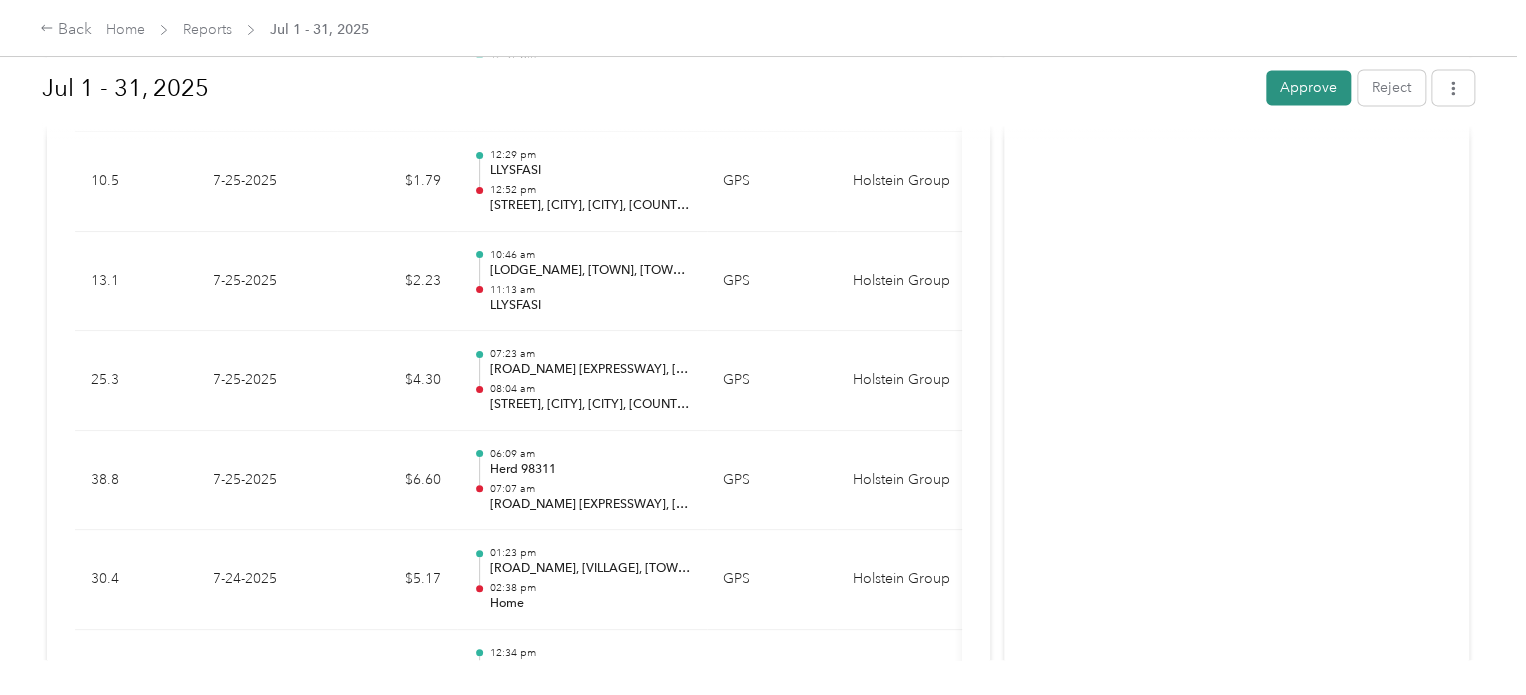 click on "Approve" at bounding box center (1308, 87) 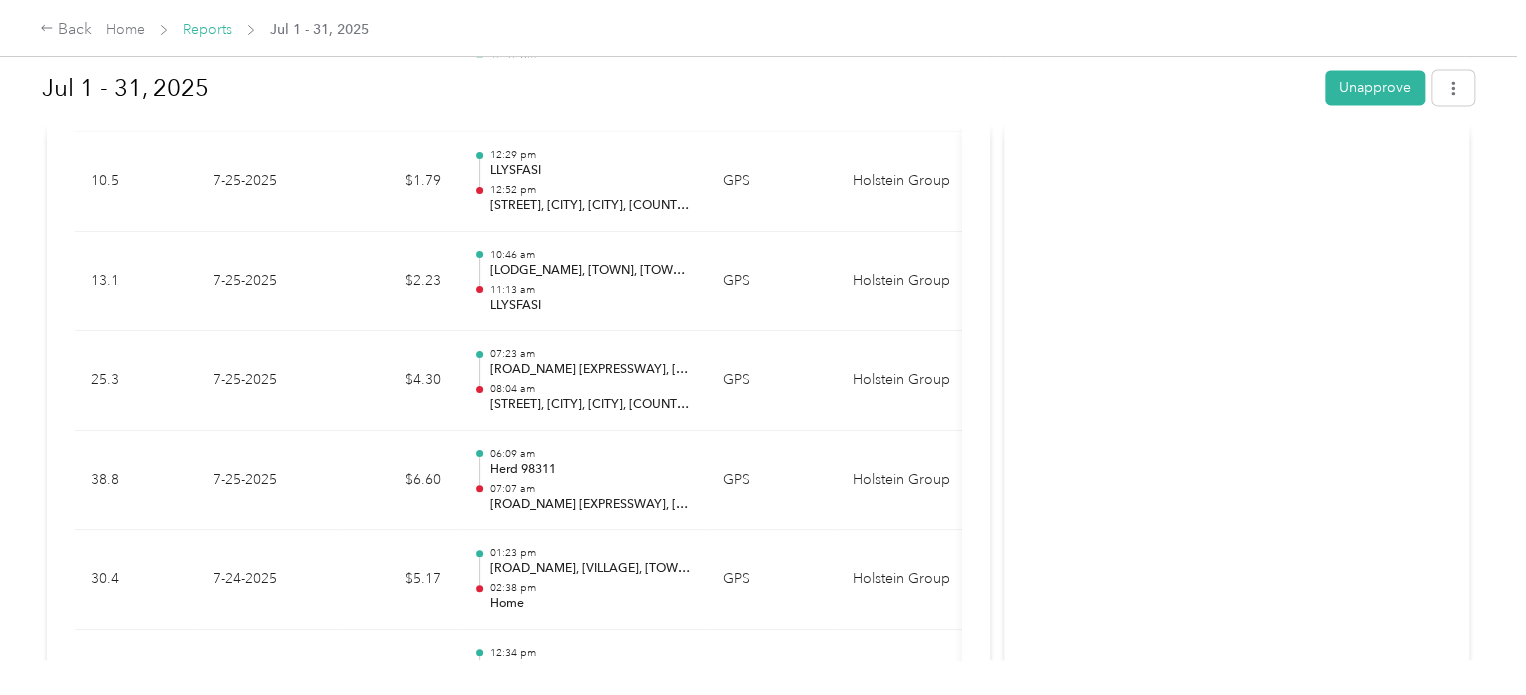 click on "Reports" at bounding box center [207, 29] 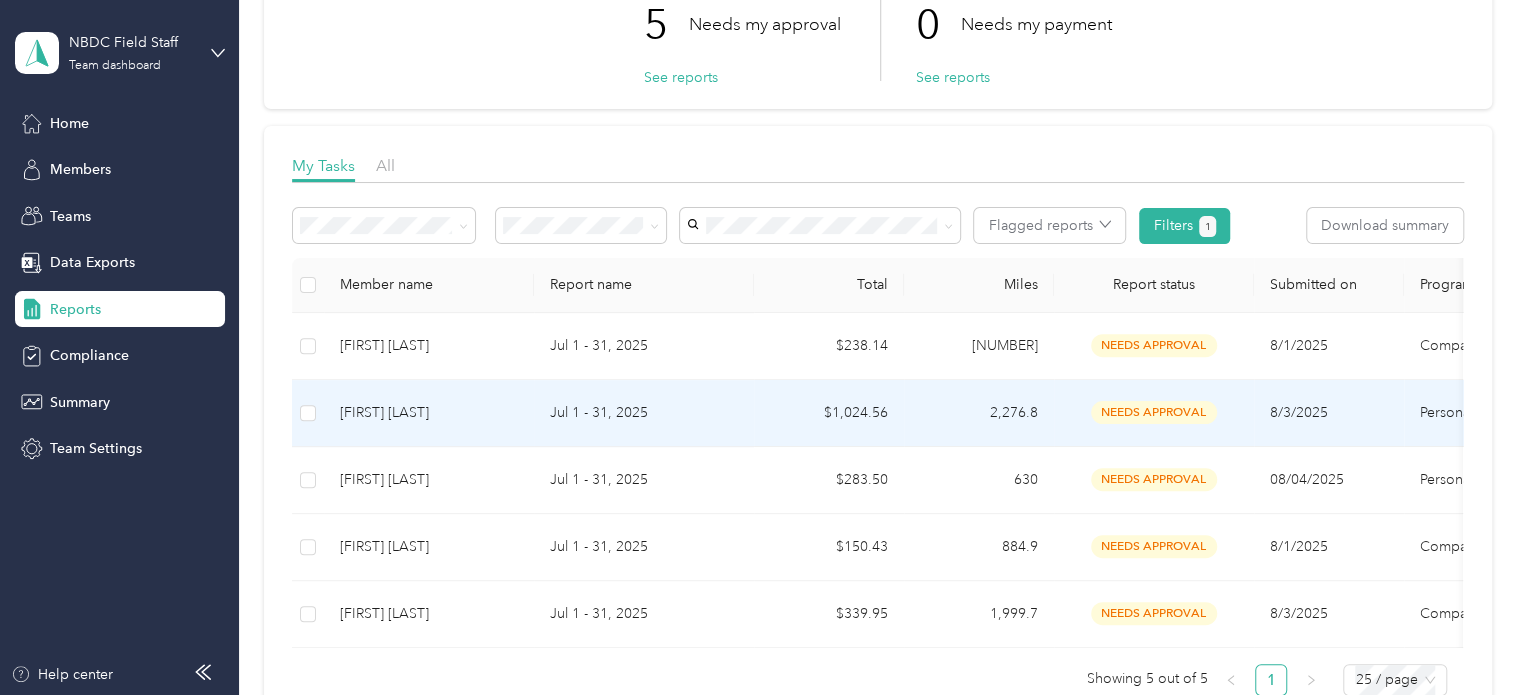 scroll, scrollTop: 200, scrollLeft: 0, axis: vertical 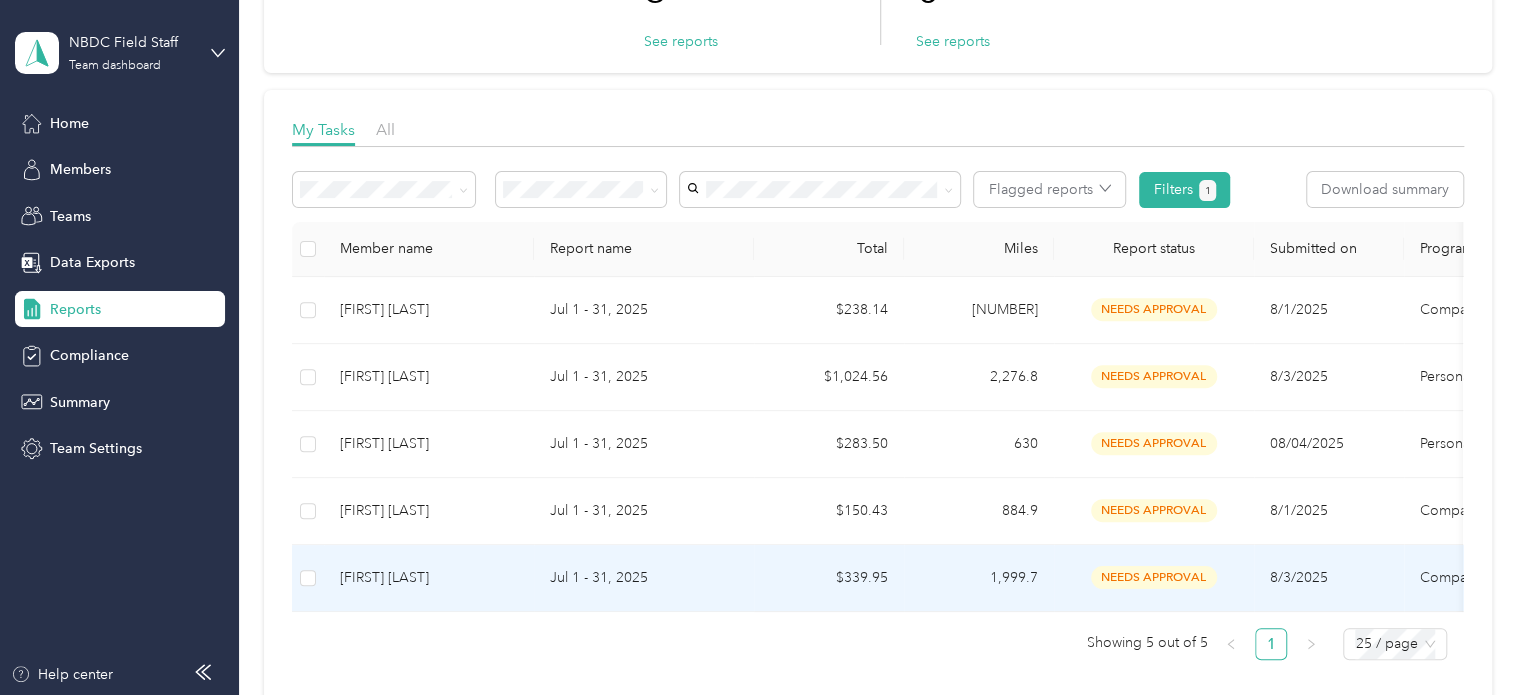 click on "needs approval" at bounding box center (1154, 577) 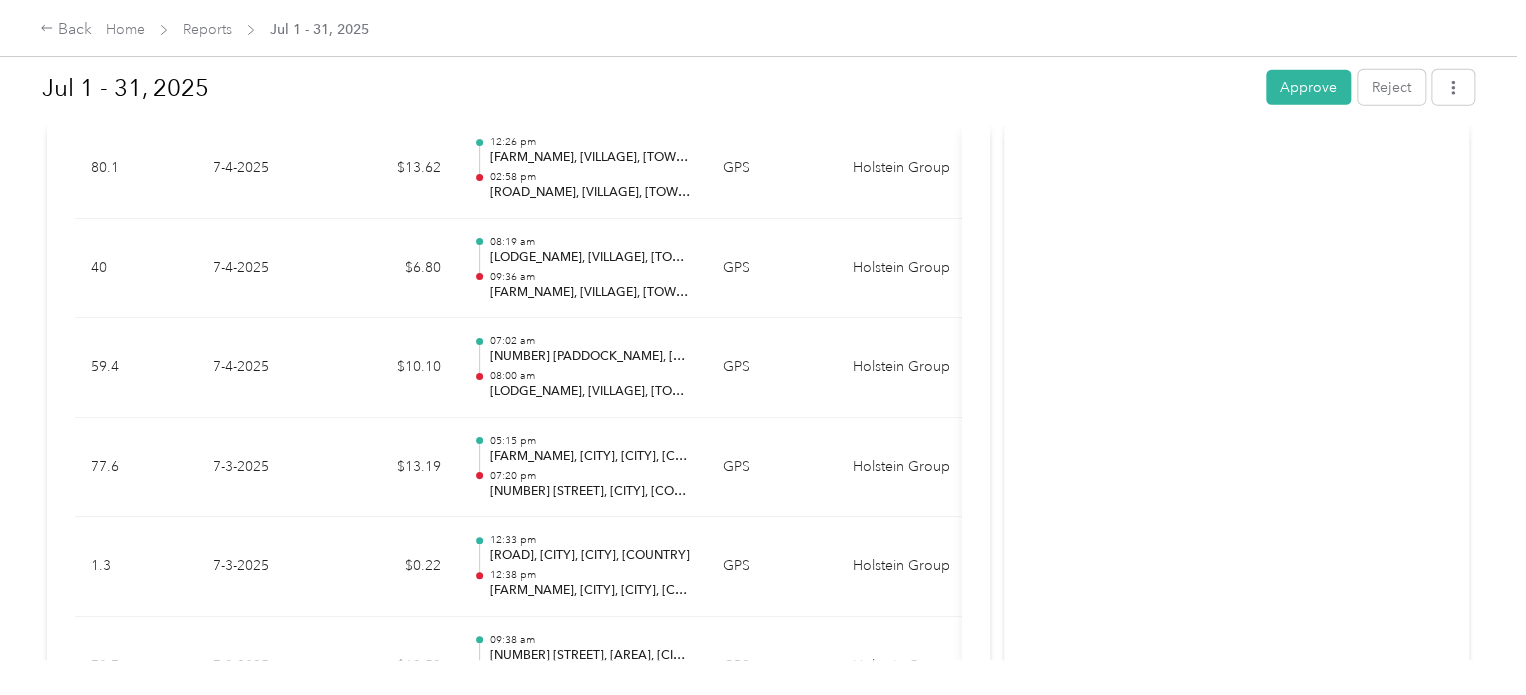 scroll, scrollTop: 6555, scrollLeft: 0, axis: vertical 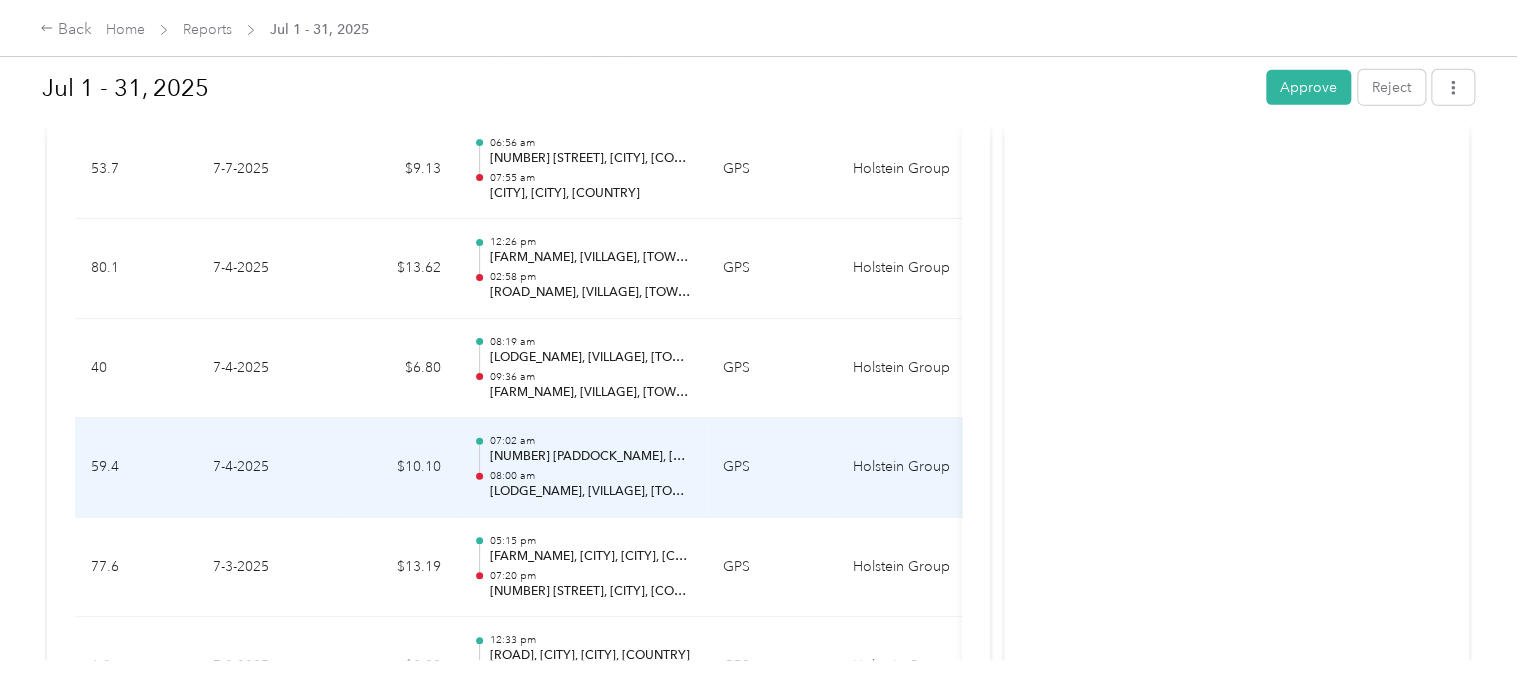 click on "[NUMBER] [PADDOCK_NAME], [VILLAGE], [TOWN], [COUNTRY]" at bounding box center (590, 457) 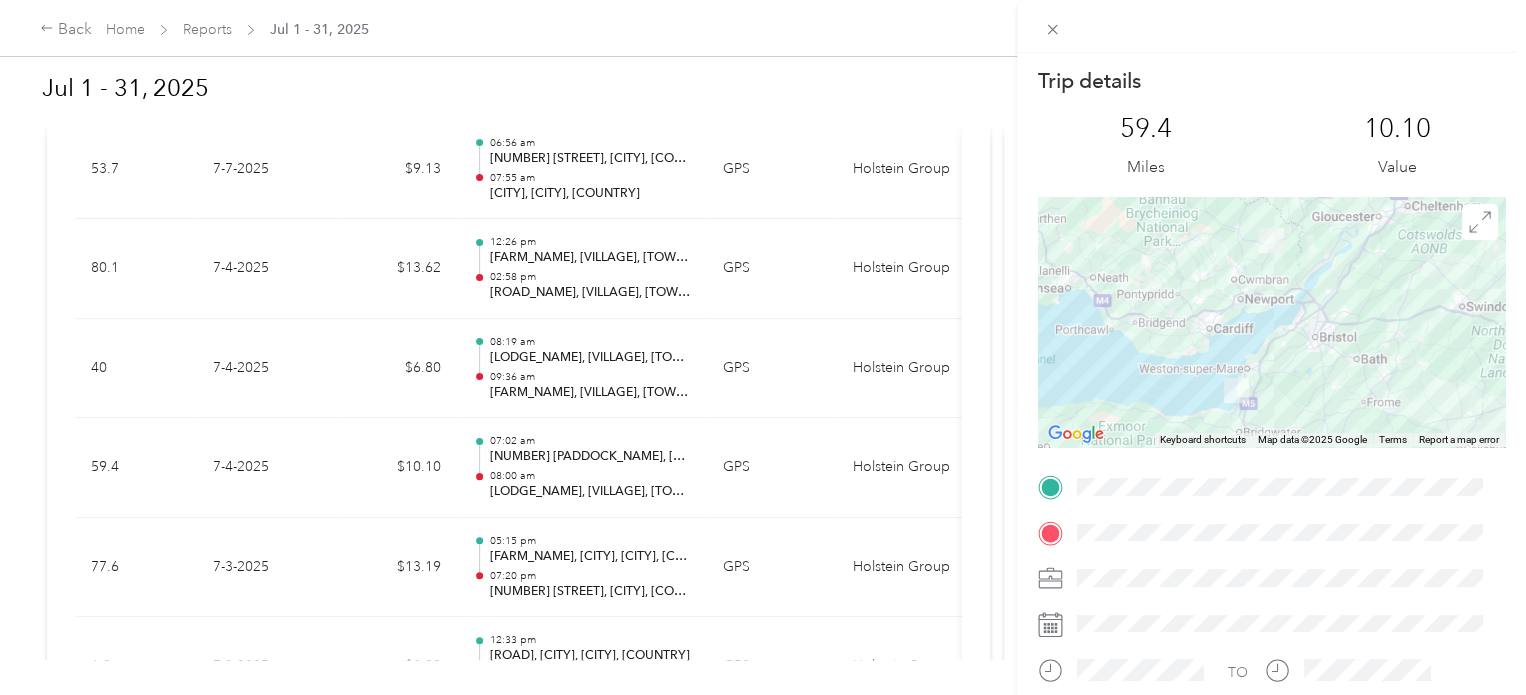 click 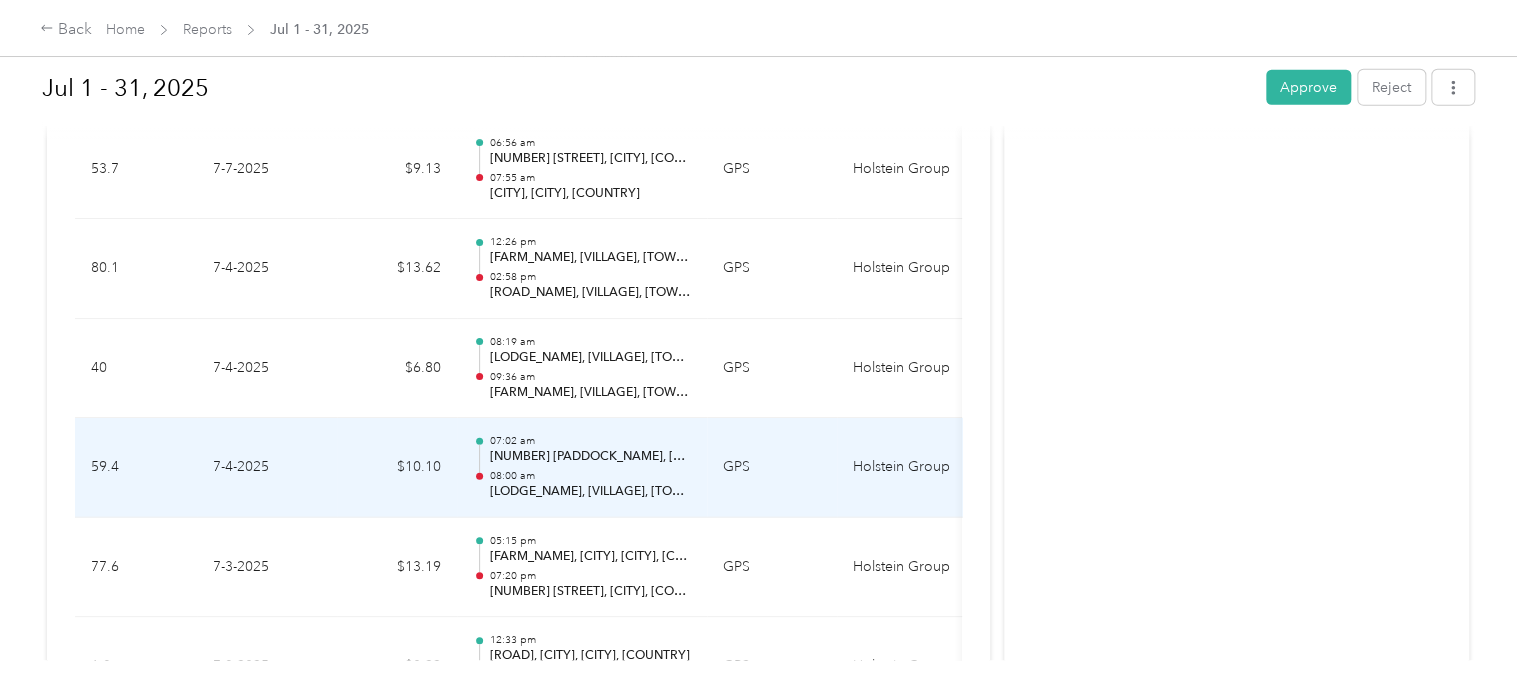 scroll, scrollTop: 6455, scrollLeft: 0, axis: vertical 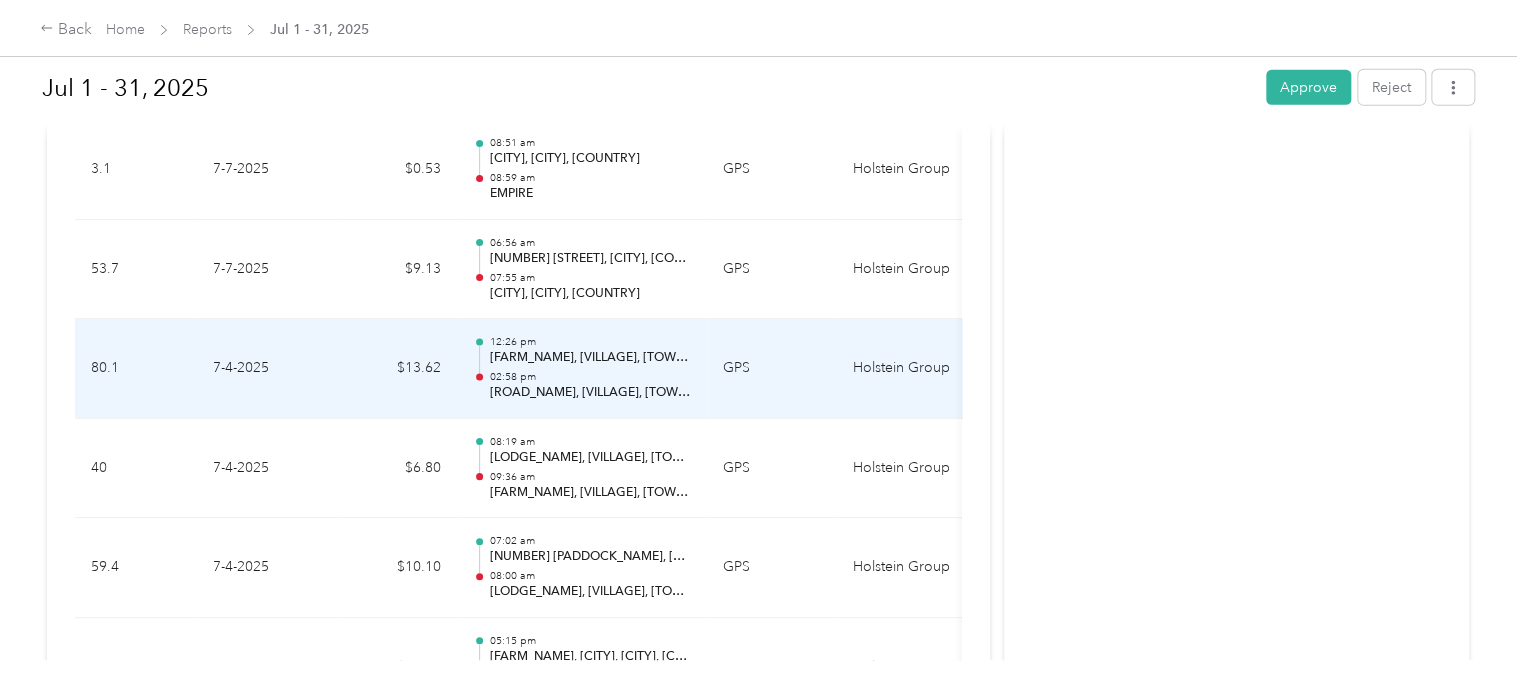 click on "02:58 pm" at bounding box center (590, 377) 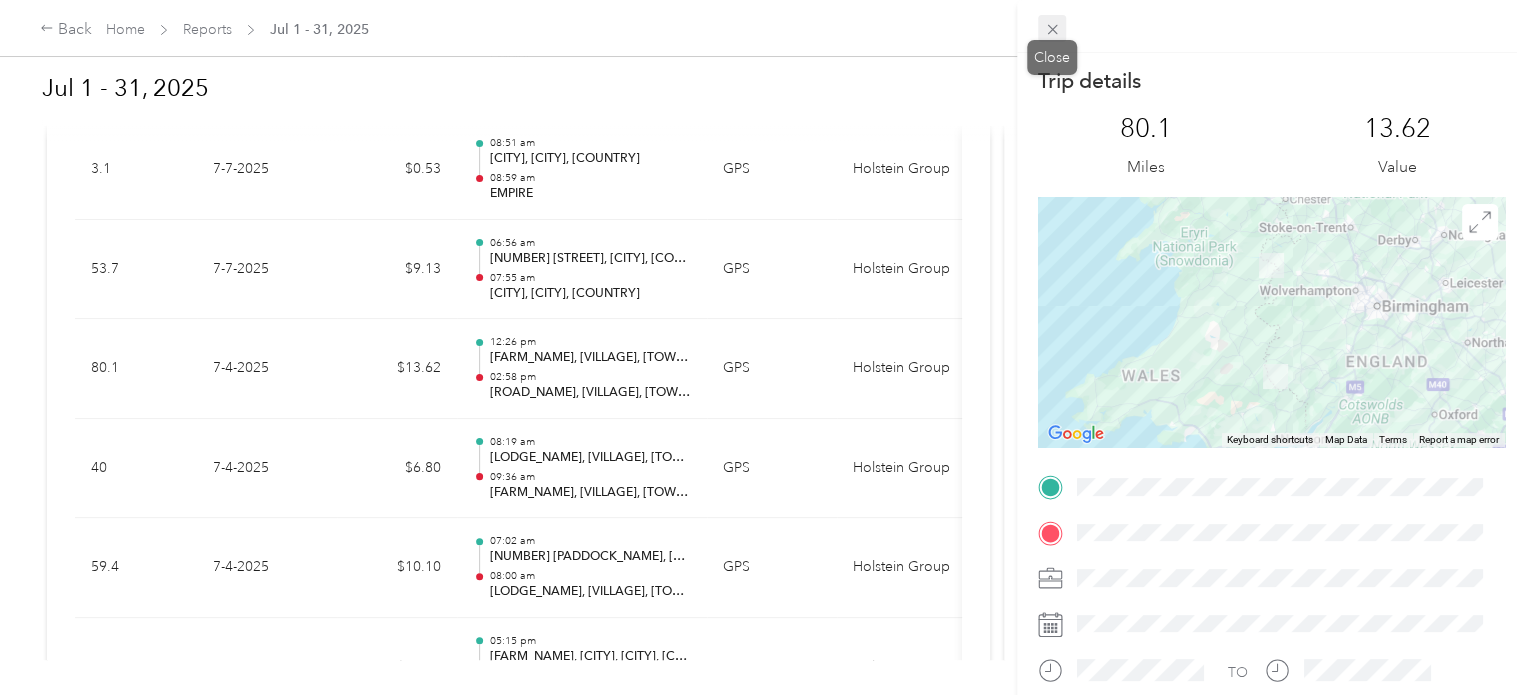 click 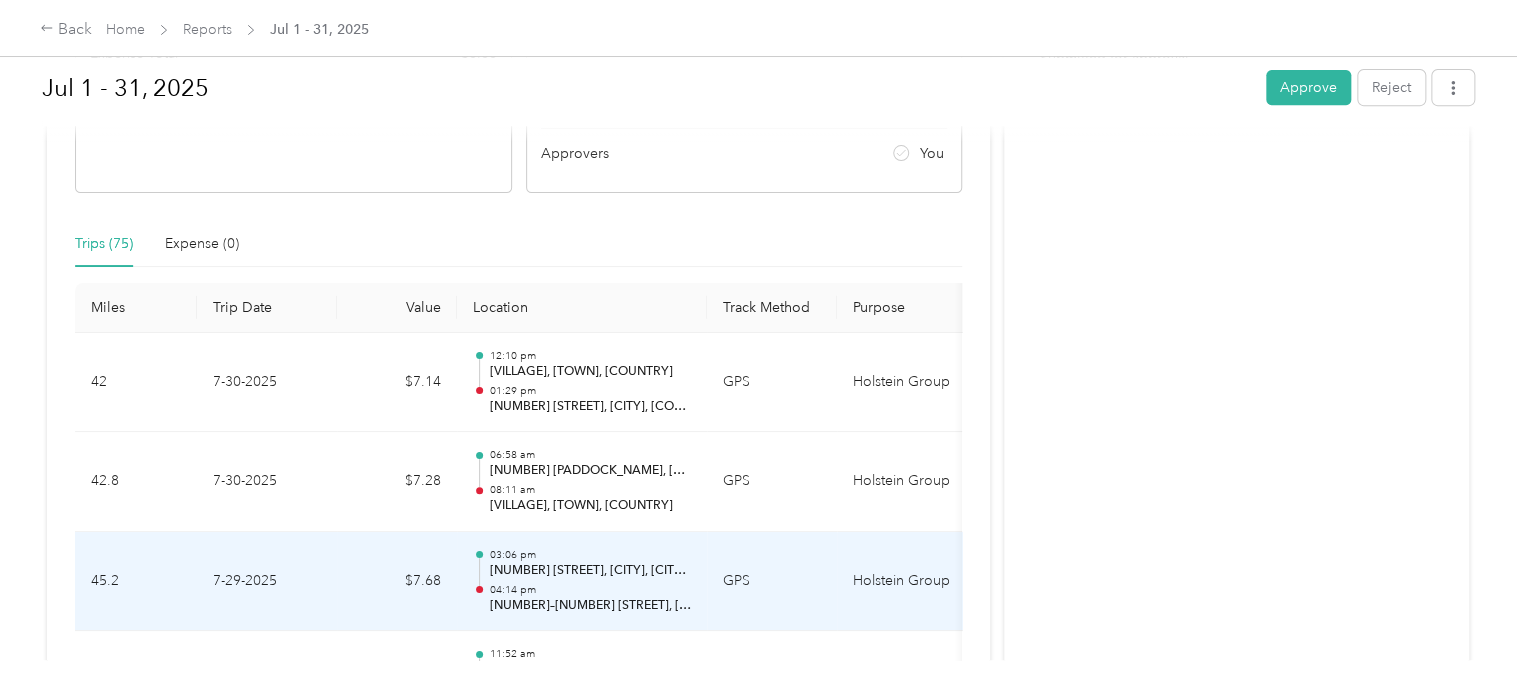 scroll, scrollTop: 355, scrollLeft: 0, axis: vertical 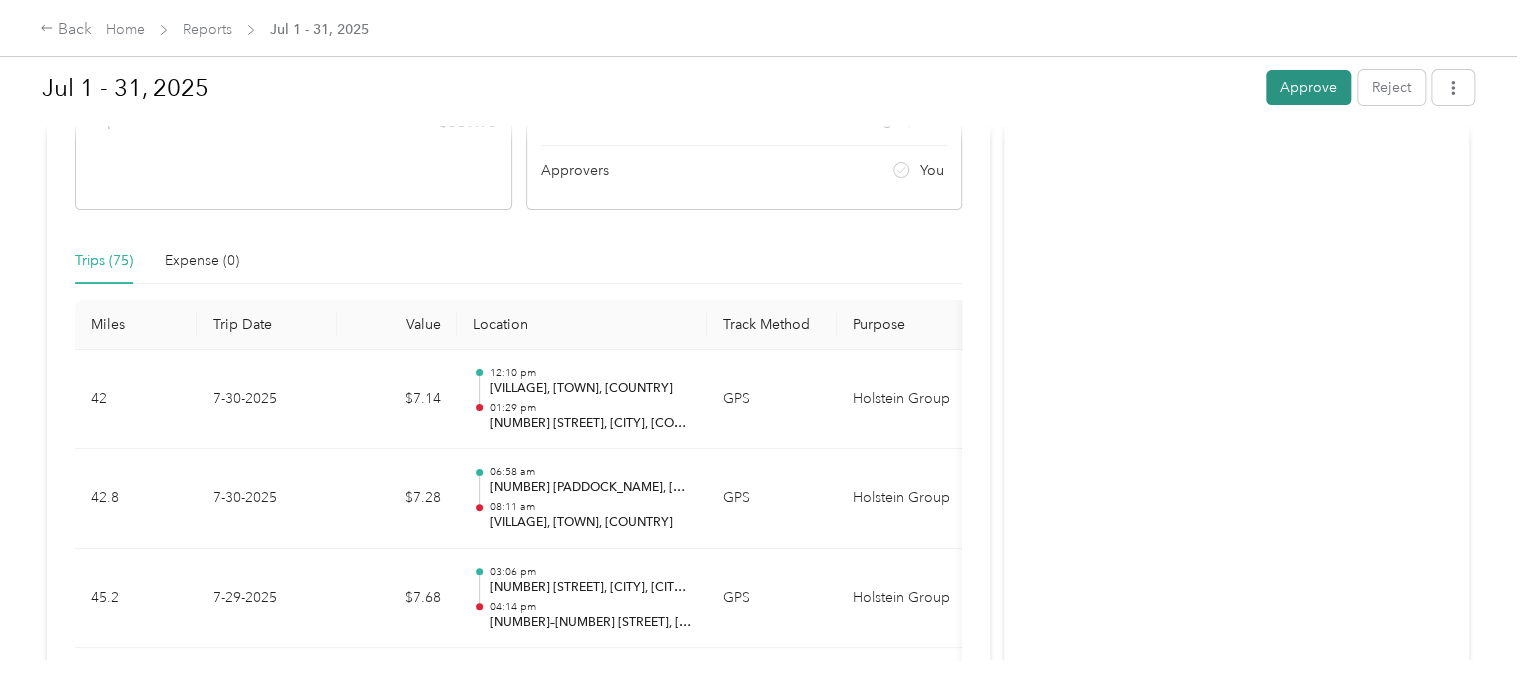 click on "Approve" at bounding box center [1308, 87] 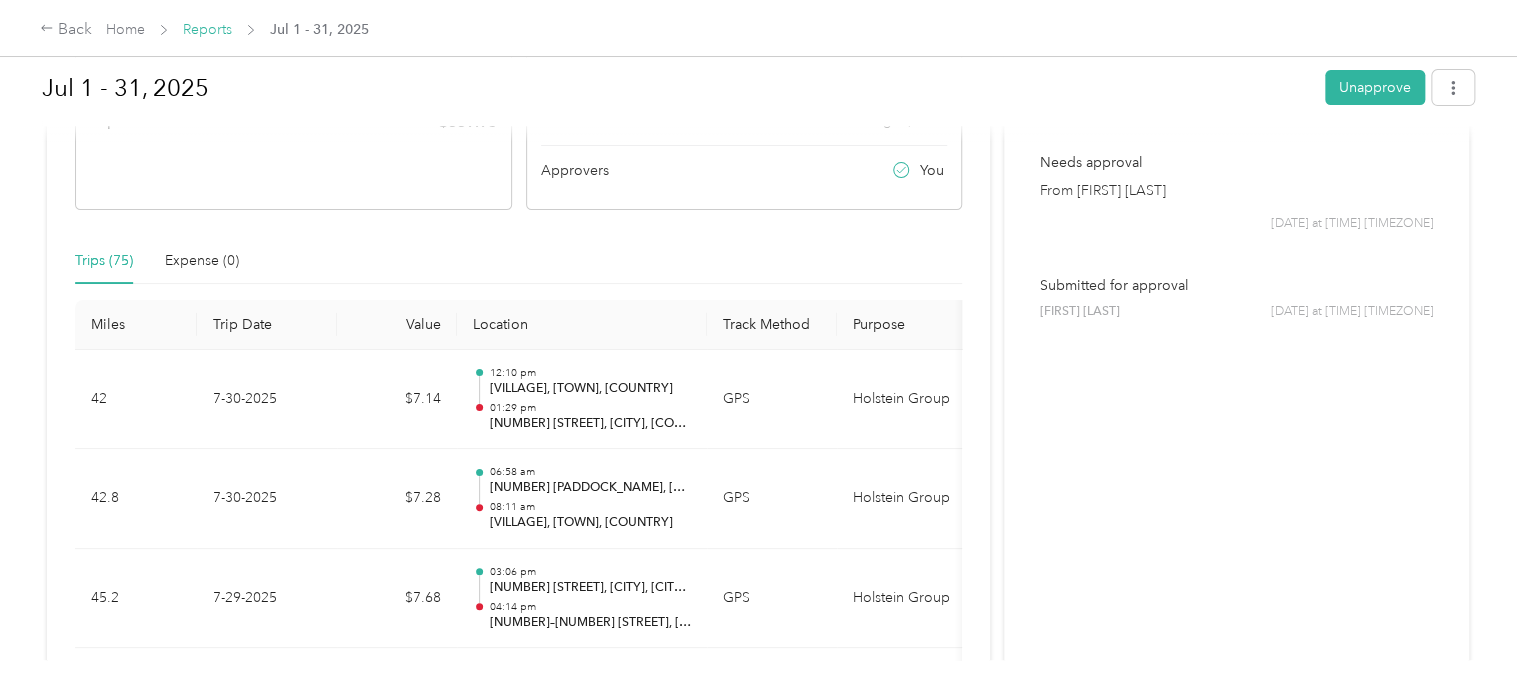 click on "Reports" at bounding box center [207, 29] 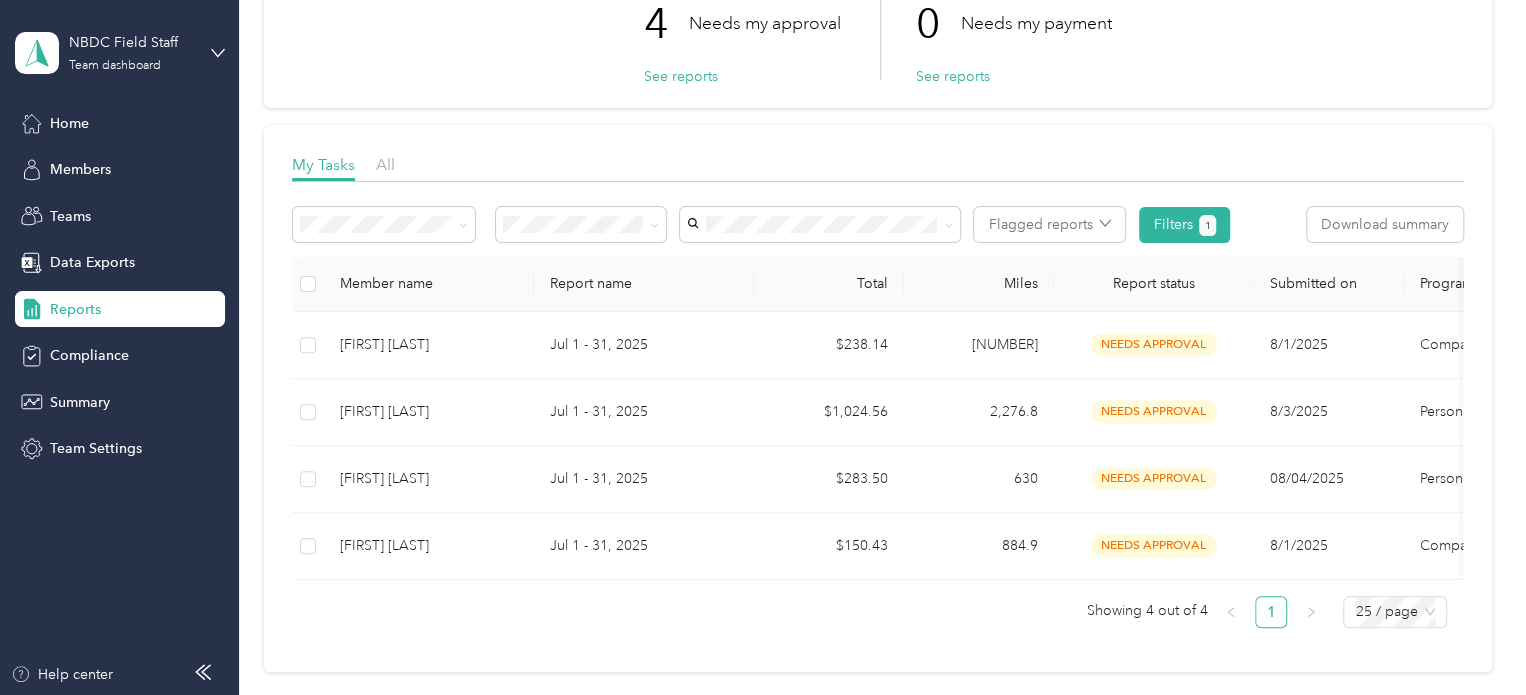 scroll, scrollTop: 200, scrollLeft: 0, axis: vertical 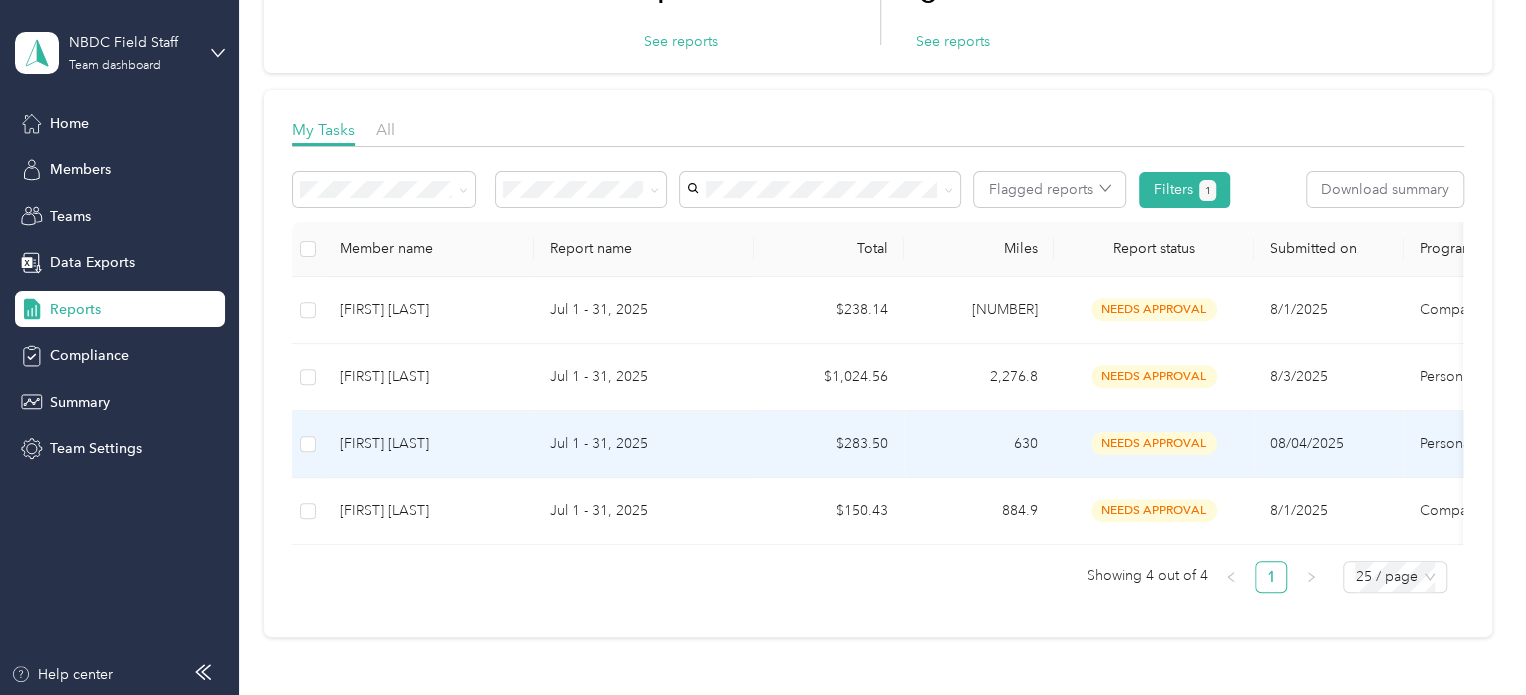 click on "needs approval" at bounding box center [1154, 443] 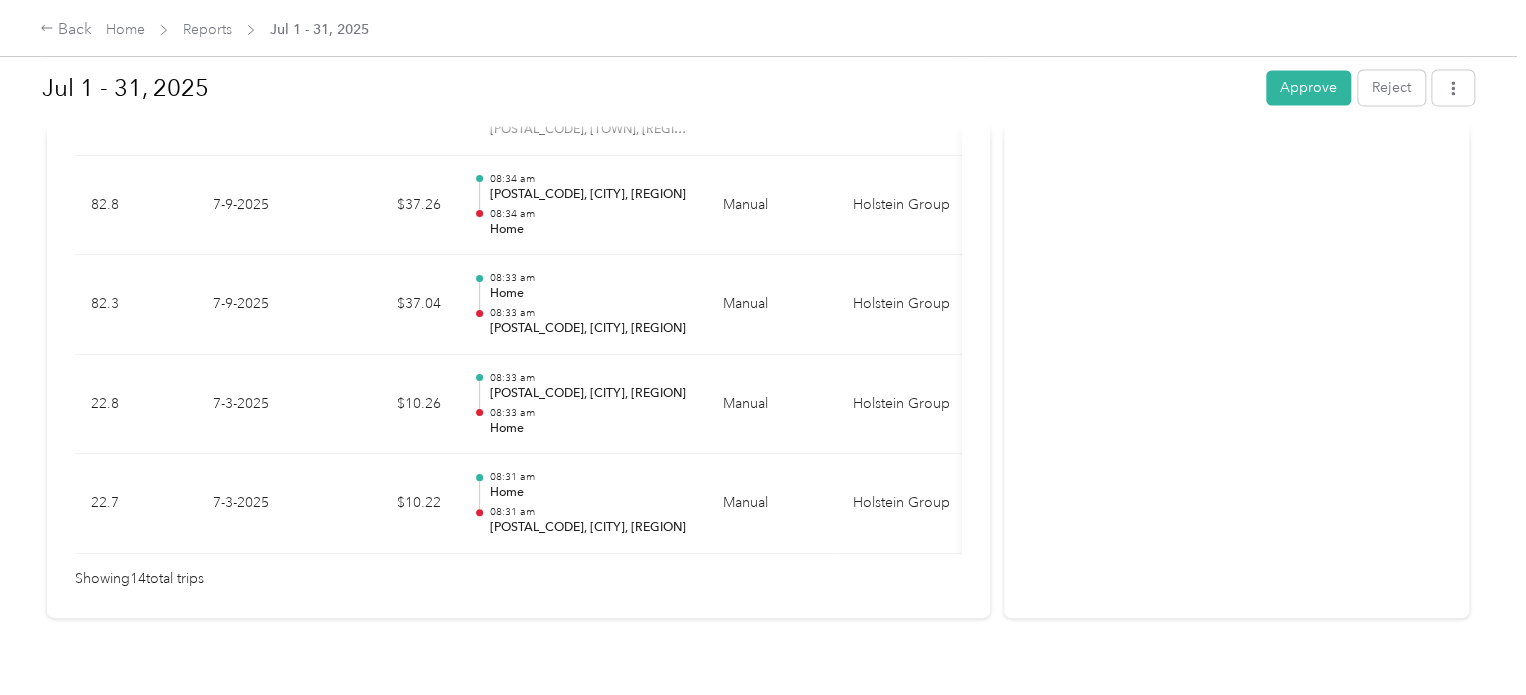 scroll, scrollTop: 1598, scrollLeft: 0, axis: vertical 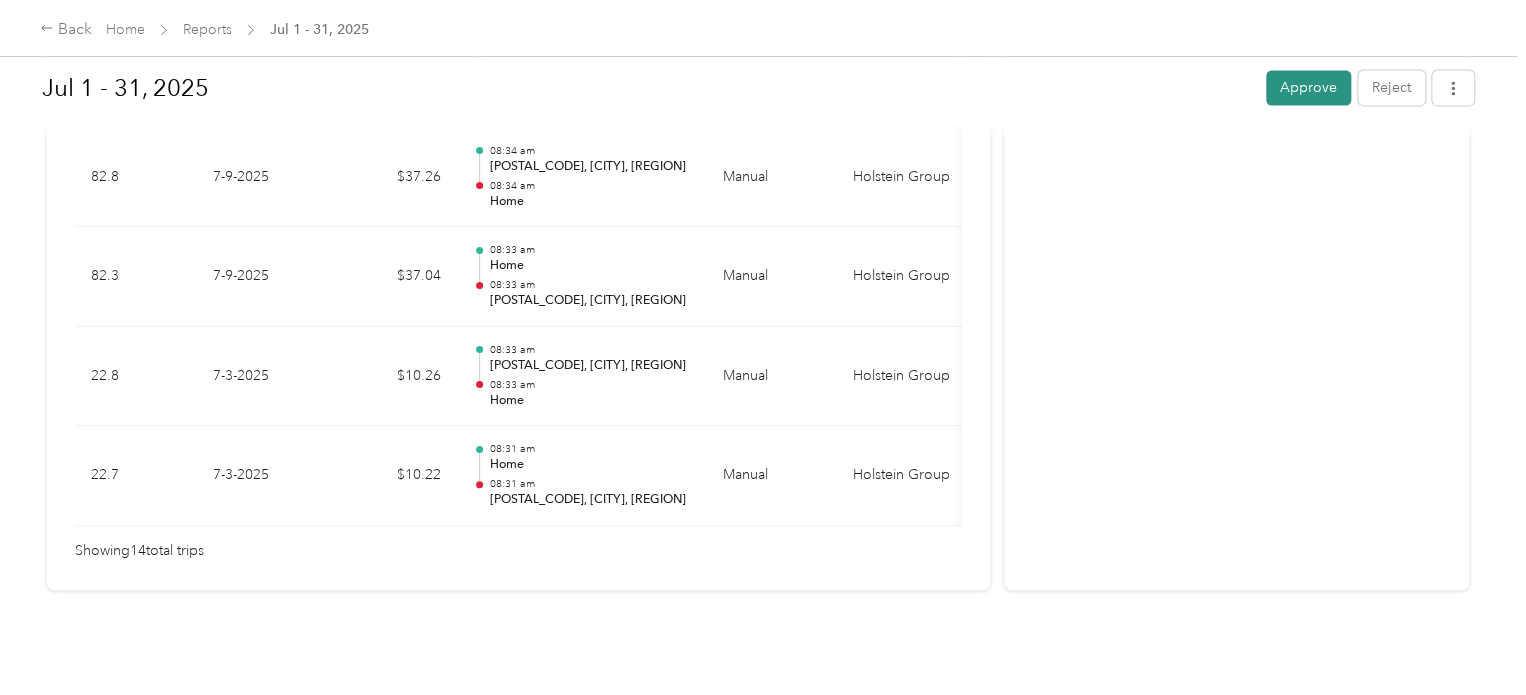 click on "Approve" at bounding box center (1308, 87) 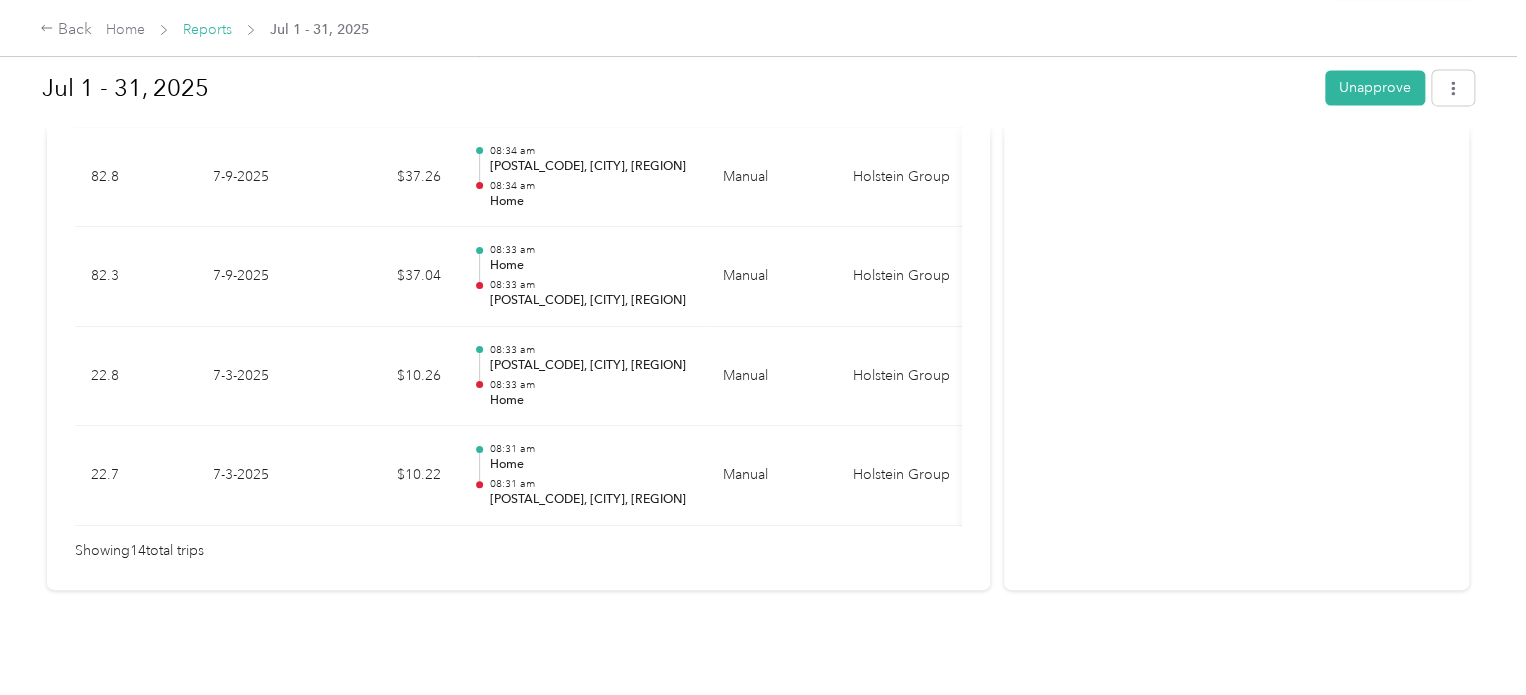 click on "Reports" at bounding box center [207, 29] 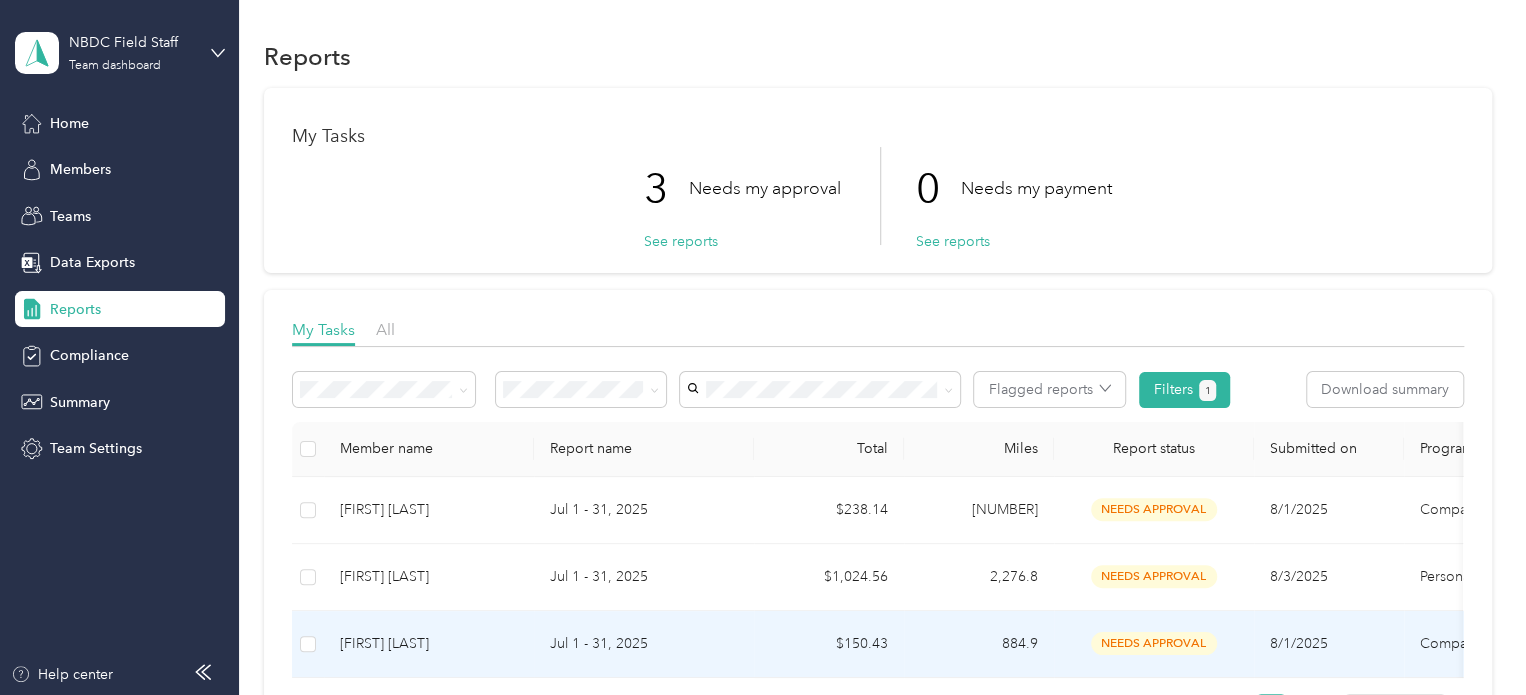 click on "needs approval" at bounding box center (1154, 643) 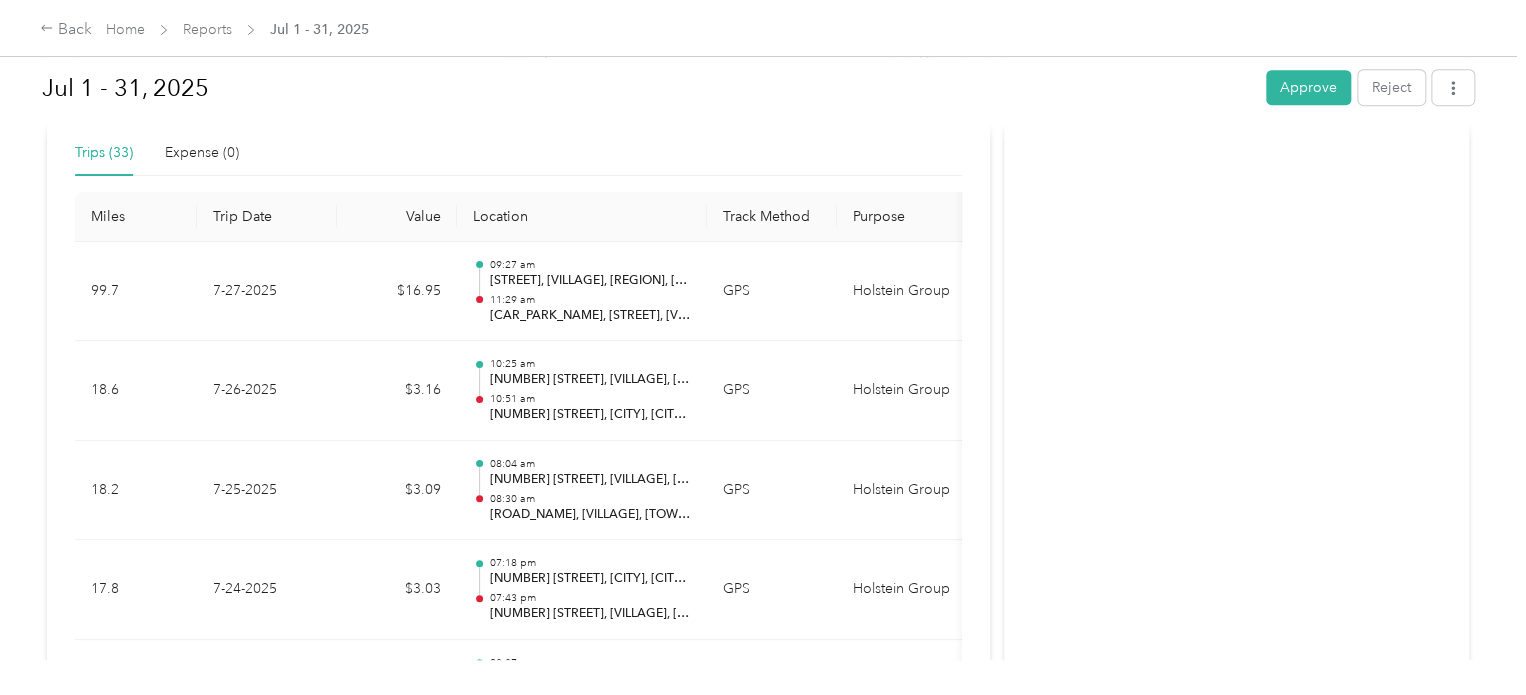 scroll, scrollTop: 500, scrollLeft: 0, axis: vertical 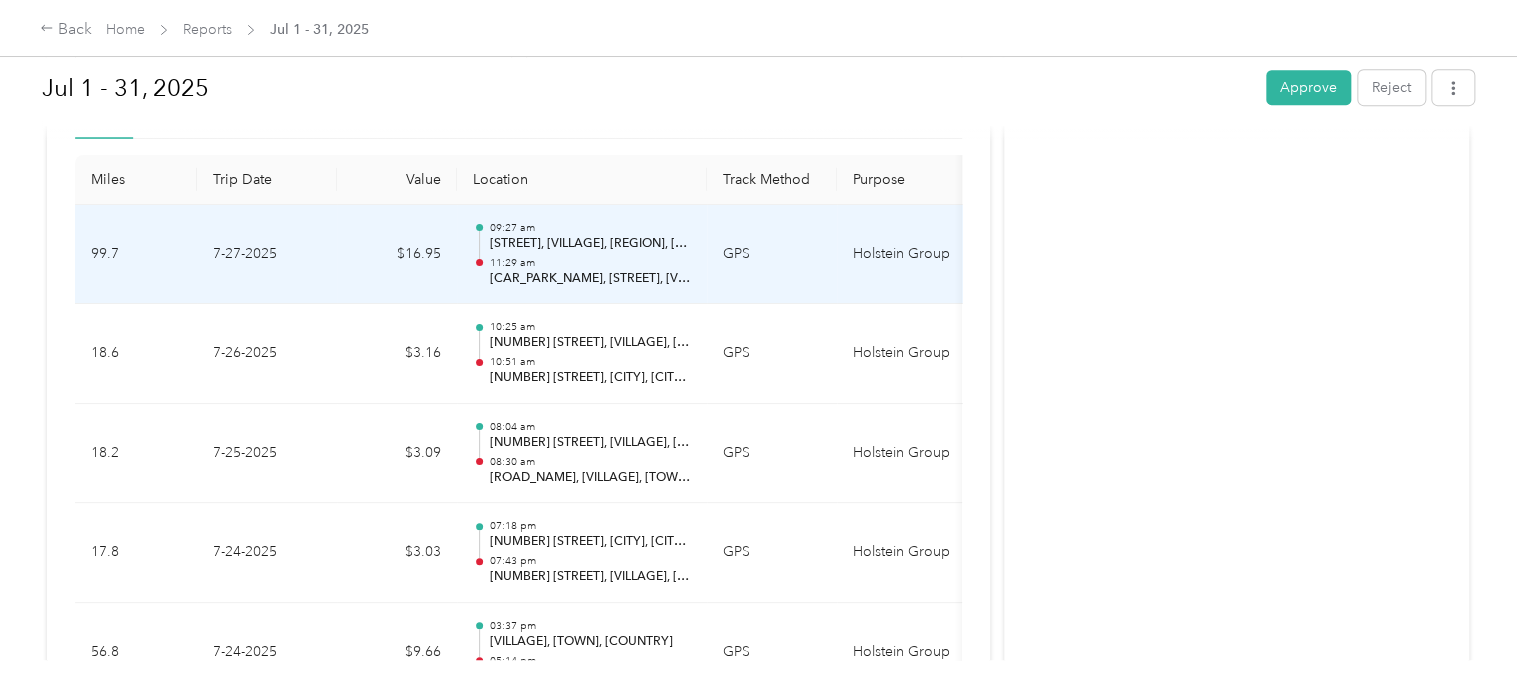 click on "[CAR_PARK_NAME], [STREET], [VILLAGE], [REGION], [COUNTRY], [POSTAL_CODE], [COUNTRY]" at bounding box center (590, 279) 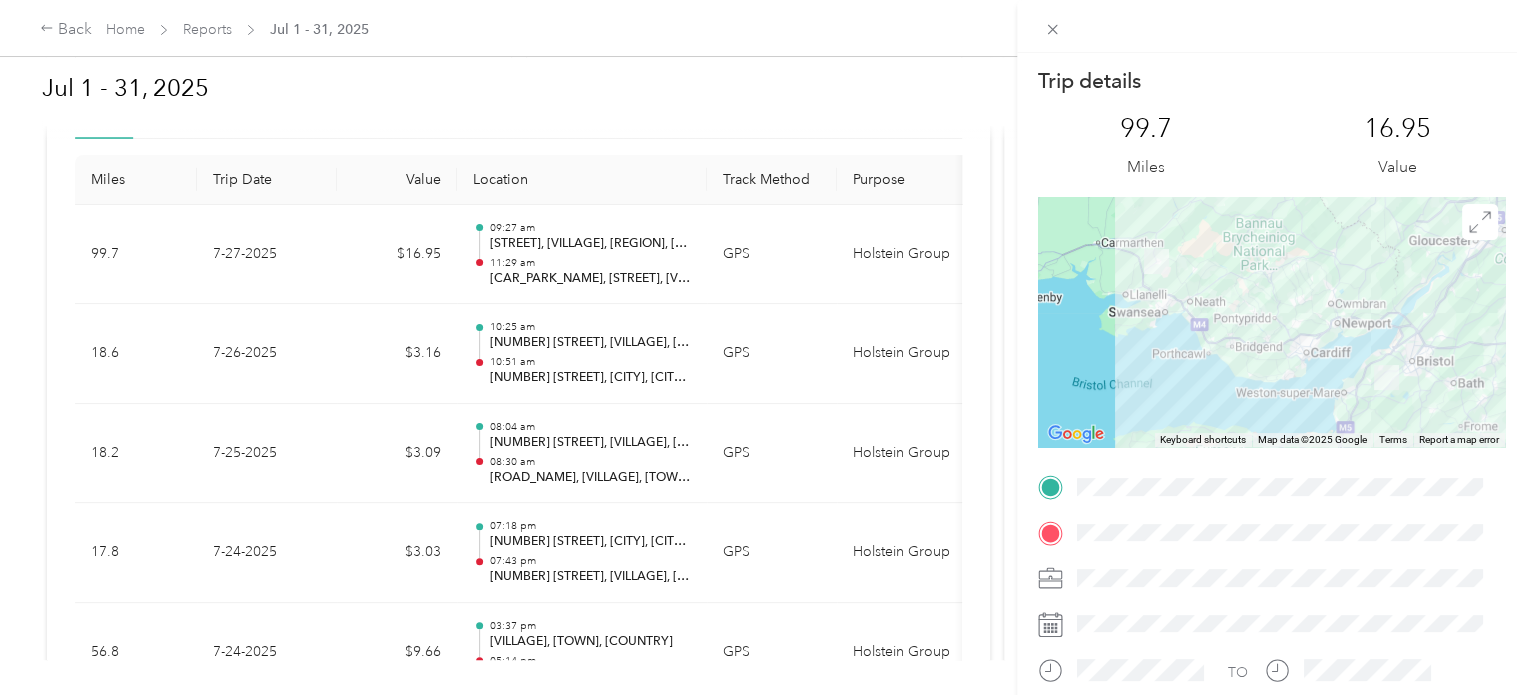click on "Trip details This trip cannot be edited because it is either under review, approved, or paid. Contact your Team Manager to edit it. 99.7 Miles 16.95 Value  ← Move left → Move right ↑ Move up ↓ Move down + Zoom in - Zoom out Home Jump left by 75% End Jump right by 75% Page Up Jump up by 75% Page Down Jump down by 75% Keyboard shortcuts Map Data Map data ©2025 Google Map data ©2025 Google 20 km  Click to toggle between metric and imperial units Terms Report a map error TO" at bounding box center (763, 347) 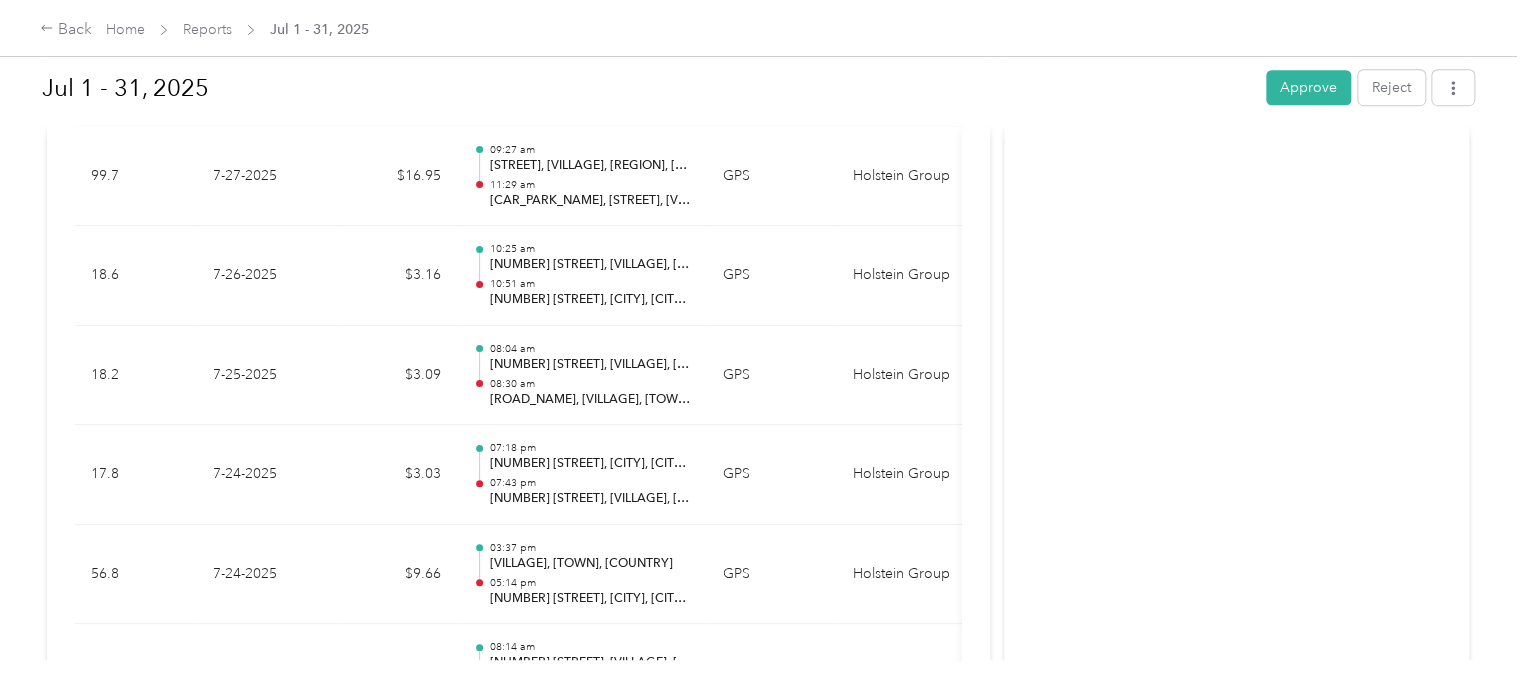scroll, scrollTop: 300, scrollLeft: 0, axis: vertical 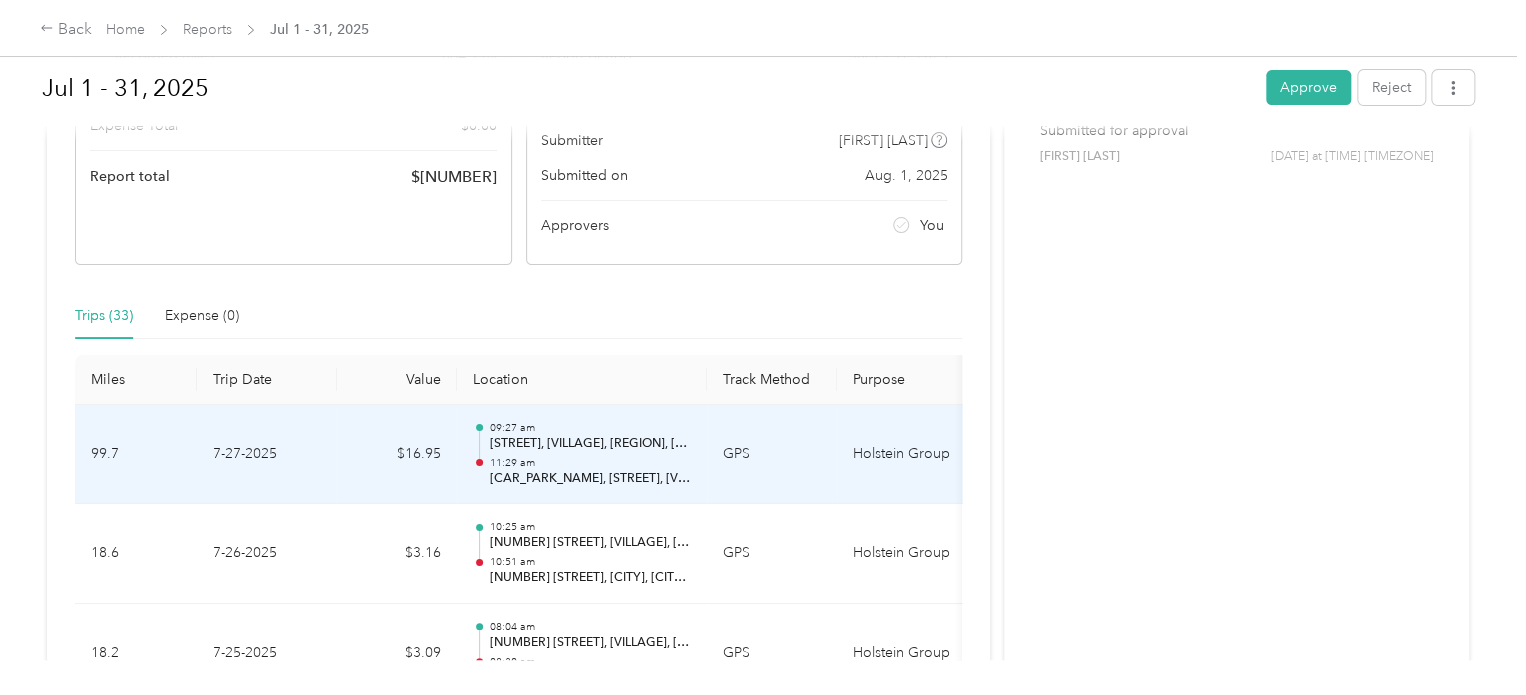 click on "[CAR_PARK_NAME], [STREET], [VILLAGE], [REGION], [COUNTRY], [POSTAL_CODE], [COUNTRY]" at bounding box center [590, 479] 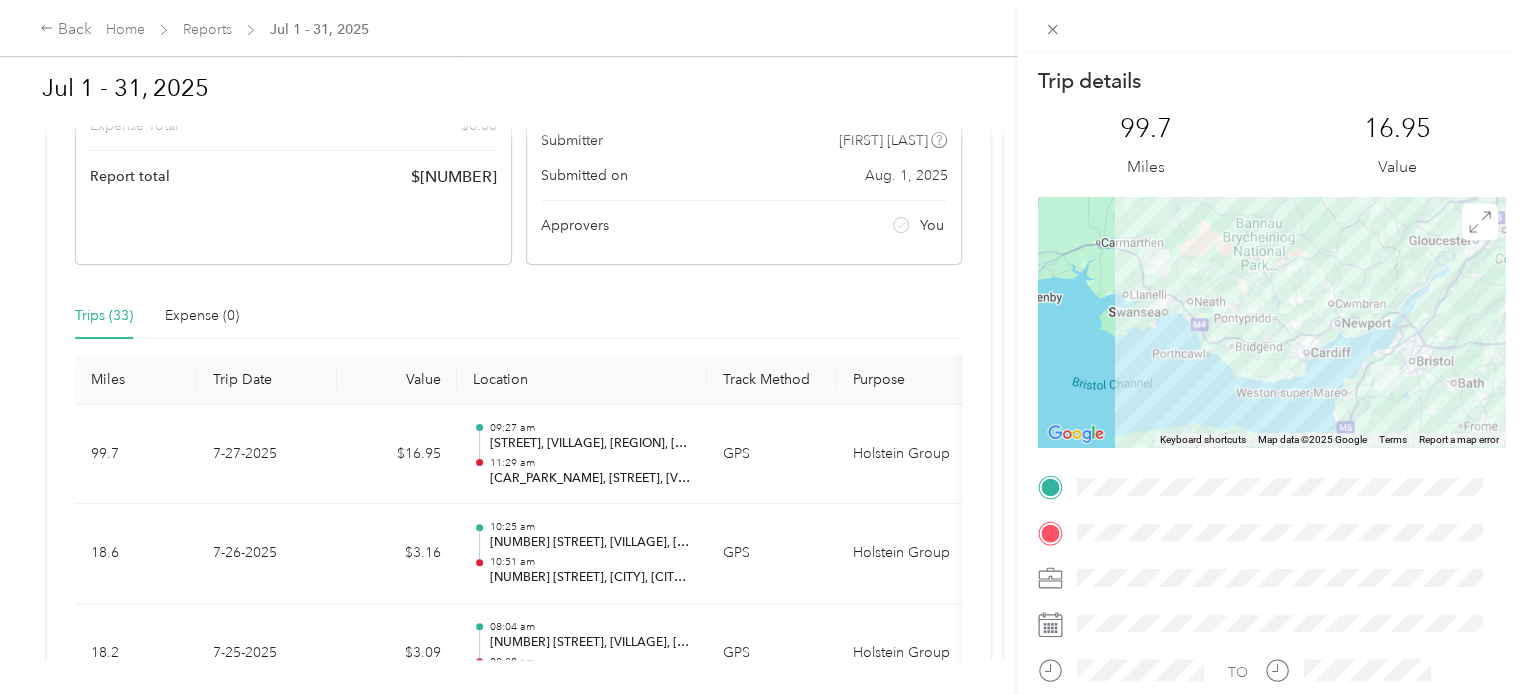 click at bounding box center [1271, 322] 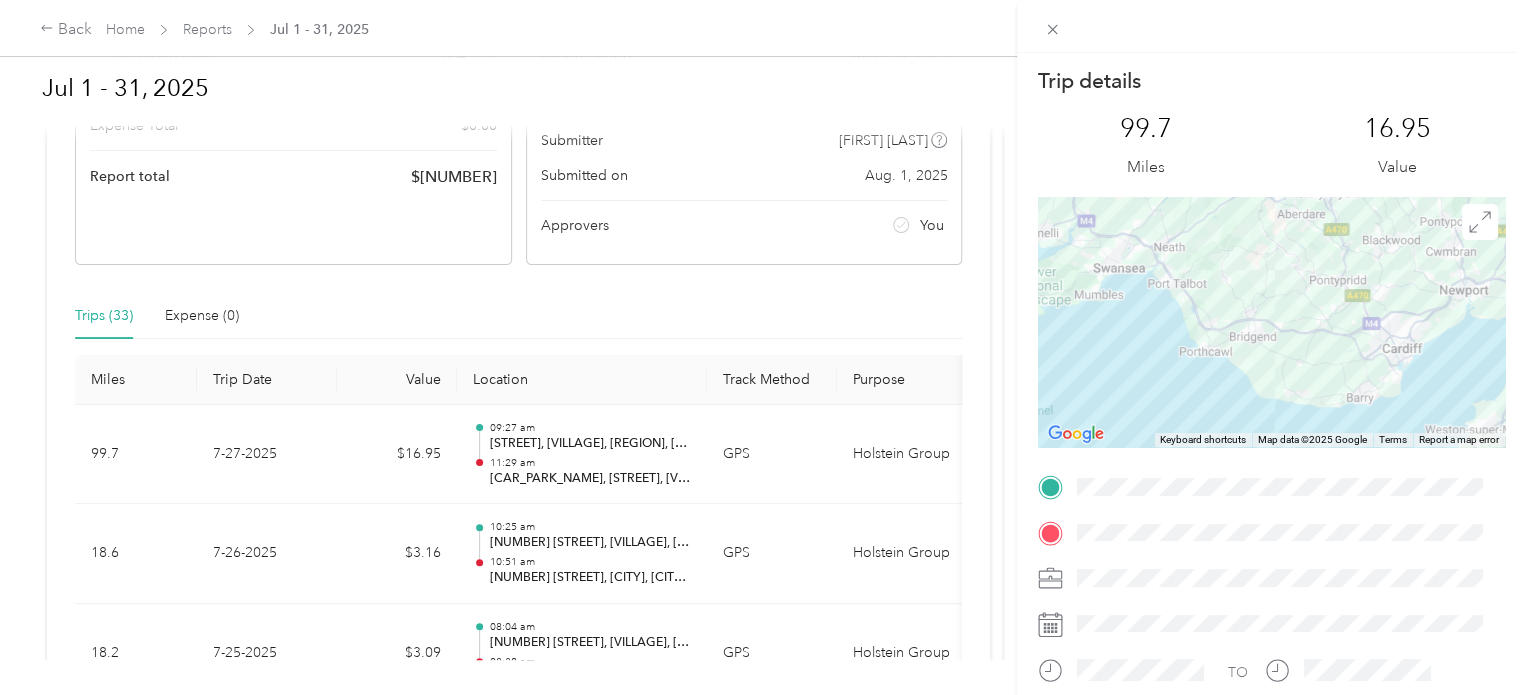 click at bounding box center (1271, 322) 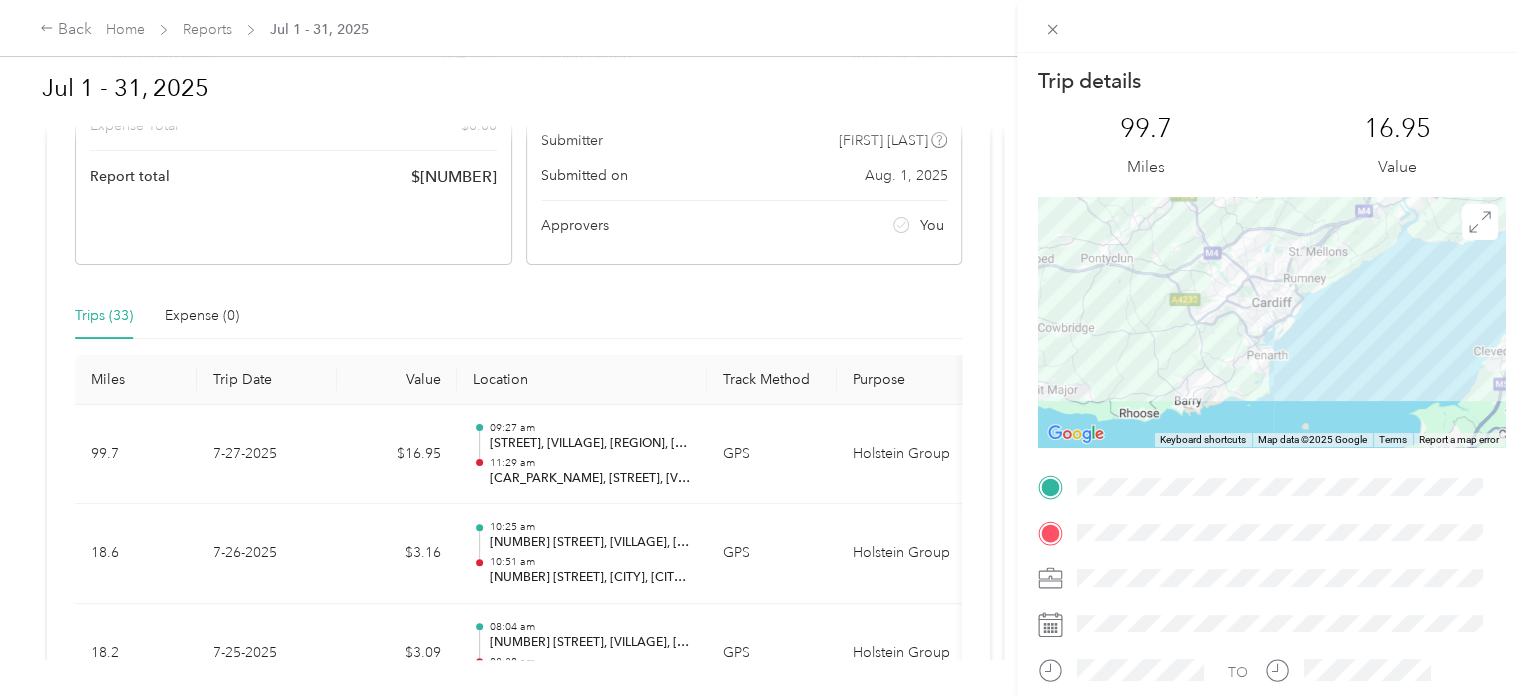 drag, startPoint x: 1314, startPoint y: 367, endPoint x: 991, endPoint y: 328, distance: 325.34598 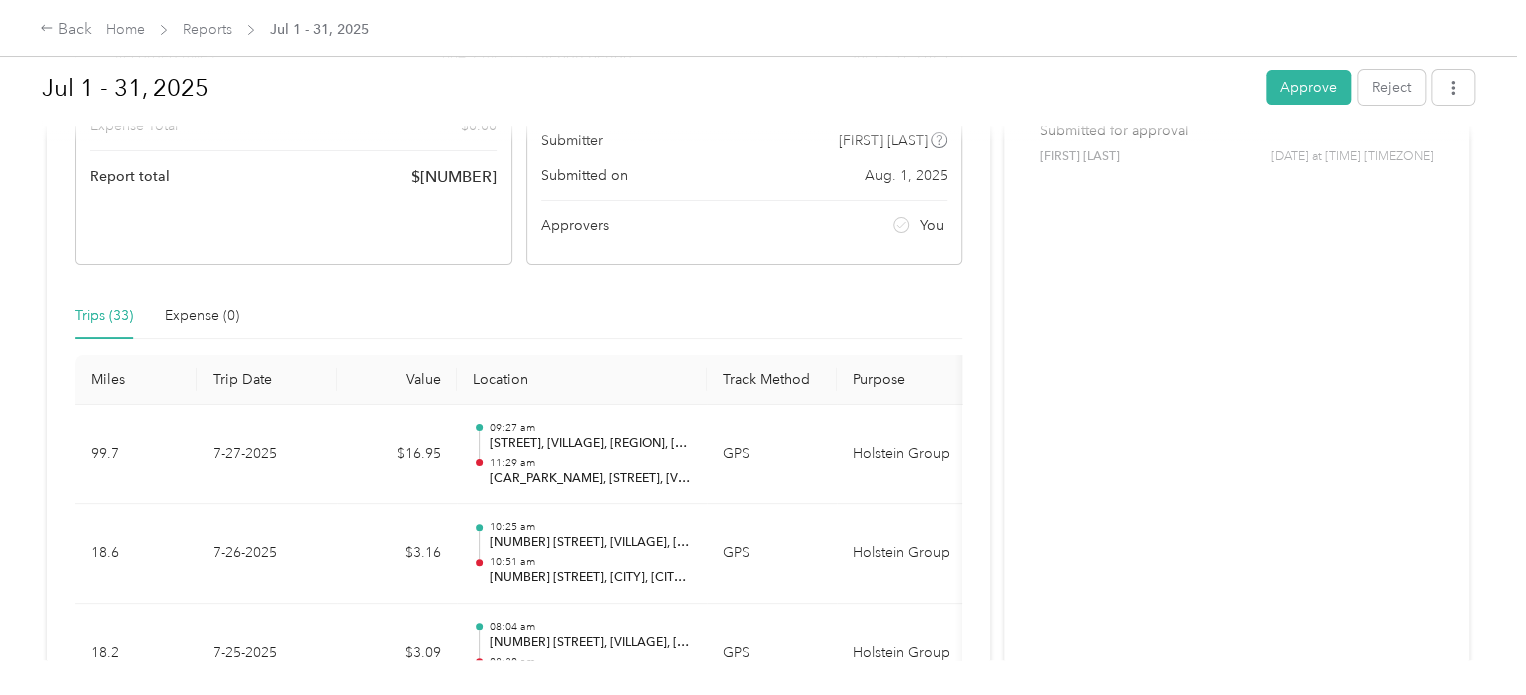 click on "[ACTIVITY] and [COMMENTS] Needs approval From [FIRST] [LAST] [DATE] at [TIME] [TIMEZONE] Submitted for approval [FIRST] [LAST] [DATE] at [TIME] [TIMEZONE]" at bounding box center (1236, 1803) 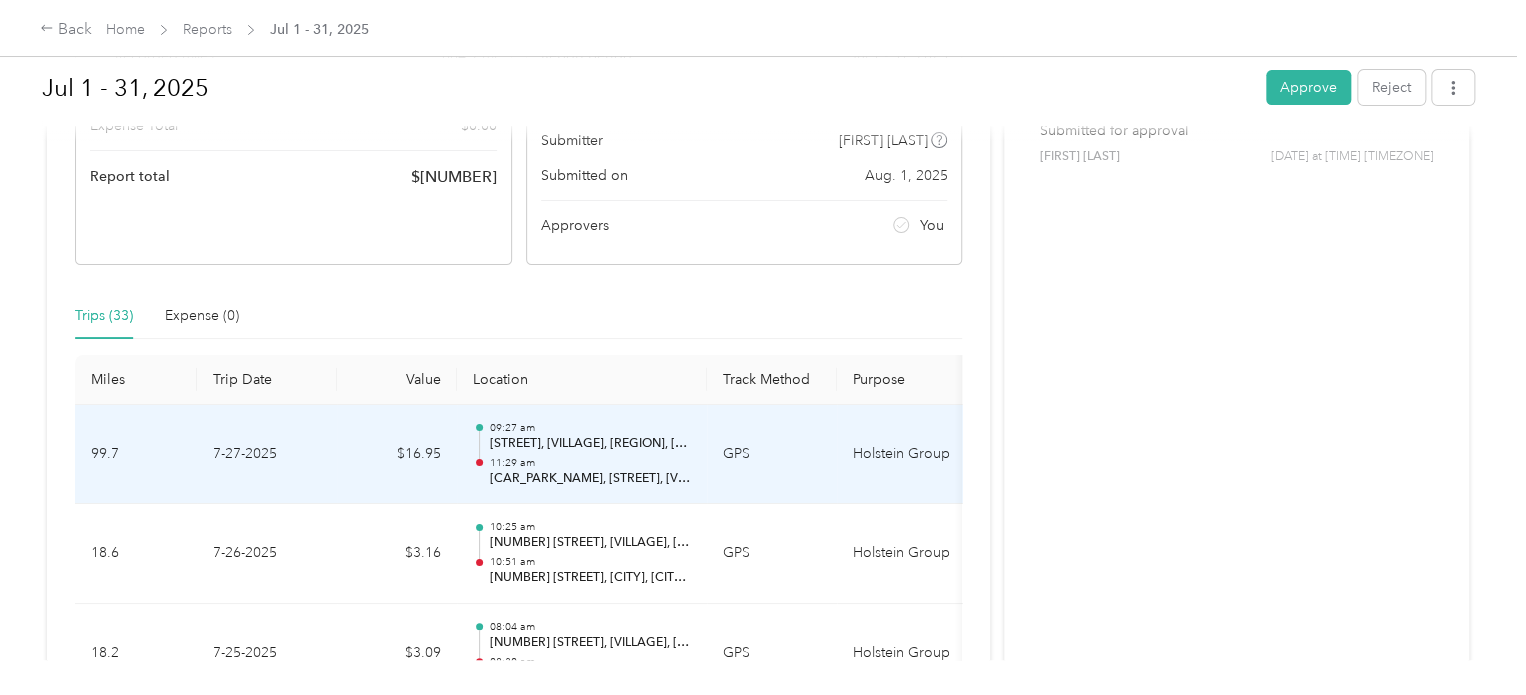 click on "[CAR_PARK_NAME], [STREET], [VILLAGE], [REGION], [COUNTRY], [POSTAL_CODE], [COUNTRY]" at bounding box center [590, 479] 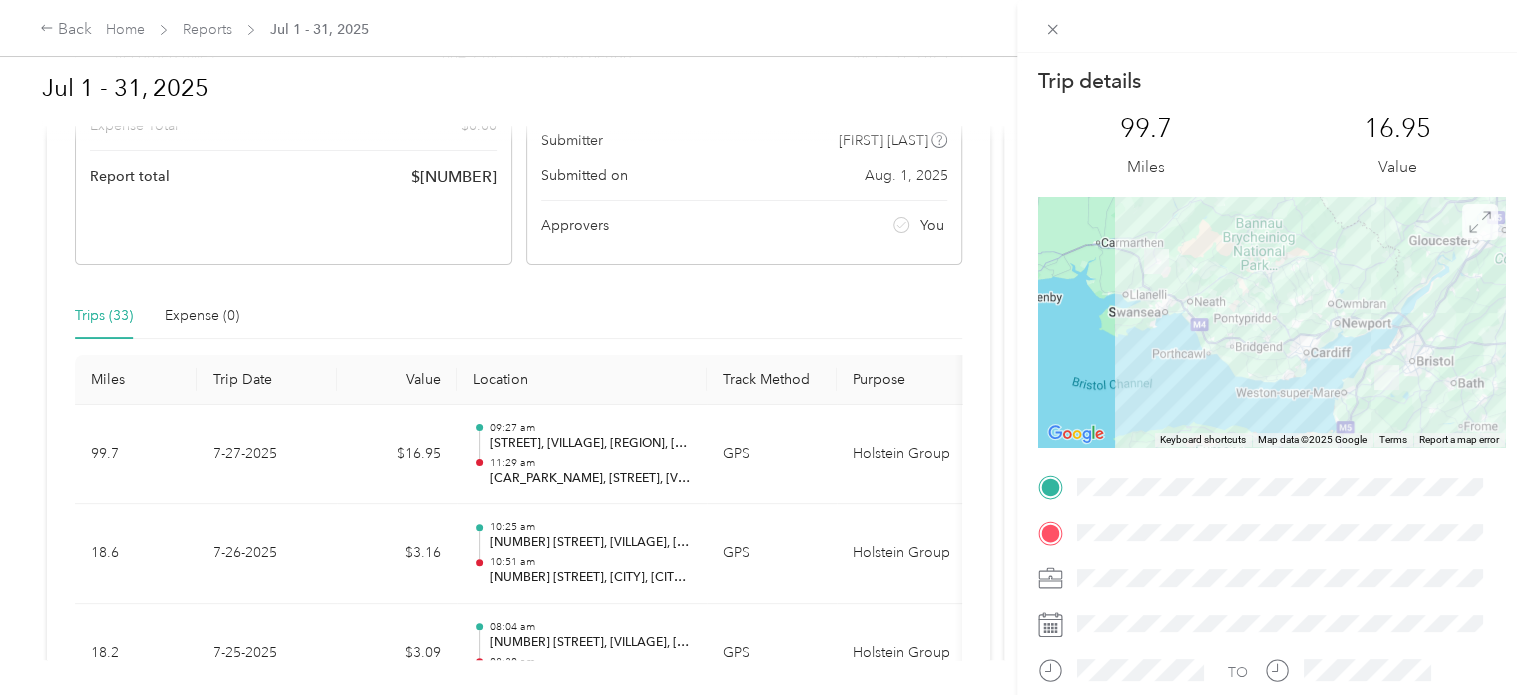 click 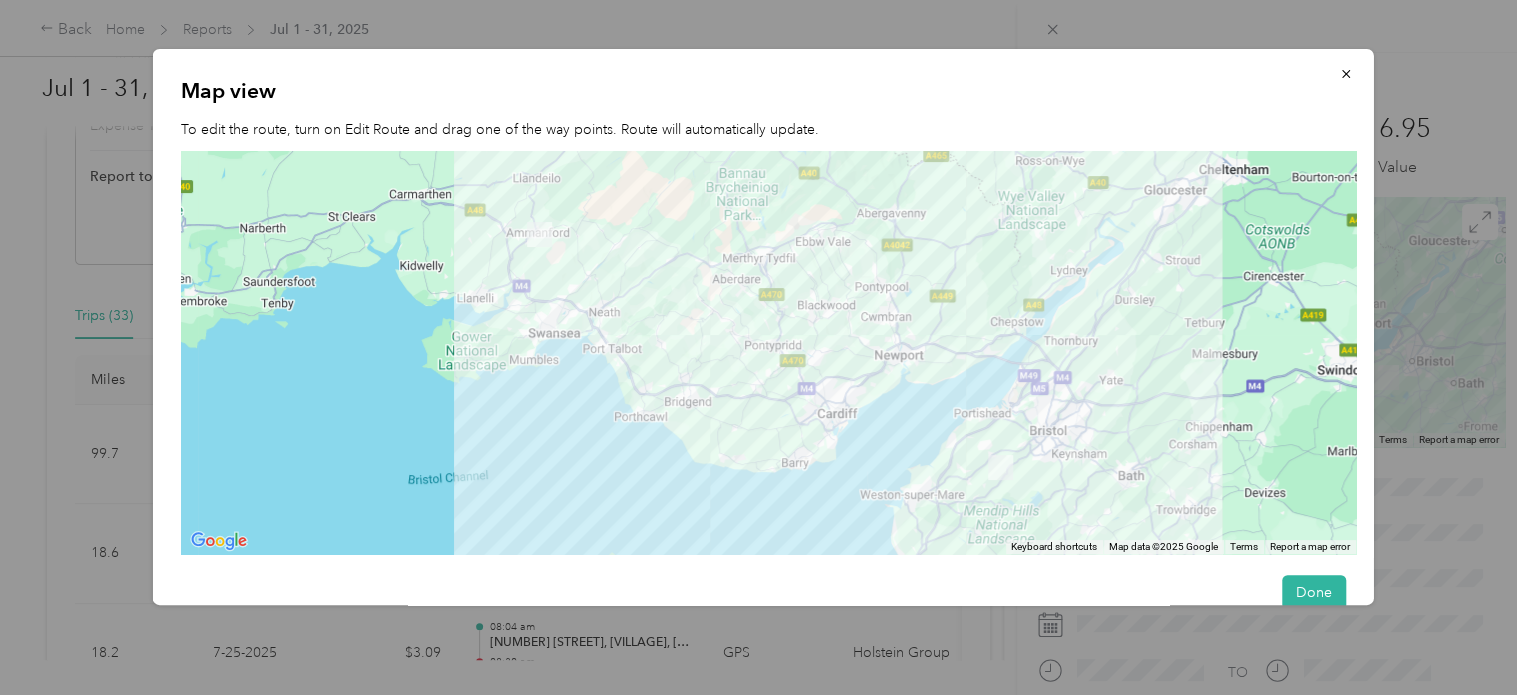 click at bounding box center (999, 467) 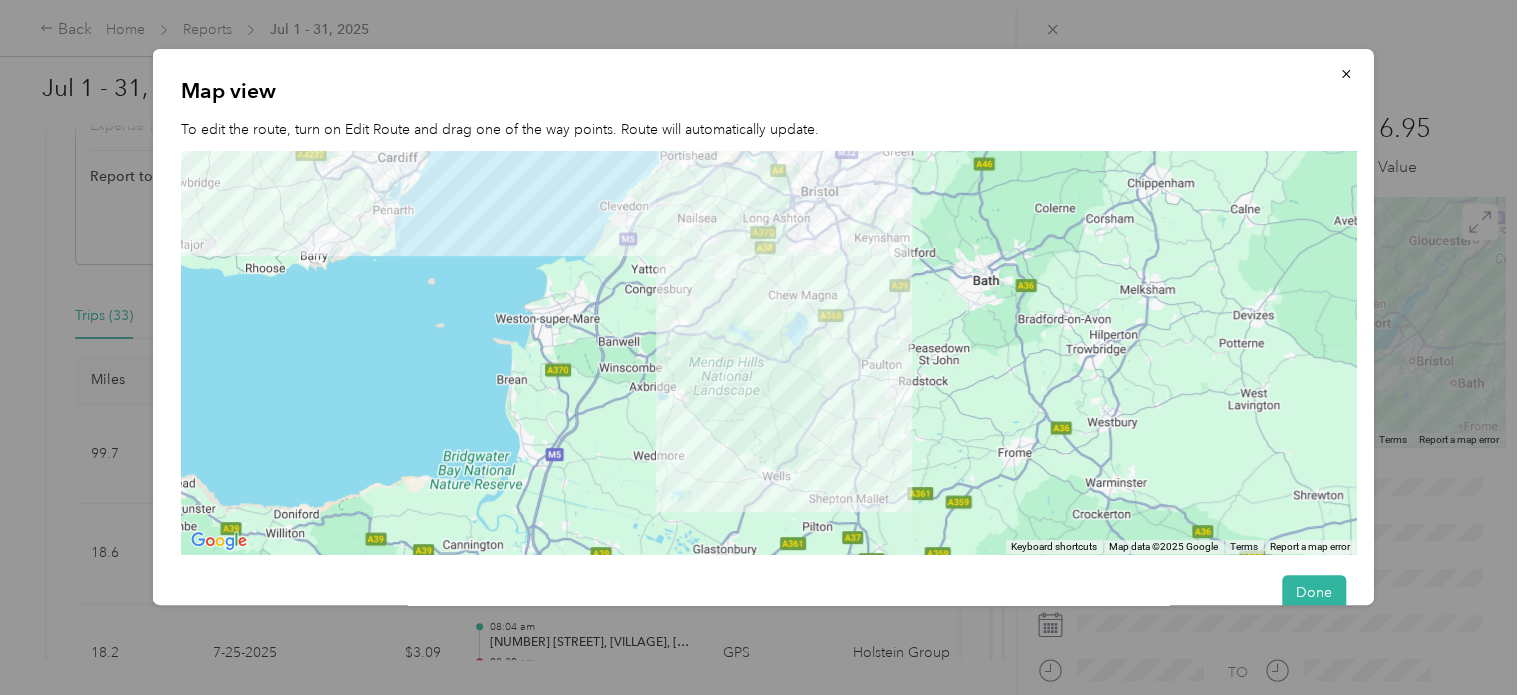 drag, startPoint x: 944, startPoint y: 488, endPoint x: 756, endPoint y: 271, distance: 287.11148 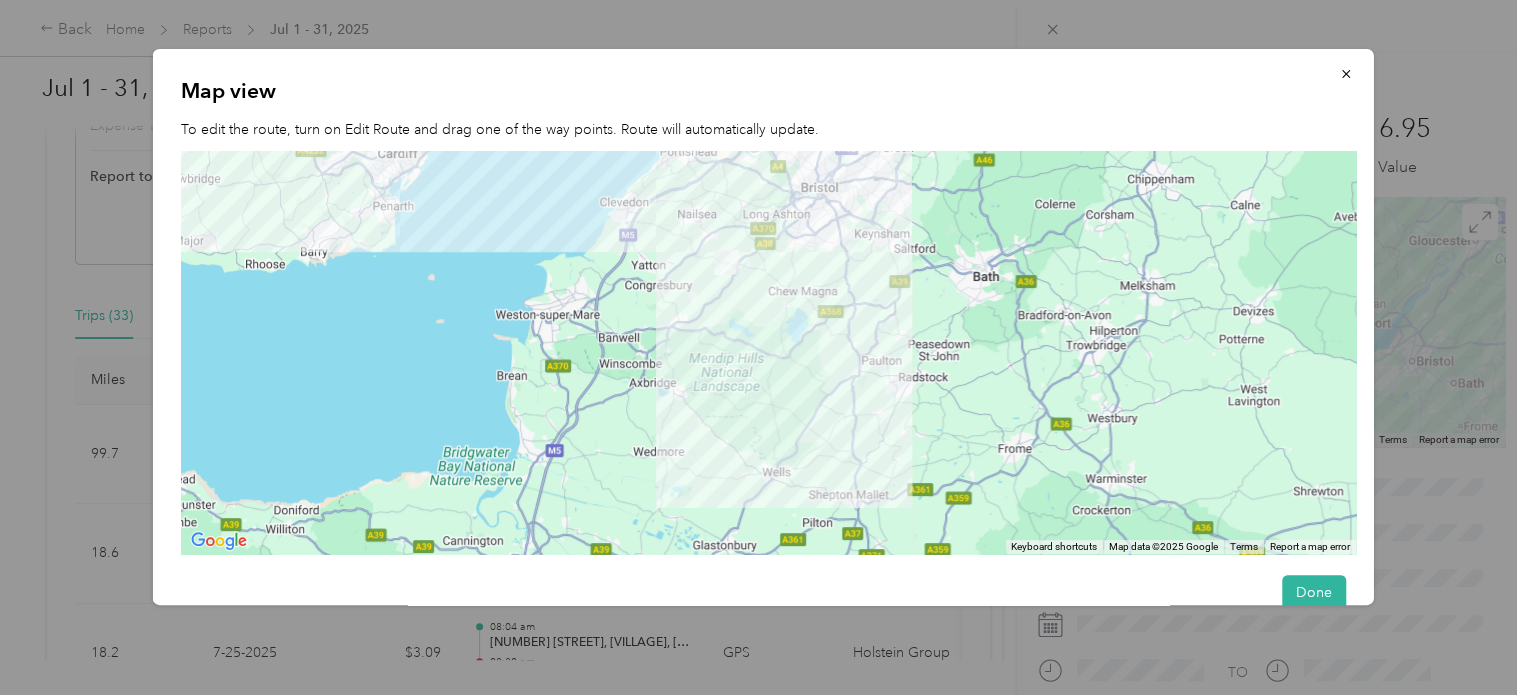 click at bounding box center (768, 352) 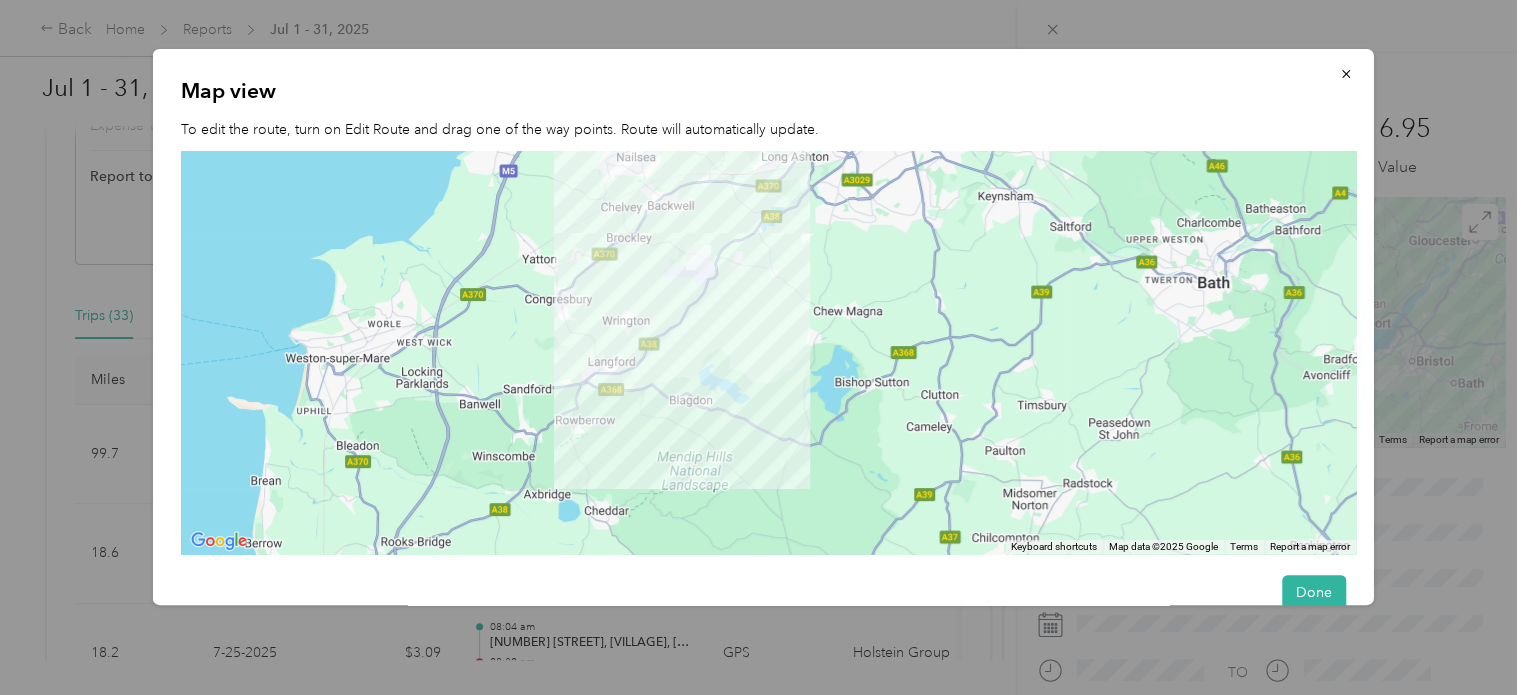 click at bounding box center [768, 352] 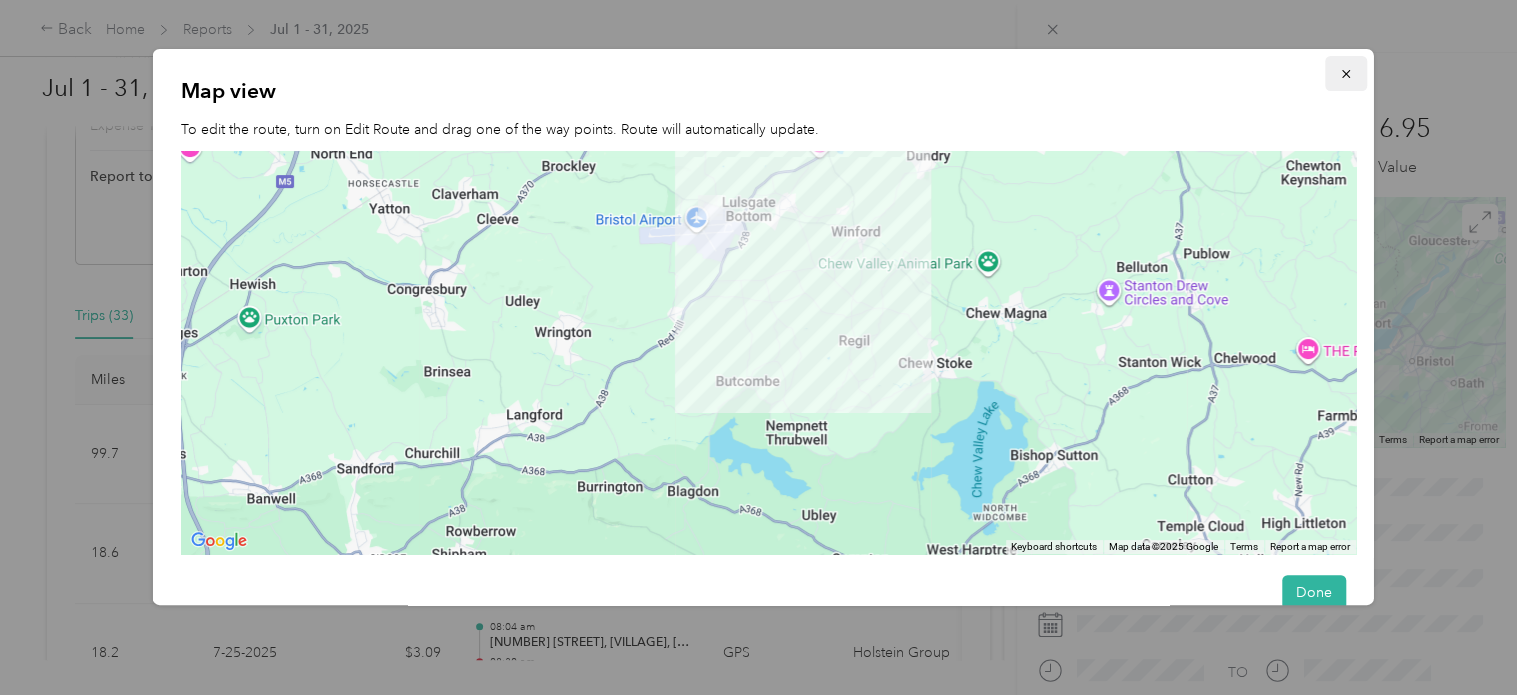 click 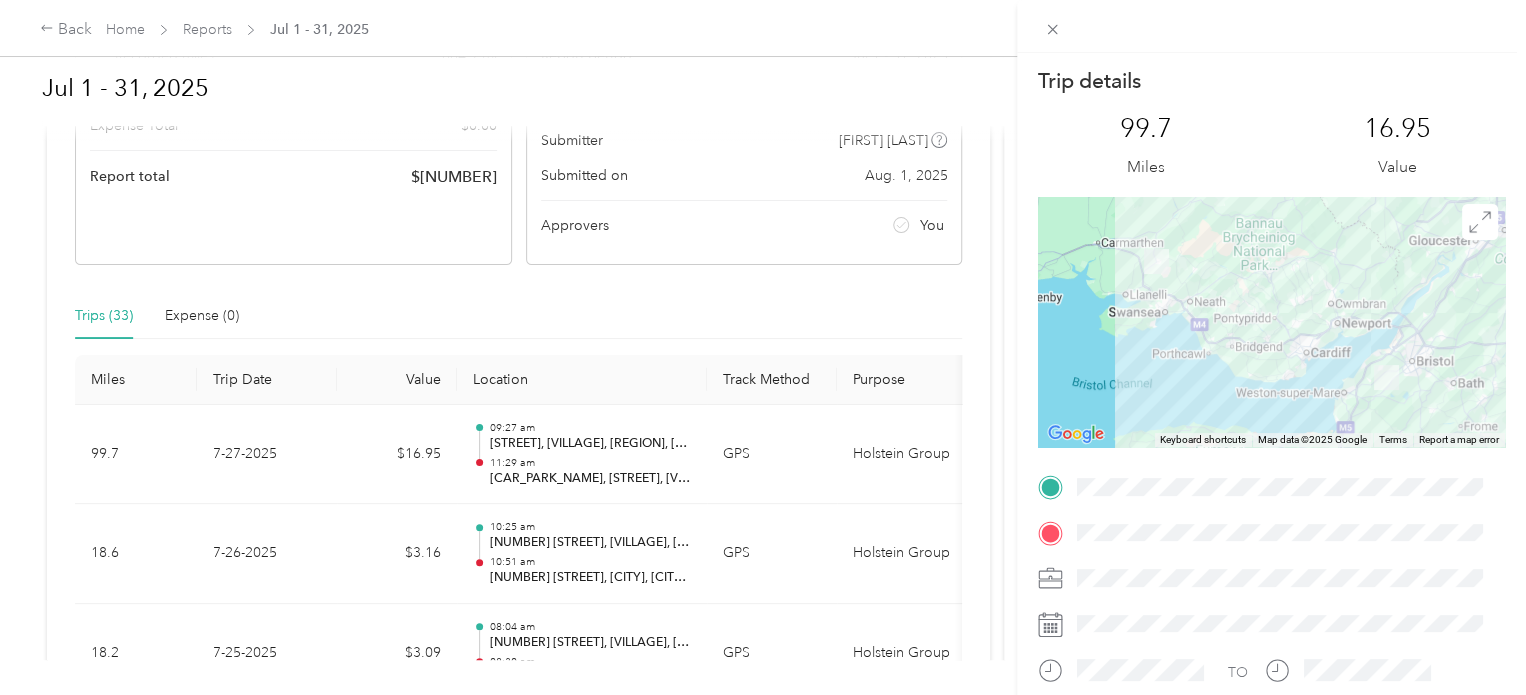 click on "Trip details This trip cannot be edited because it is either under review, approved, or paid. Contact your Team Manager to edit it. 99.7 Miles 16.95 Value  ← Move left → Move right ↑ Move up ↓ Move down + Zoom in - Zoom out Home Jump left by 75% End Jump right by 75% Page Up Jump up by 75% Page Down Jump down by 75% Keyboard shortcuts Map Data Map data ©2025 Google Map data ©2025 Google 20 km  Click to toggle between metric and imperial units Terms Report a map error TO" at bounding box center [763, 347] 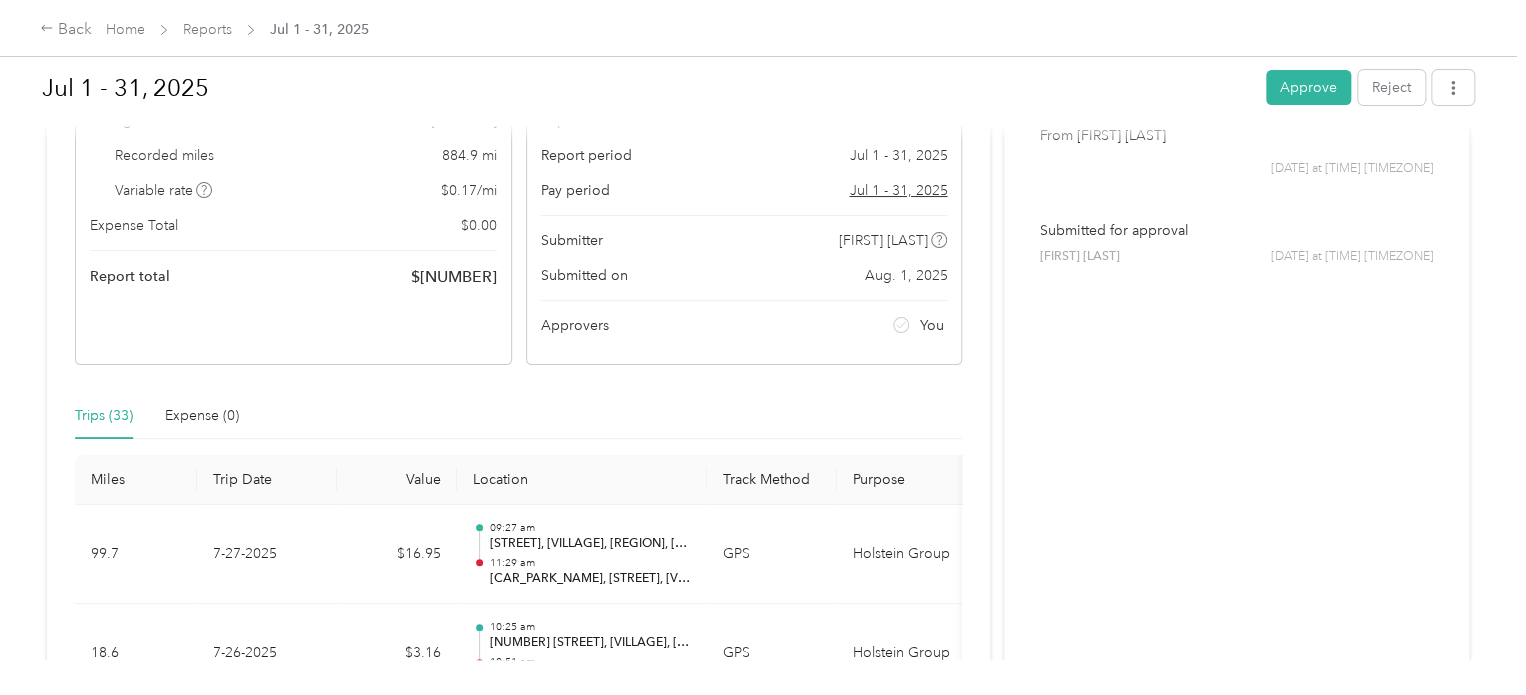 scroll, scrollTop: 0, scrollLeft: 0, axis: both 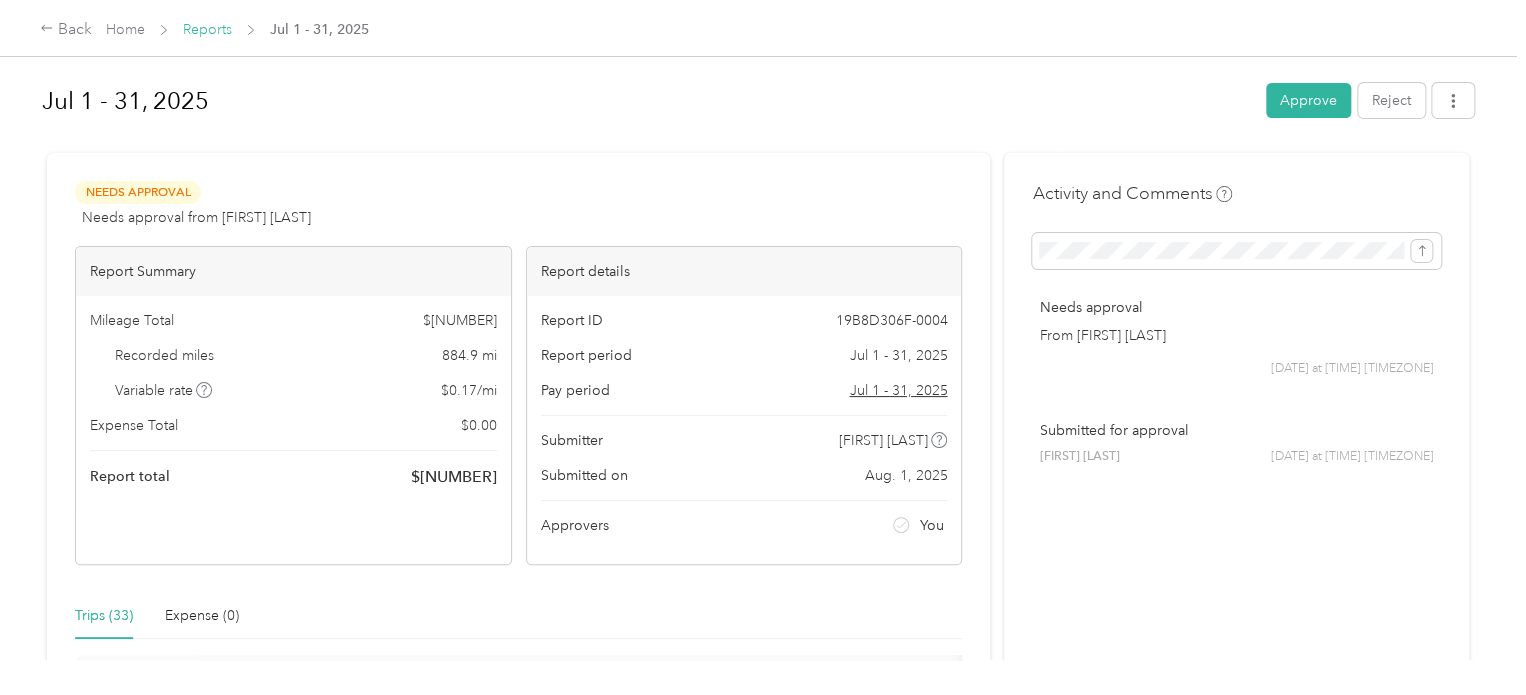 click on "Reports" at bounding box center (207, 29) 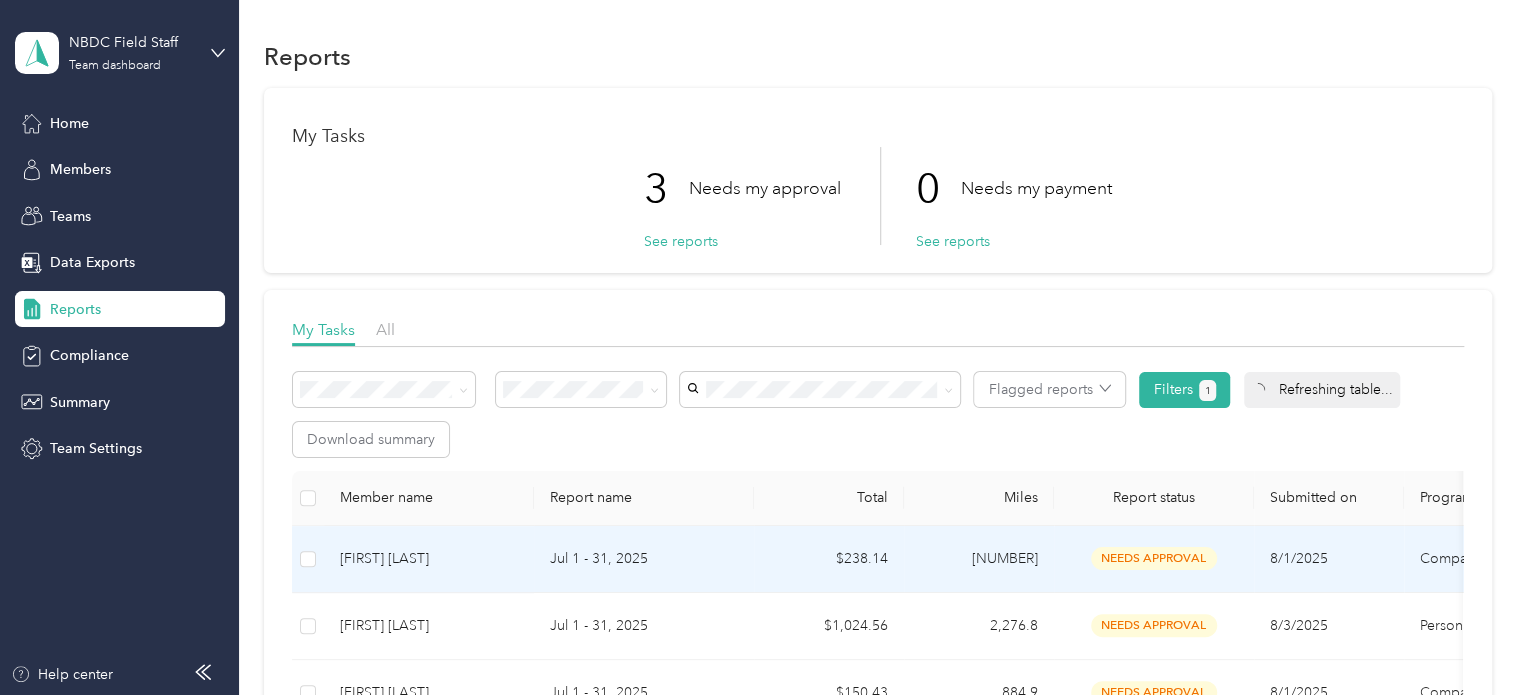 click on "needs approval" at bounding box center (1154, 559) 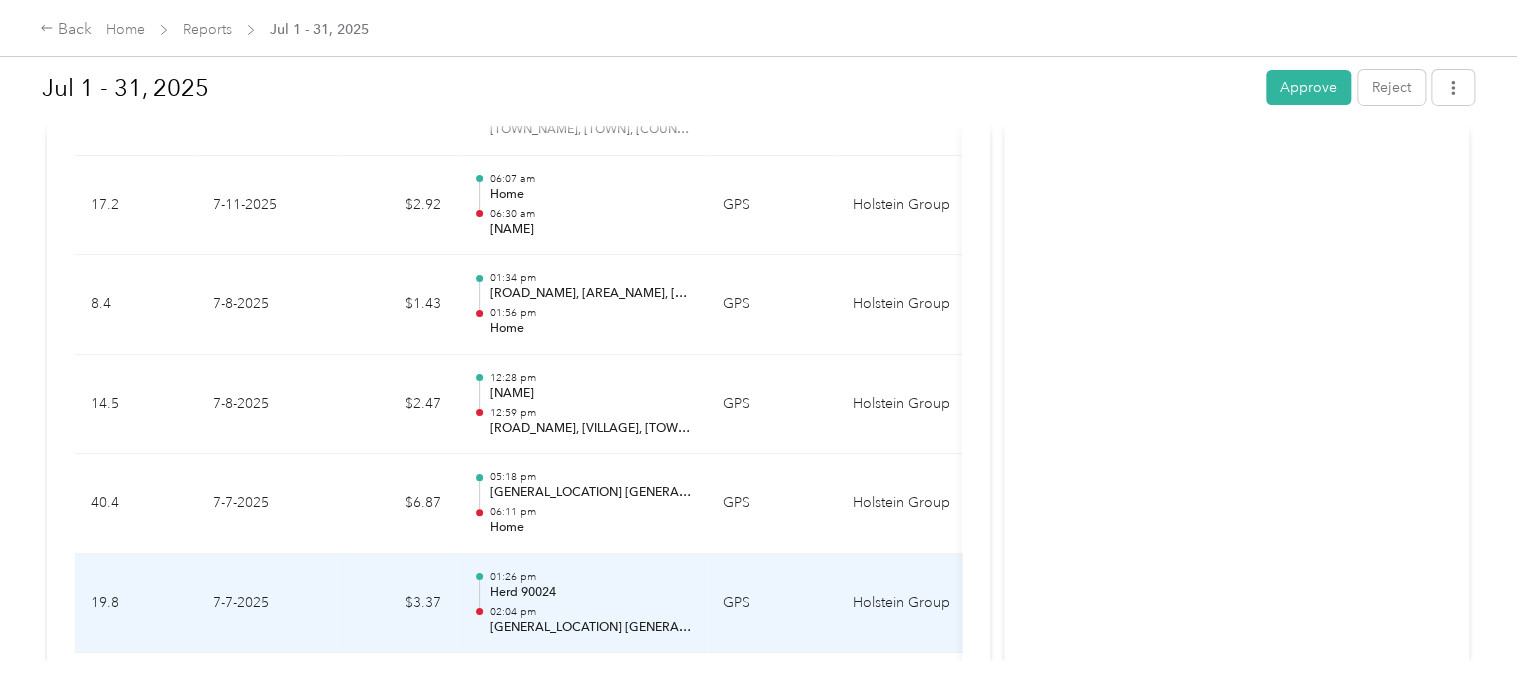 scroll, scrollTop: 3500, scrollLeft: 0, axis: vertical 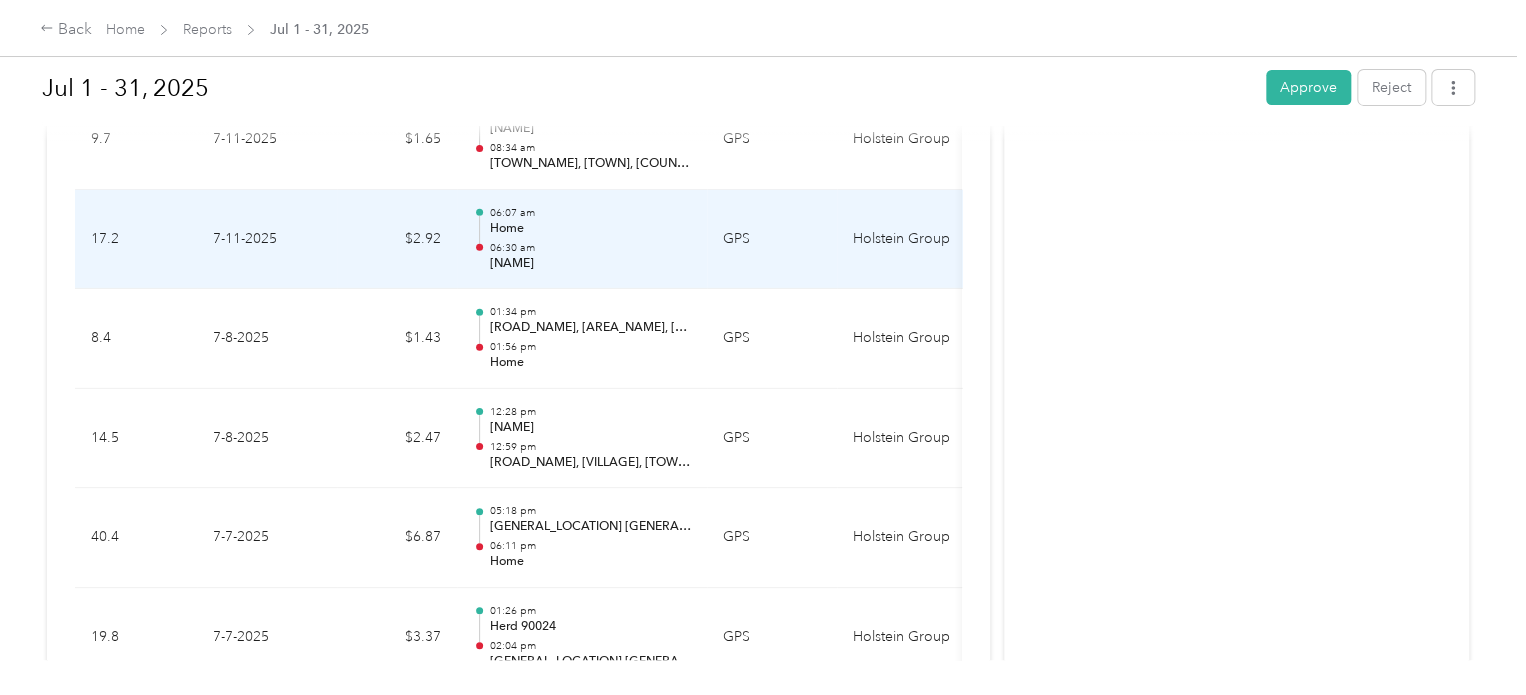 click on "06:30 am" at bounding box center [590, 248] 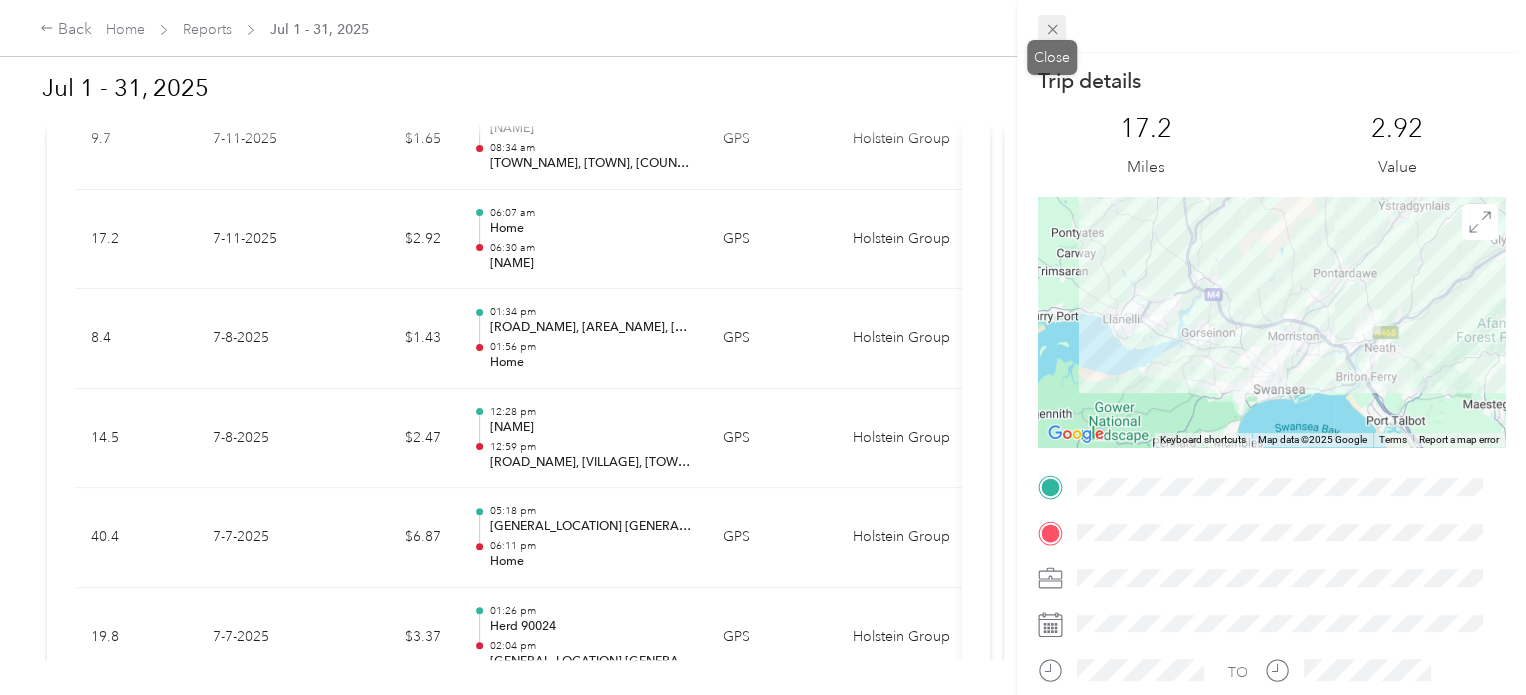 click 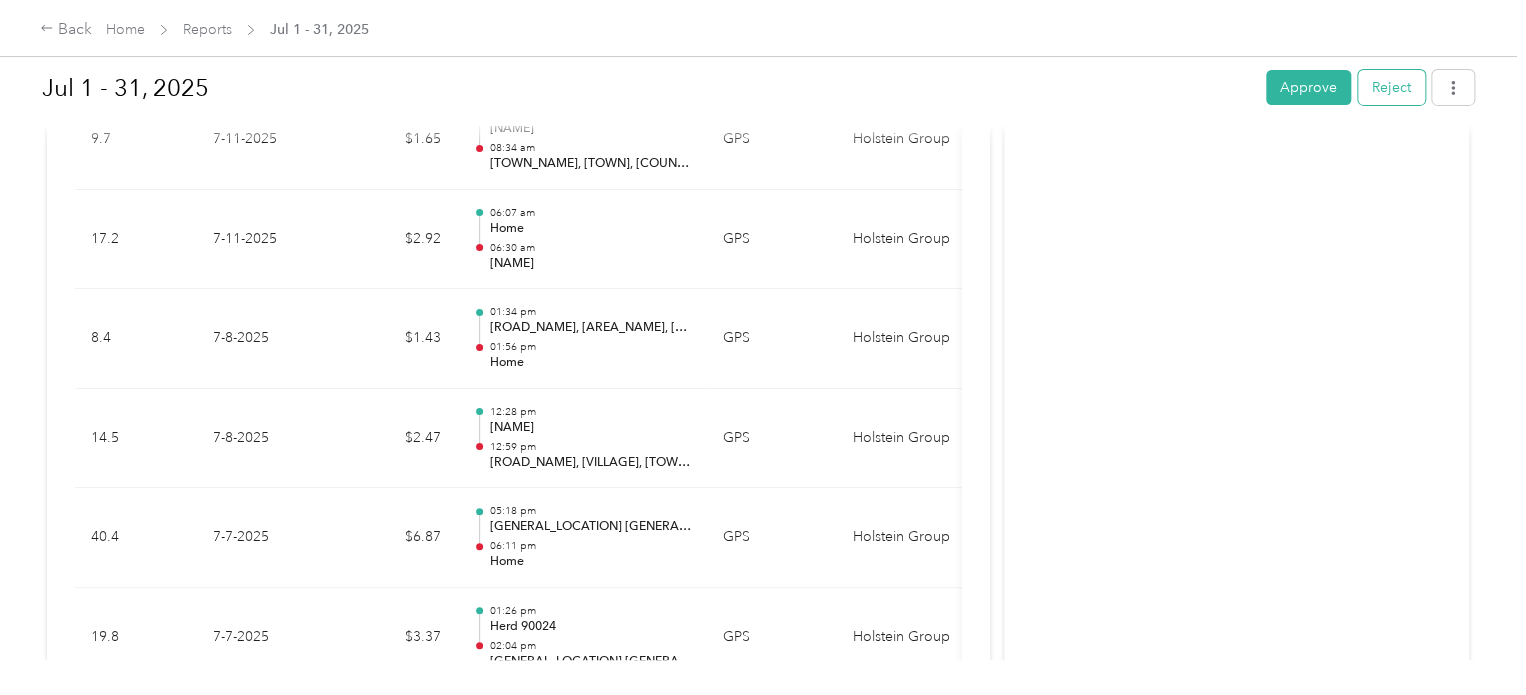 click on "Reject" at bounding box center (1391, 87) 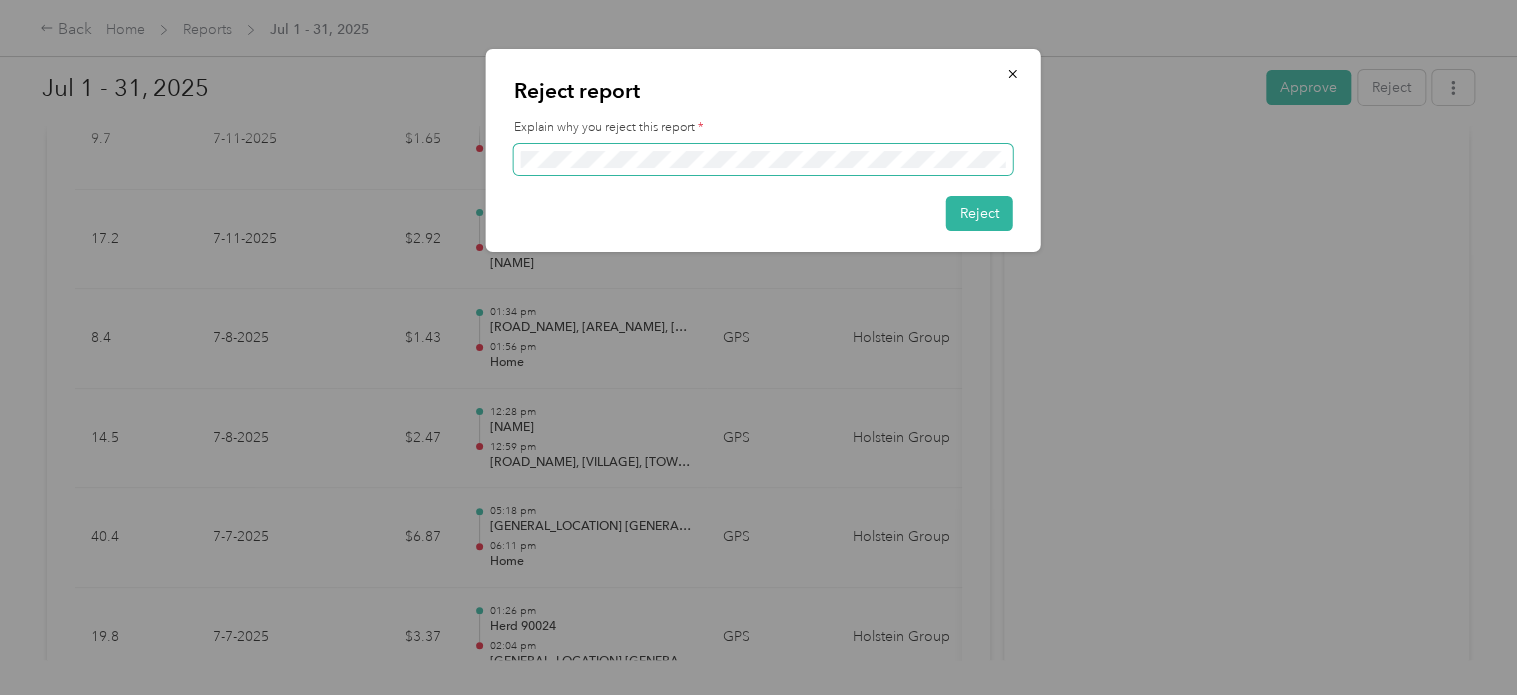 scroll, scrollTop: 0, scrollLeft: 512, axis: horizontal 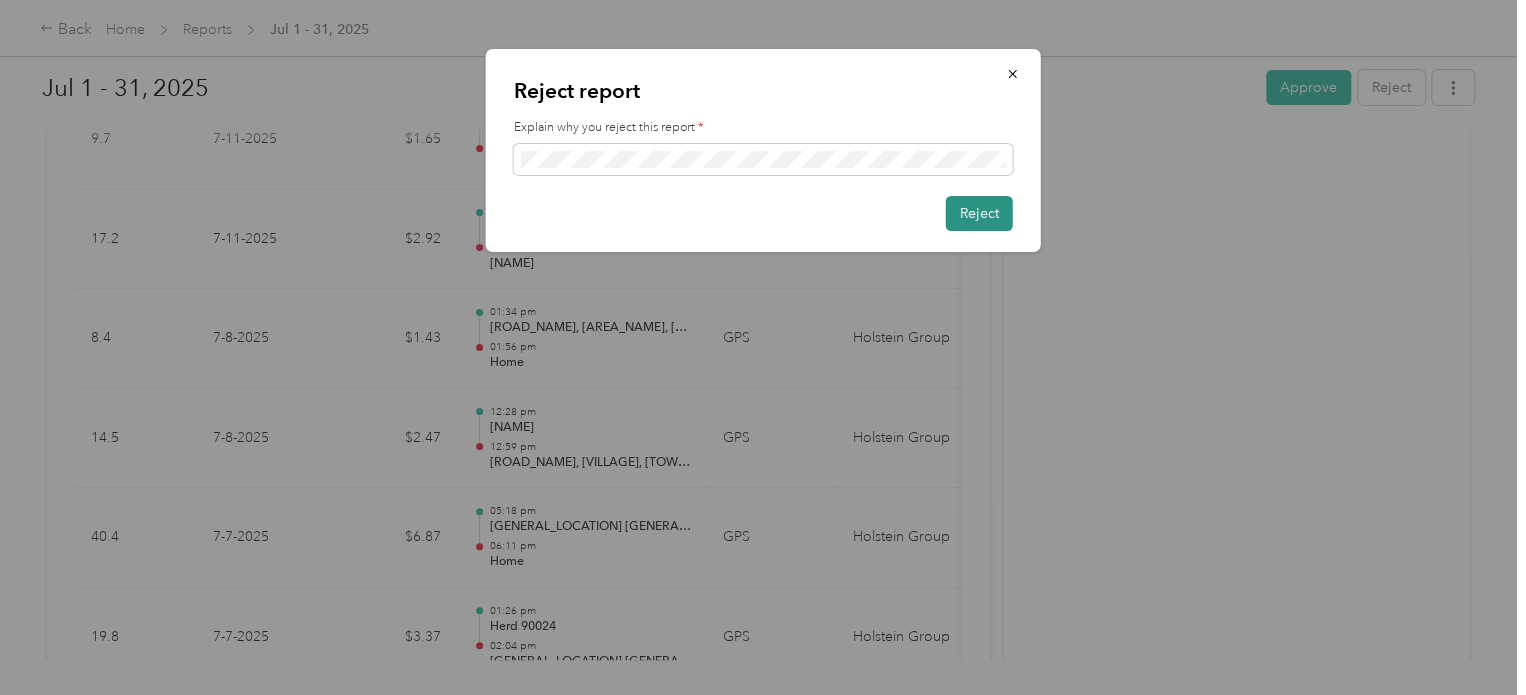 click on "Reject" at bounding box center (979, 213) 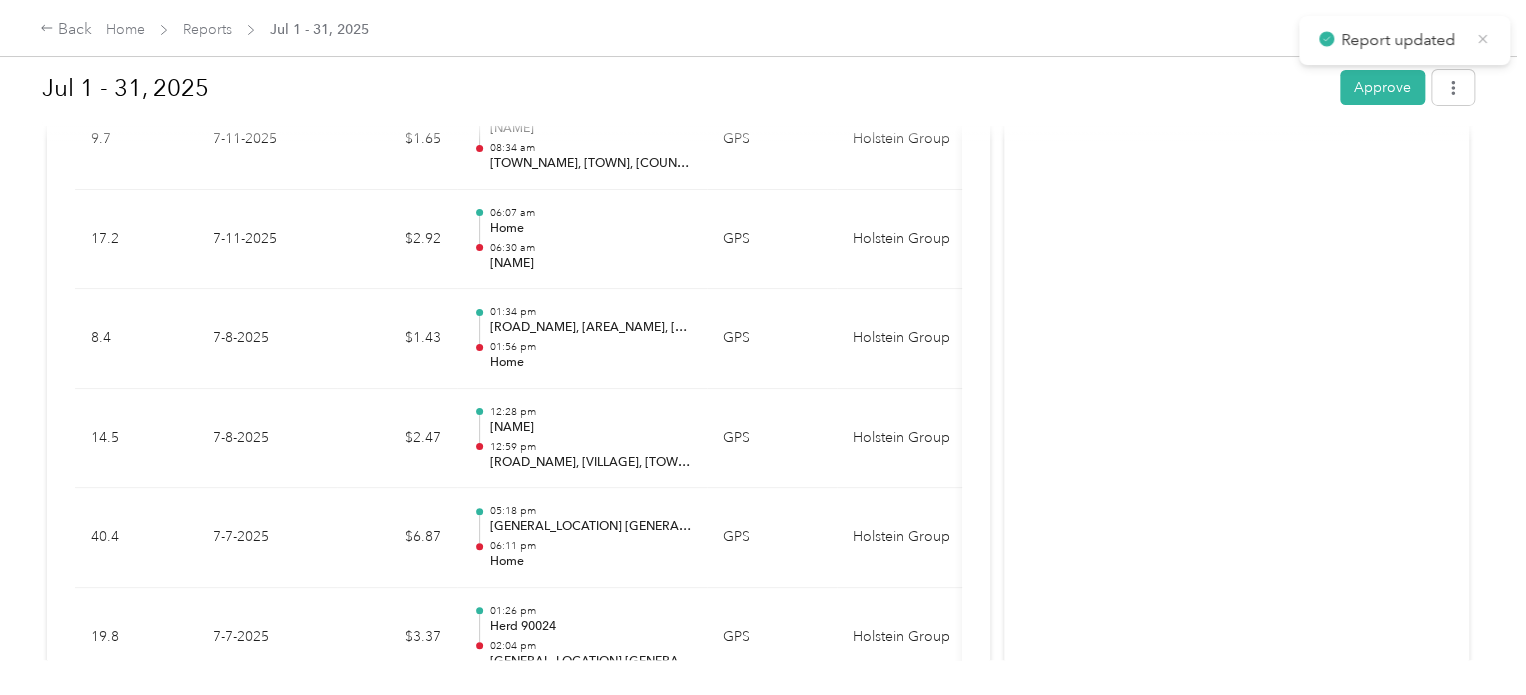 click 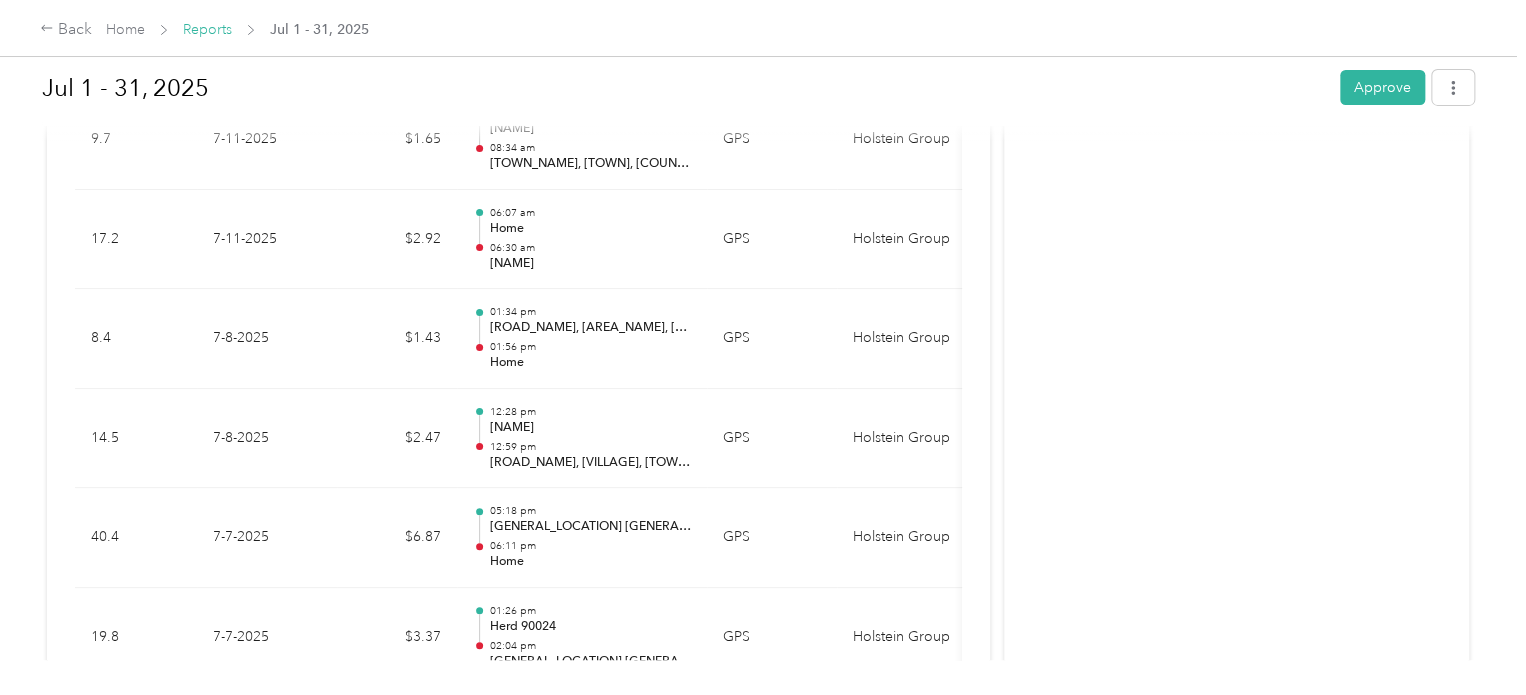 click on "Reports" at bounding box center (207, 29) 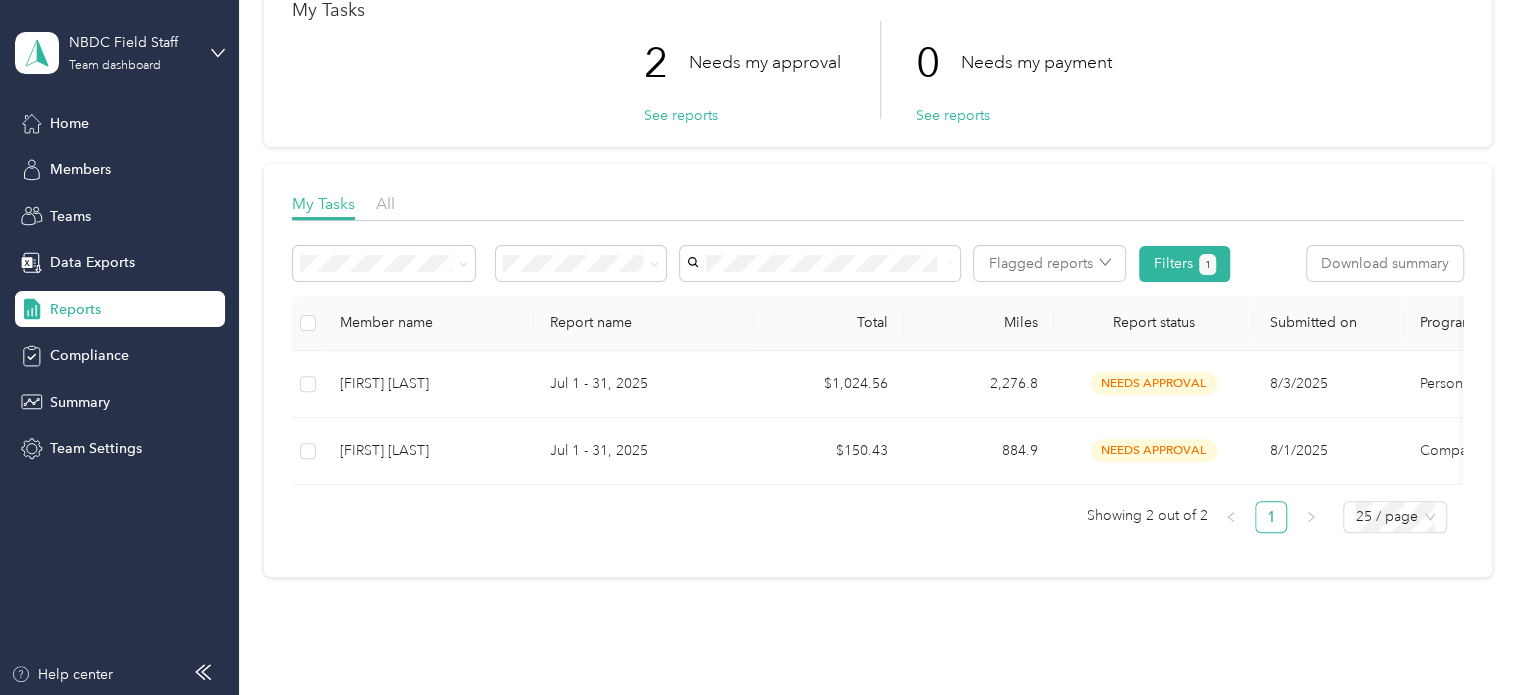 scroll, scrollTop: 200, scrollLeft: 0, axis: vertical 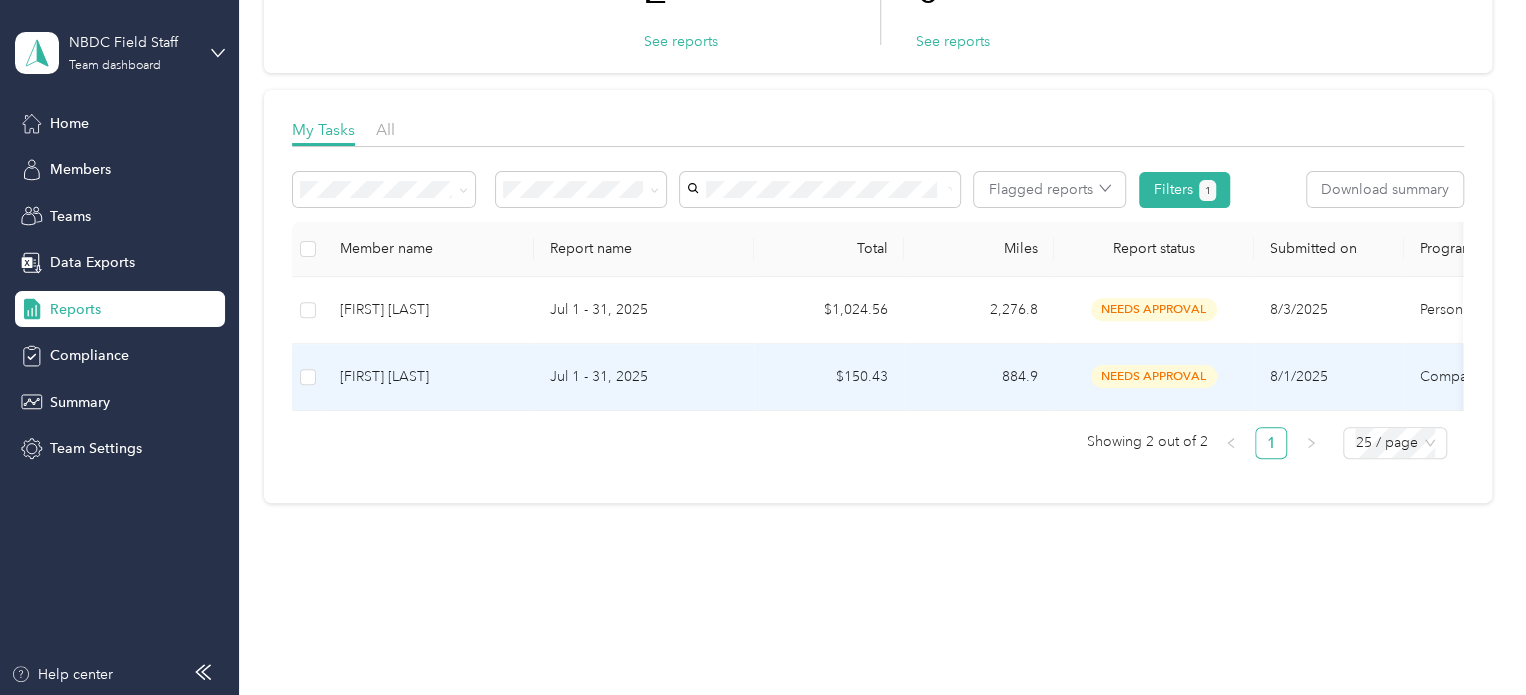 click on "needs approval" at bounding box center [1154, 376] 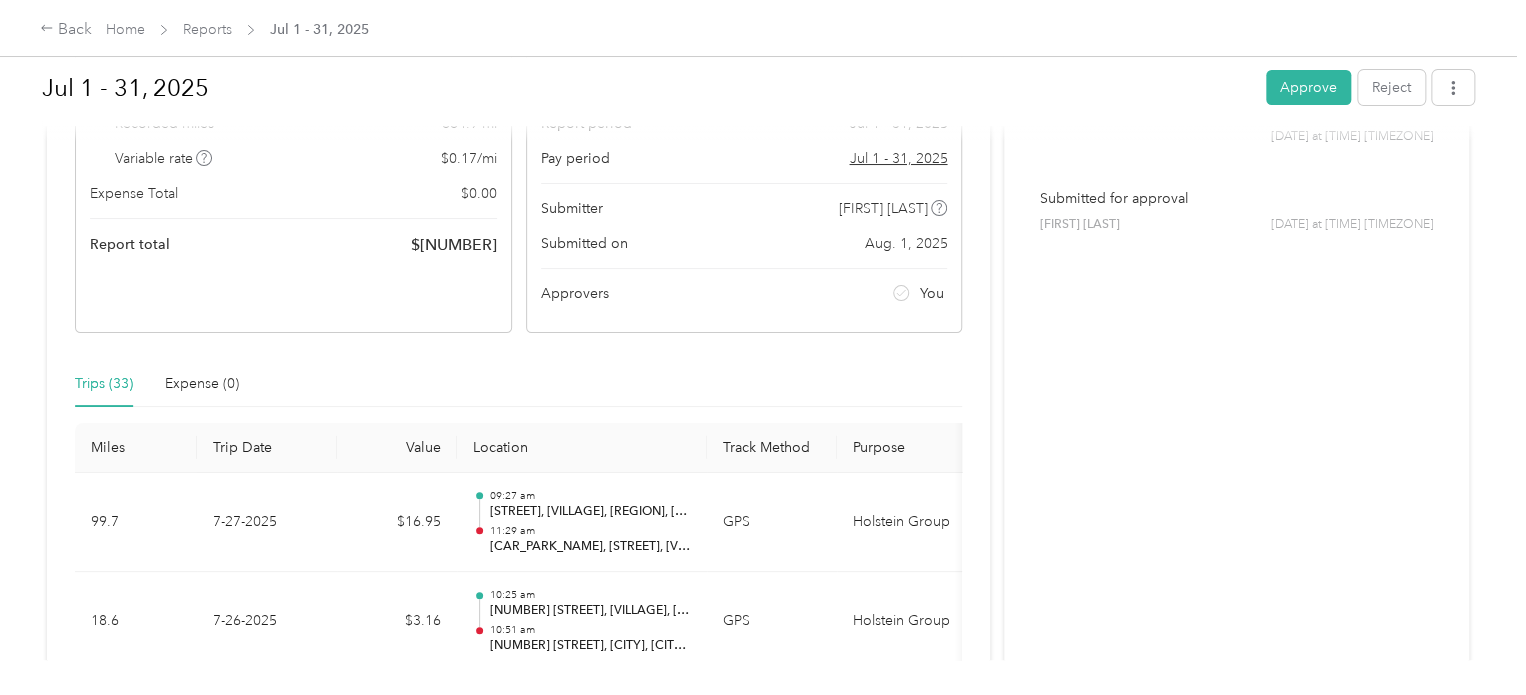 scroll, scrollTop: 400, scrollLeft: 0, axis: vertical 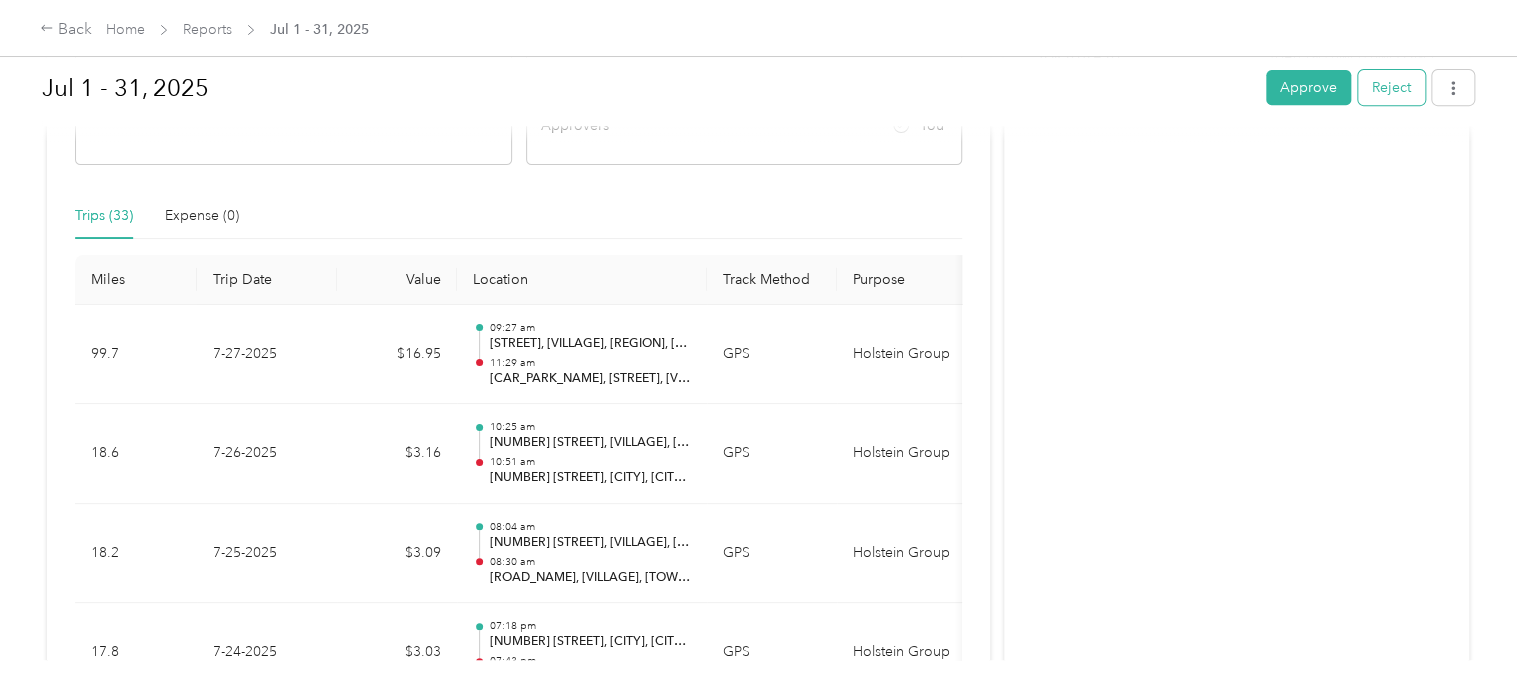 click on "Reject" at bounding box center [1391, 87] 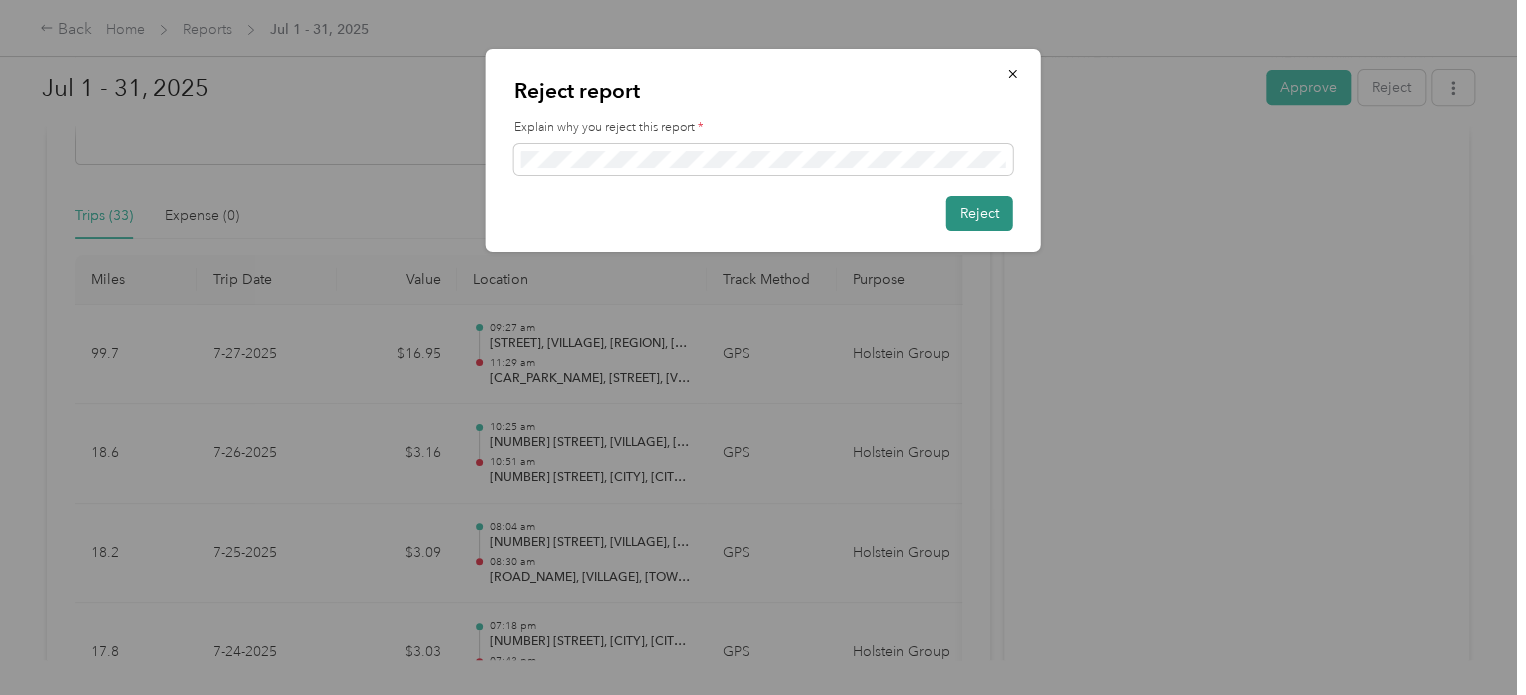 click on "Reject" at bounding box center (979, 213) 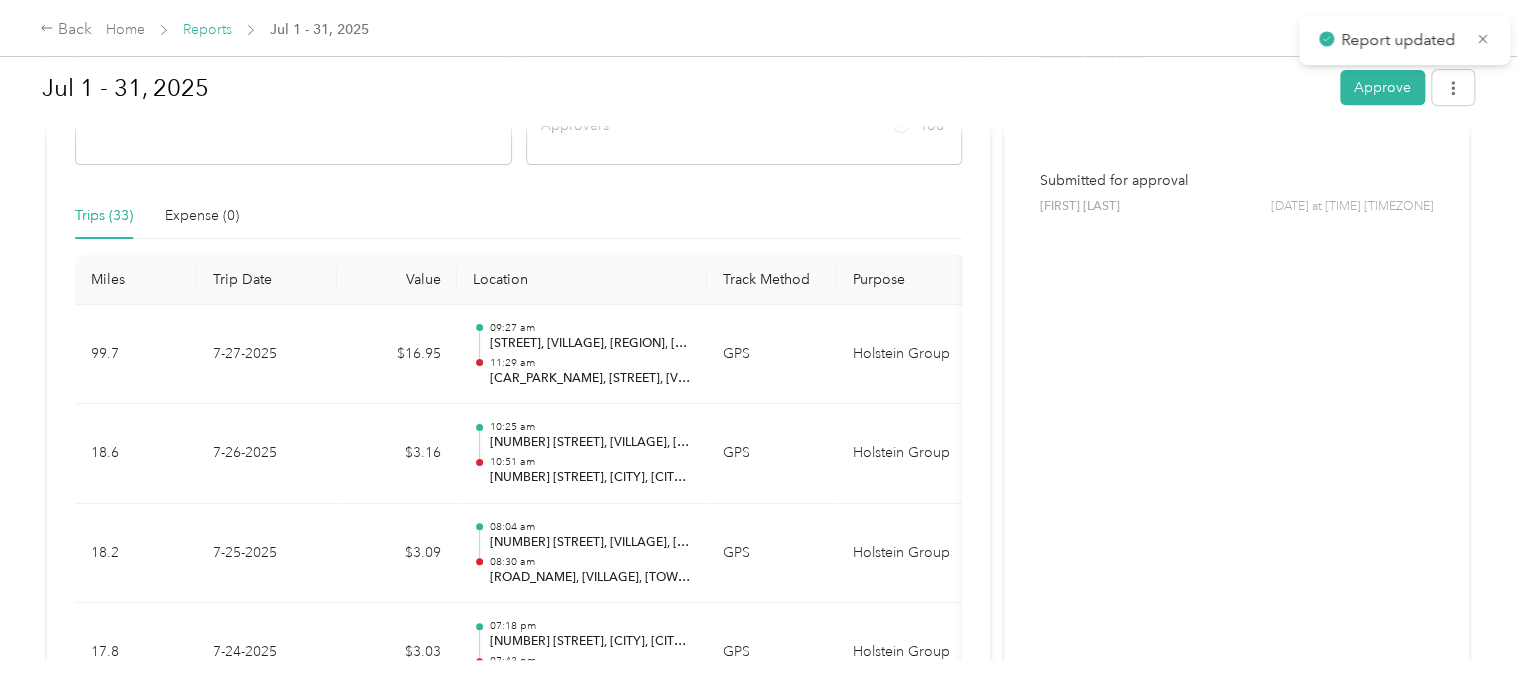 click on "Reports" at bounding box center [207, 29] 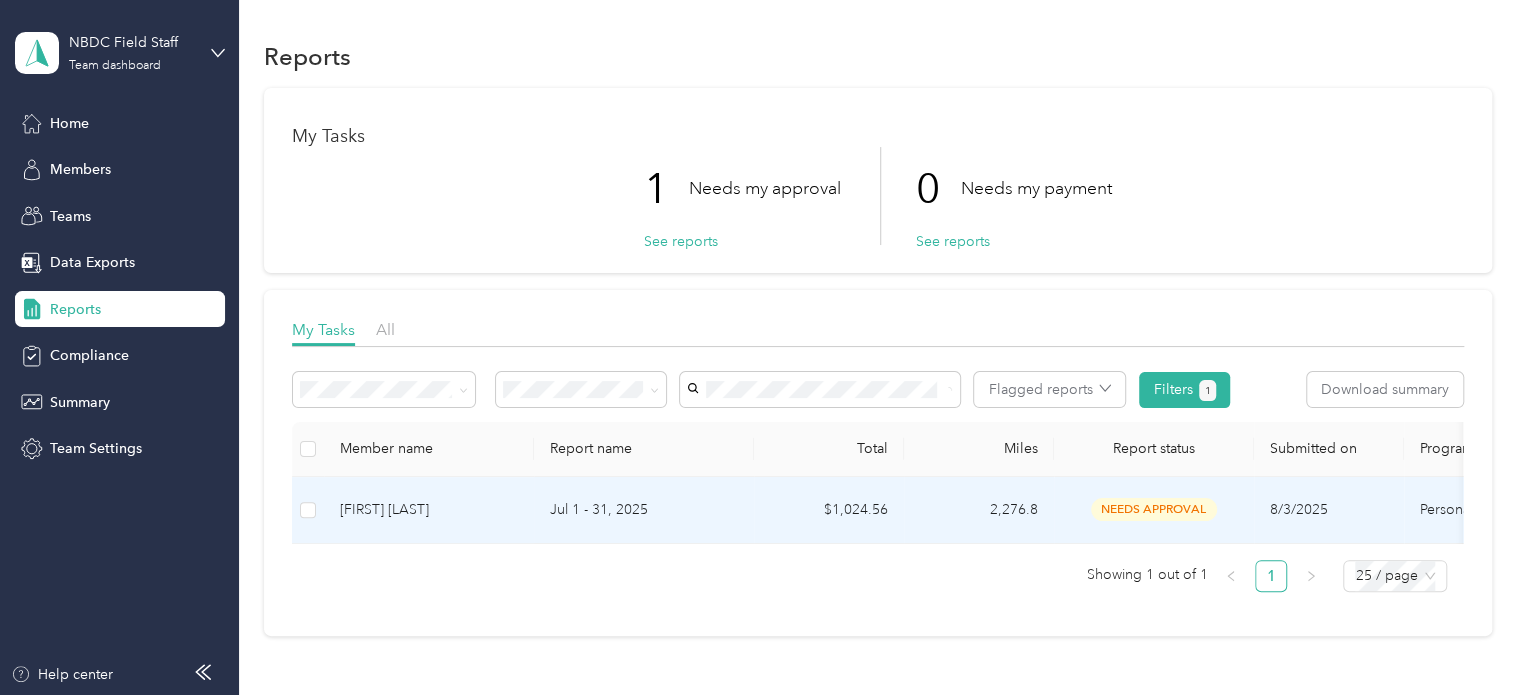 click on "needs approval" at bounding box center [1154, 509] 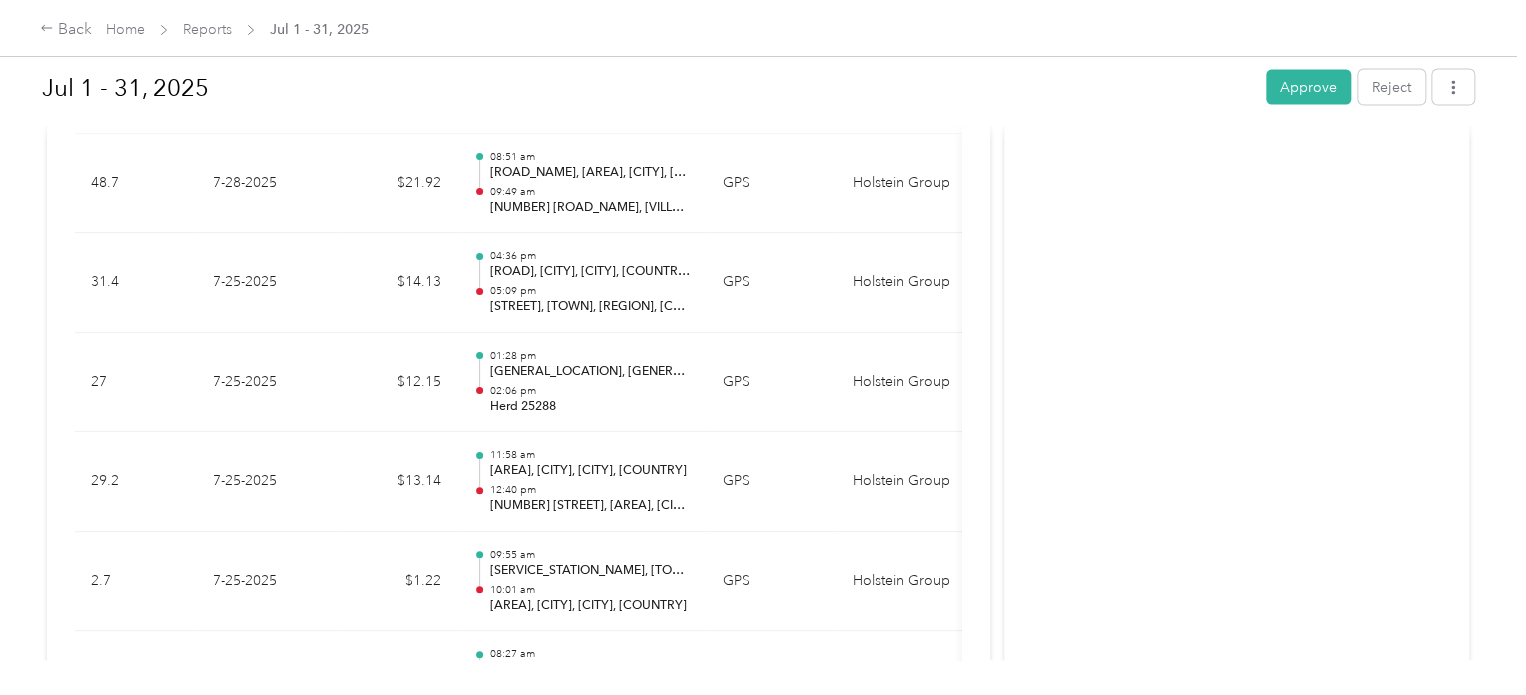 scroll, scrollTop: 2000, scrollLeft: 0, axis: vertical 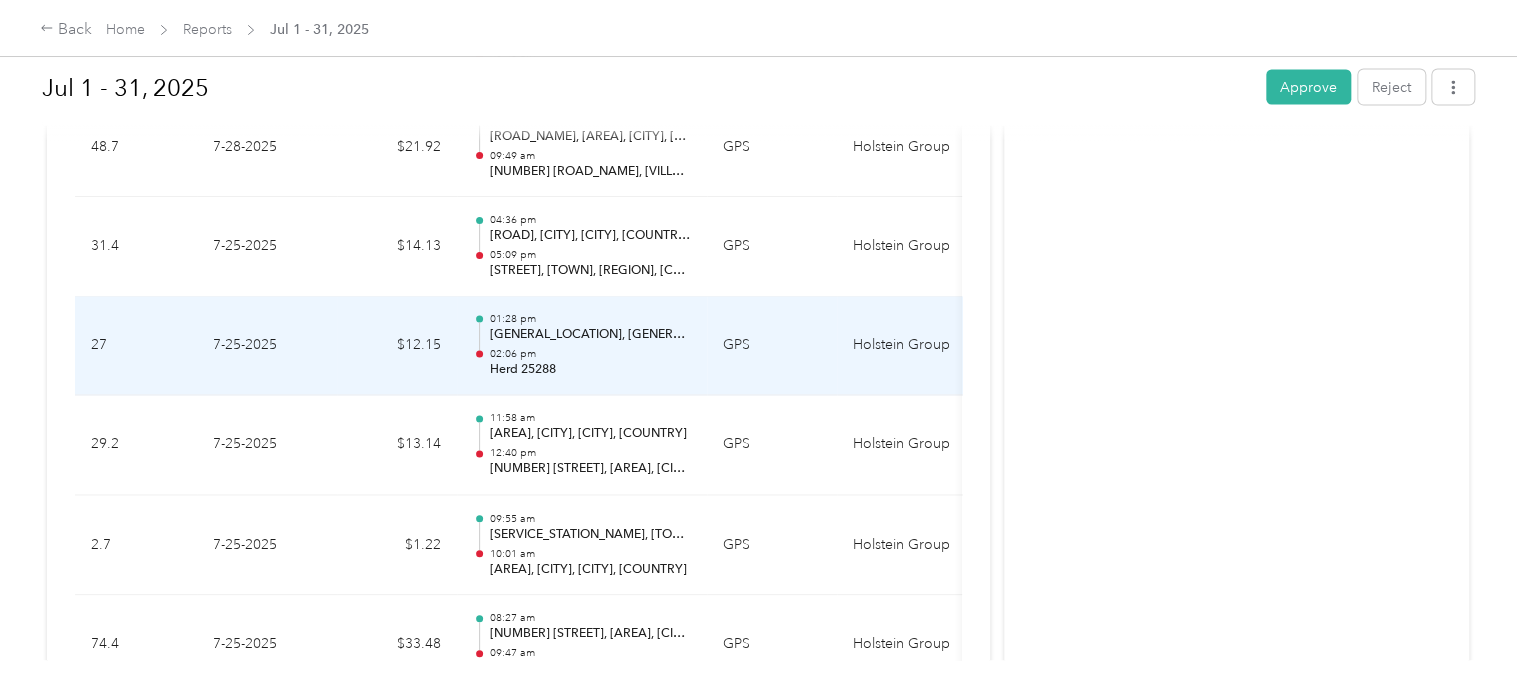 click on "02:06 pm" at bounding box center [590, 355] 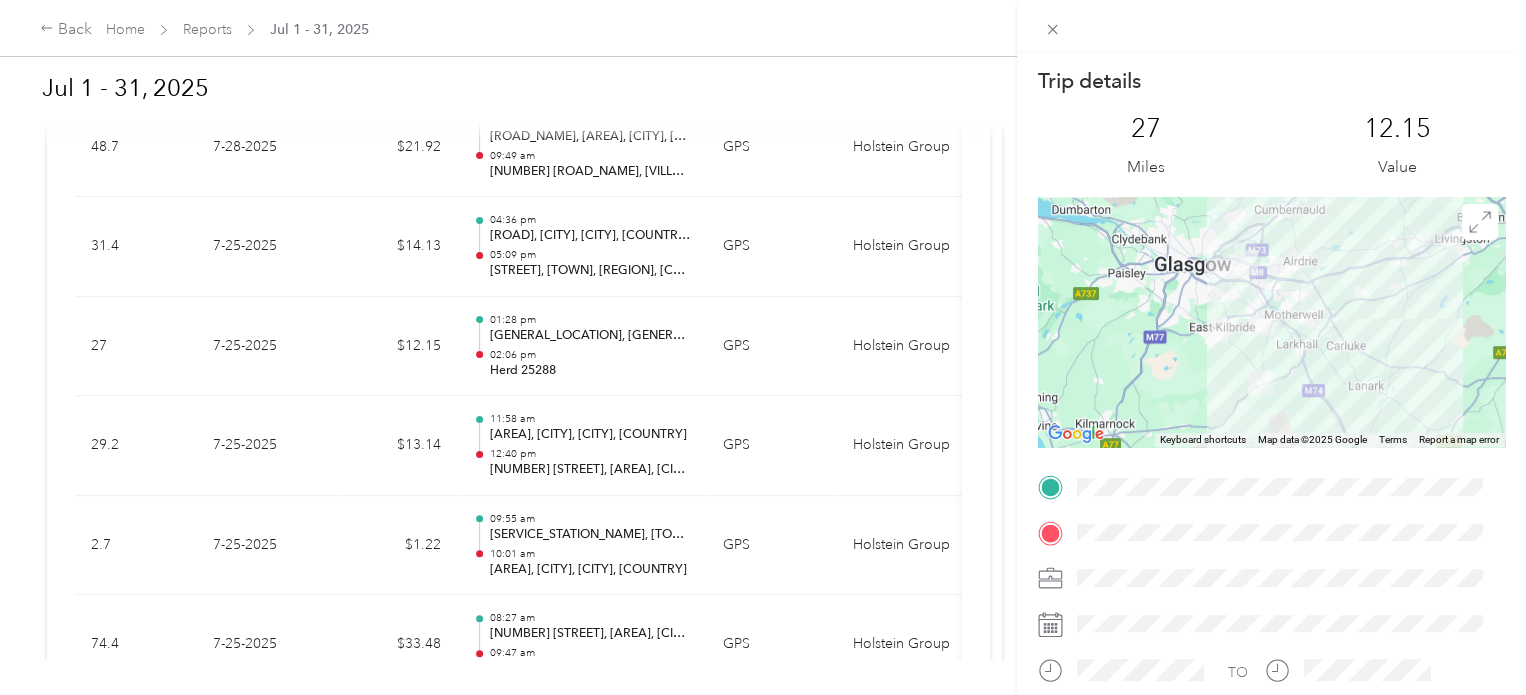 click on "Trip details This trip cannot be edited because it is either under review, approved, or paid. Contact your Team Manager to edit it. 27 Miles 12.15 Value  ← Move left → Move right ↑ Move up ↓ Move down + Zoom in - Zoom out Home Jump left by 75% End Jump right by 75% Page Up Jump up by 75% Page Down Jump down by 75% Keyboard shortcuts Map Data Map data ©2025 Google Map data ©2025 Google 10 km  Click to toggle between metric and imperial units Terms Report a map error TO" at bounding box center [763, 347] 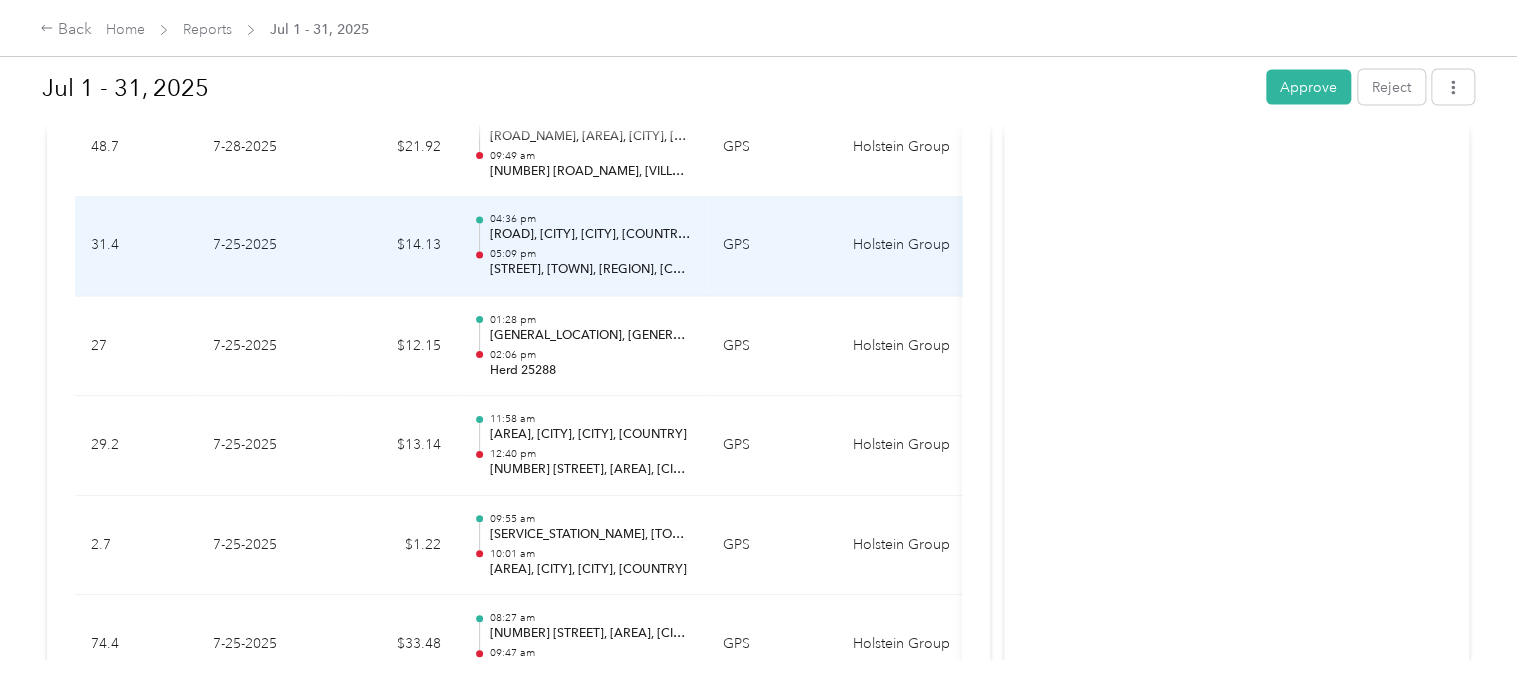 click on "05:09 pm" at bounding box center [590, 255] 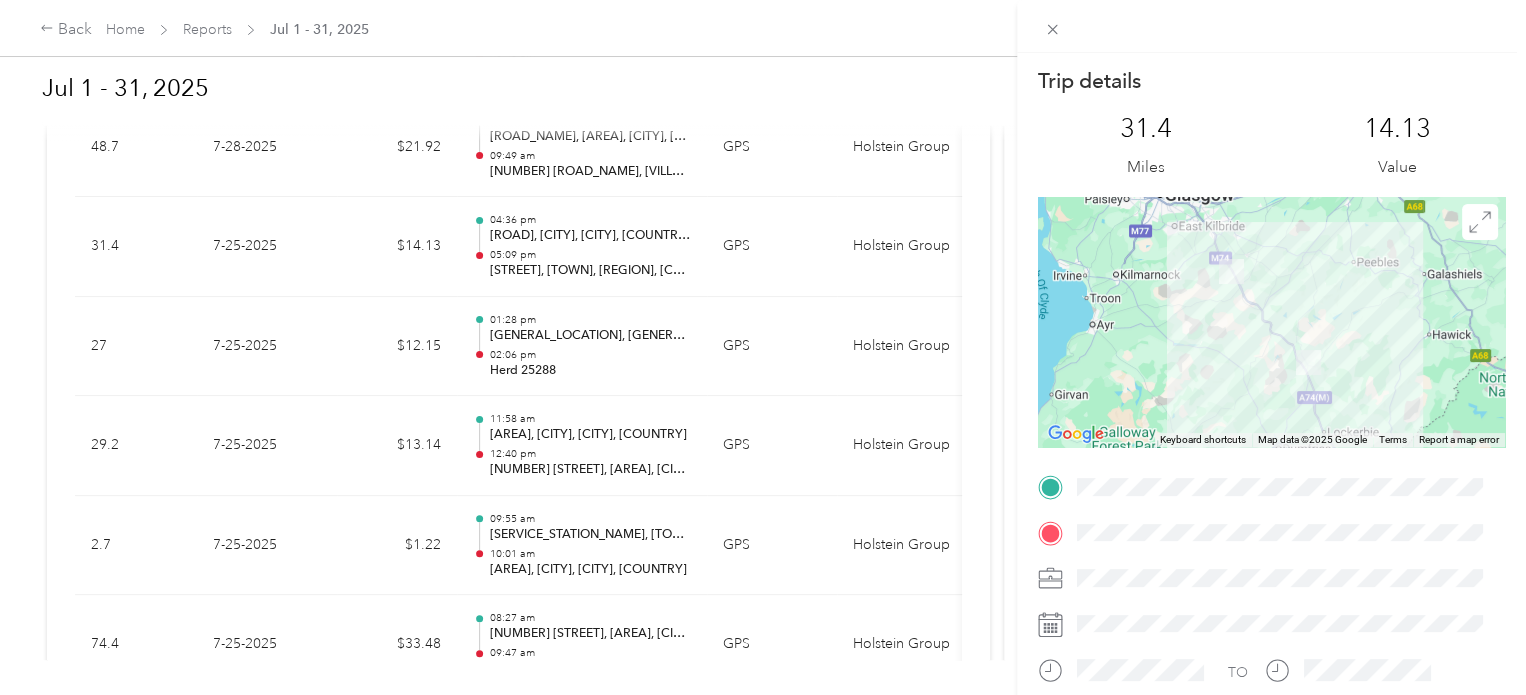 click on "Trip details This trip cannot be edited because it is either under review, approved, or paid. Contact your Team Manager to edit it. 31.4 Miles 14.13 Value  ← Move left → Move right ↑ Move up ↓ Move down + Zoom in - Zoom out Home Jump left by 75% End Jump right by 75% Page Up Jump up by 75% Page Down Jump down by 75% Keyboard shortcuts Map Data Map data ©2025 Google Map data ©2025 Google 20 km  Click to toggle between metric and imperial units Terms Report a map error TO" at bounding box center (763, 347) 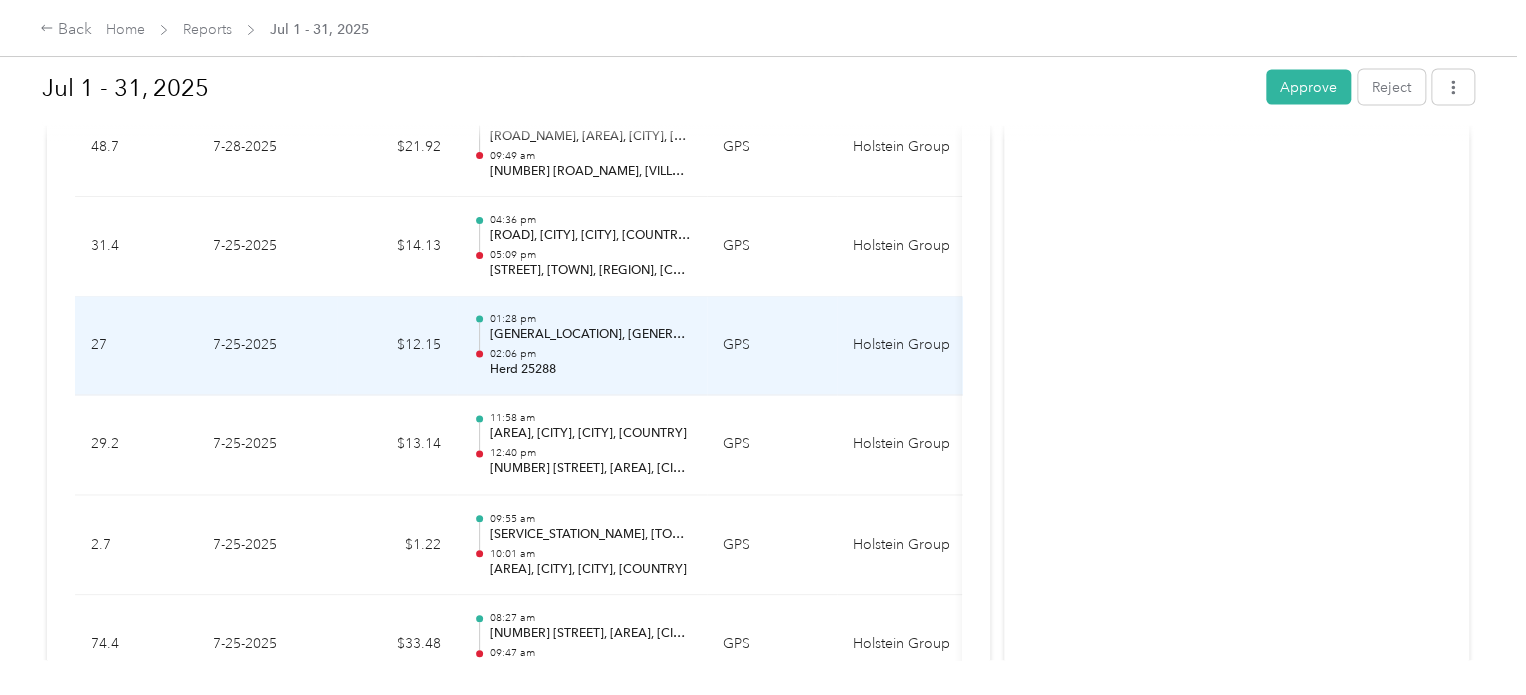 click on "02:06 pm" at bounding box center [590, 355] 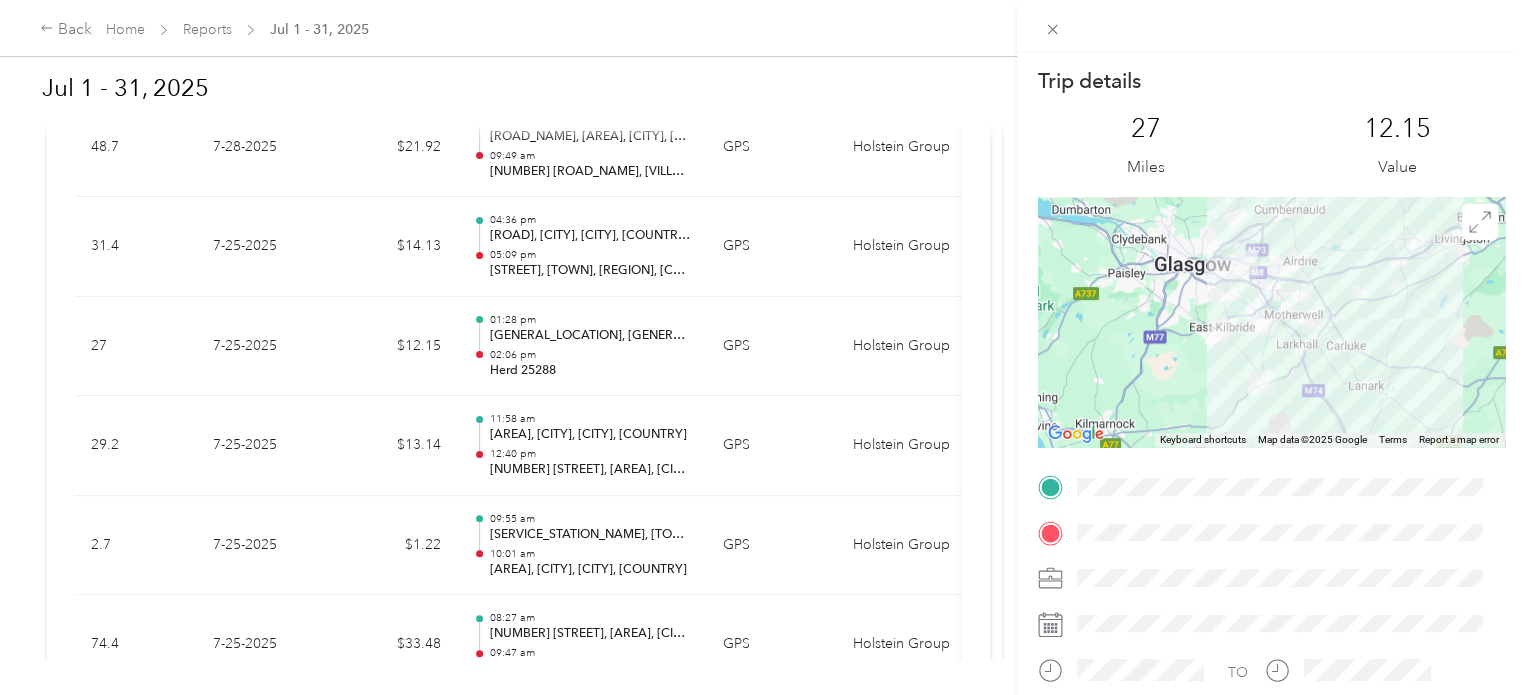 click on "Trip details This trip cannot be edited because it is either under review, approved, or paid. Contact your Team Manager to edit it. 27 Miles 12.15 Value  ← Move left → Move right ↑ Move up ↓ Move down + Zoom in - Zoom out Home Jump left by 75% End Jump right by 75% Page Up Jump up by 75% Page Down Jump down by 75% Keyboard shortcuts Map Data Map data ©2025 Google Map data ©2025 Google 10 km  Click to toggle between metric and imperial units Terms Report a map error TO" at bounding box center (763, 347) 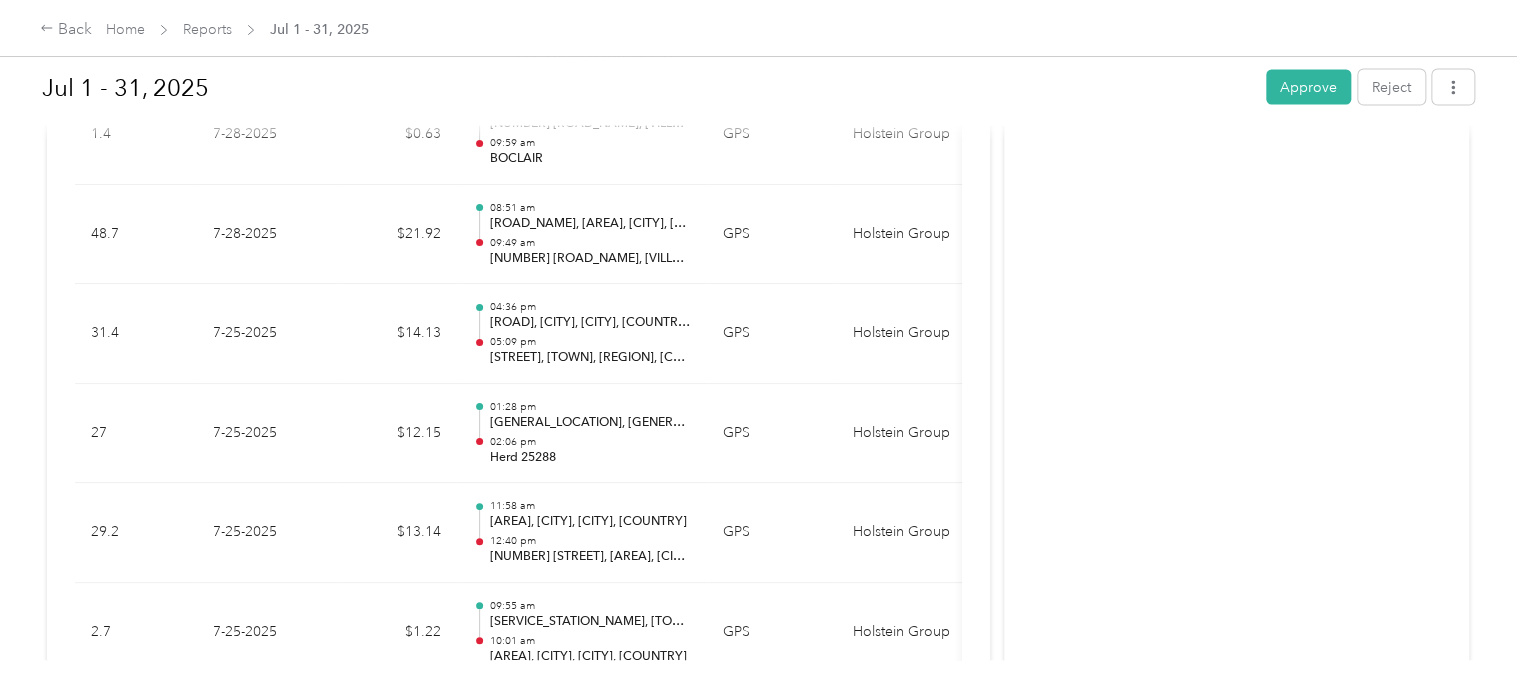 scroll, scrollTop: 1961, scrollLeft: 0, axis: vertical 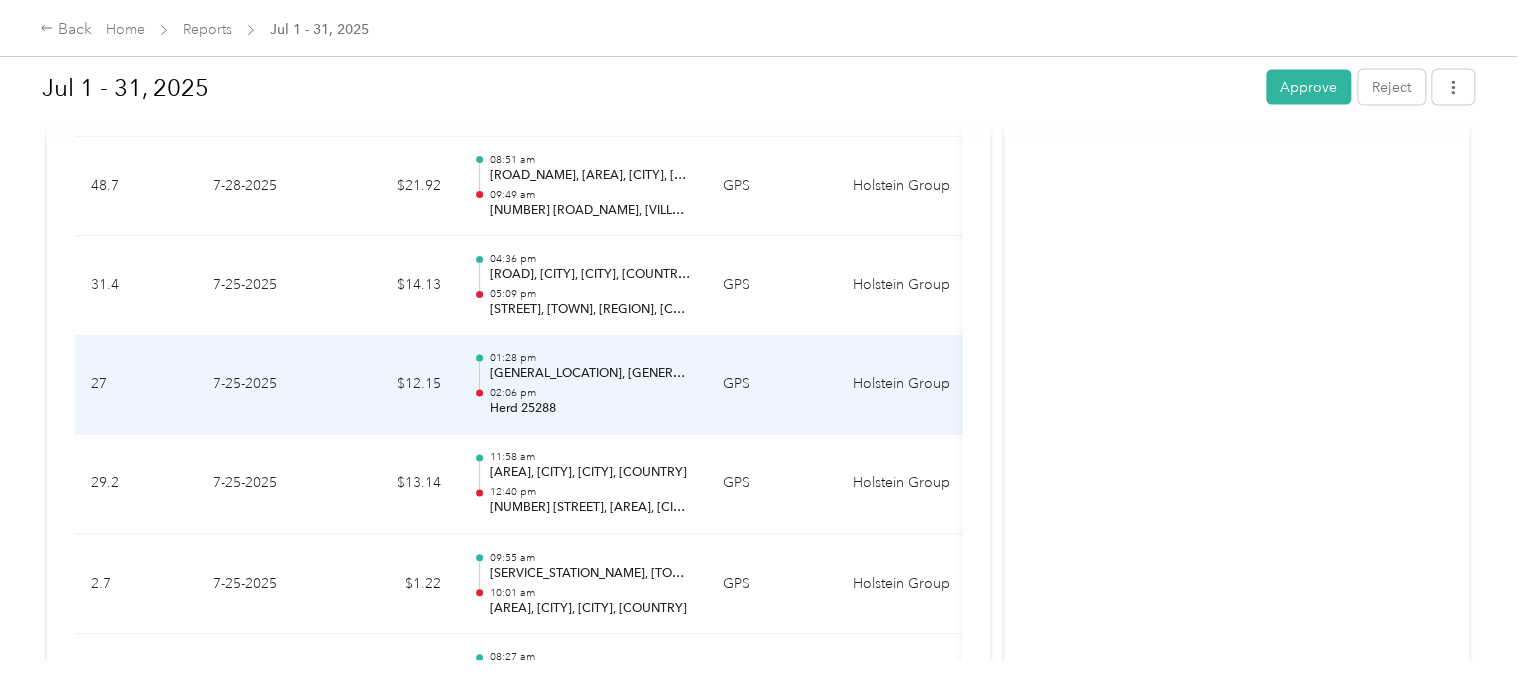 click on "[GENERAL_LOCATION], [GENERAL_LOCATION] to [GENERAL_LOCATION] train station, [GENERAL_LOCATION], [GENERAL_LOCATION], [GENERAL_LOCATION], [GENERAL_LOCATION], [COUNTRY], [POSTAL CODE], [COUNTRY]" at bounding box center (590, 375) 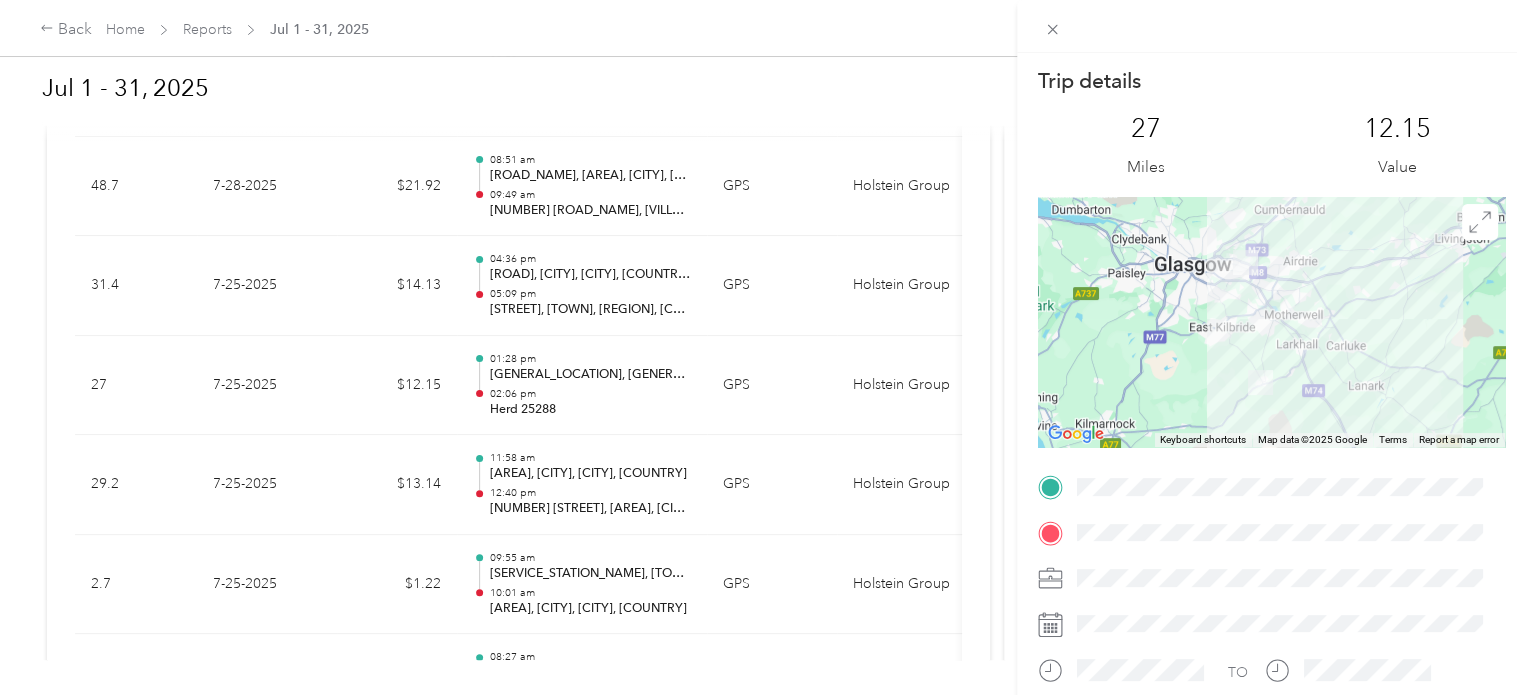 click on "Trip details This trip cannot be edited because it is either under review, approved, or paid. Contact your Team Manager to edit it. 27 Miles 12.15 Value  ← Move left → Move right ↑ Move up ↓ Move down + Zoom in - Zoom out Home Jump left by 75% End Jump right by 75% Page Up Jump up by 75% Page Down Jump down by 75% Keyboard shortcuts Map Data Map data ©2025 Google Map data ©2025 Google 10 km  Click to toggle between metric and imperial units Terms Report a map error TO" at bounding box center [763, 347] 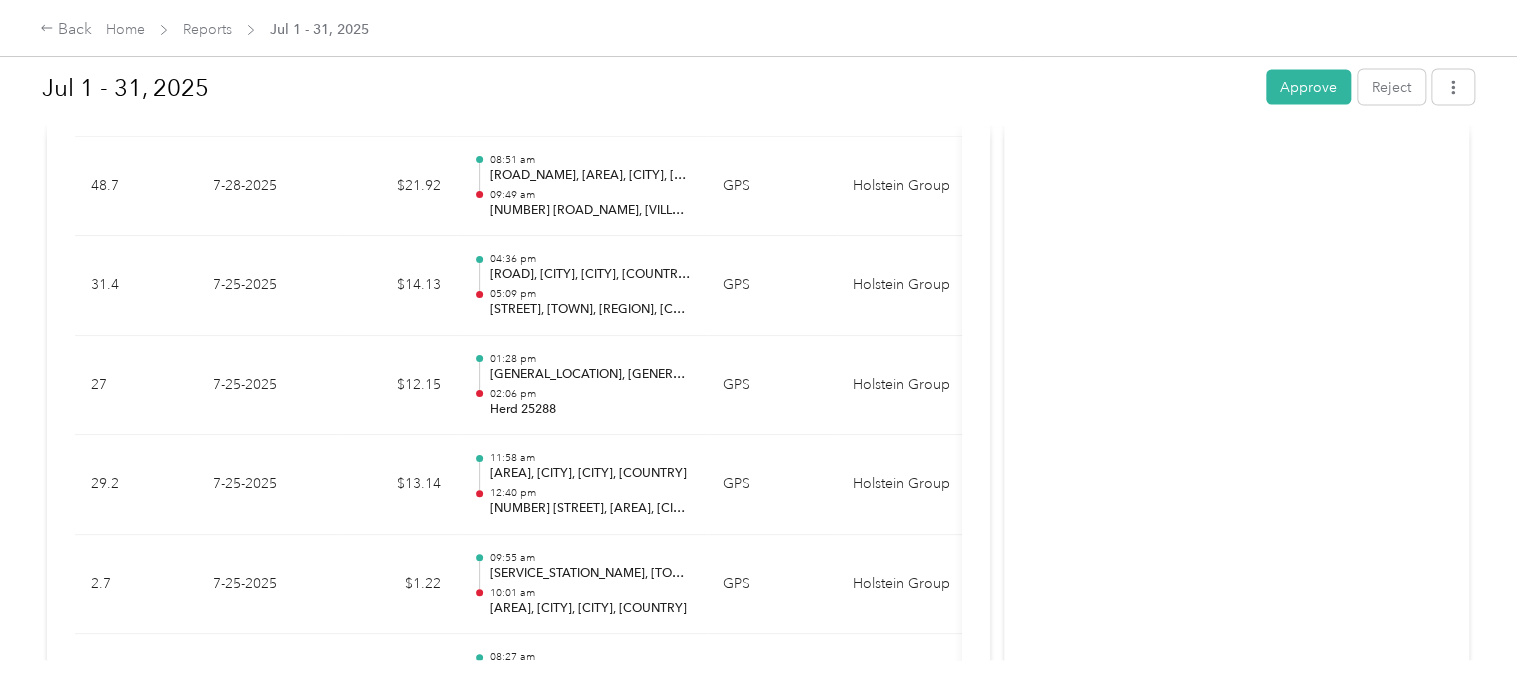 click on "Trip details This trip cannot be edited because it is either under review, approved, or paid. Contact your Team Manager to edit it. 27 Miles 12.15 Value  ← Move left → Move right ↑ Move up ↓ Move down + Zoom in - Zoom out Home Jump left by 75% End Jump right by 75% Page Up Jump up by 75% Page Down Jump down by 75% Keyboard shortcuts Map Data Map data ©2025 Google Map data ©2025 Google 10 km  Click to toggle between metric and imperial units Terms Report a map error TO" at bounding box center (758, 695) 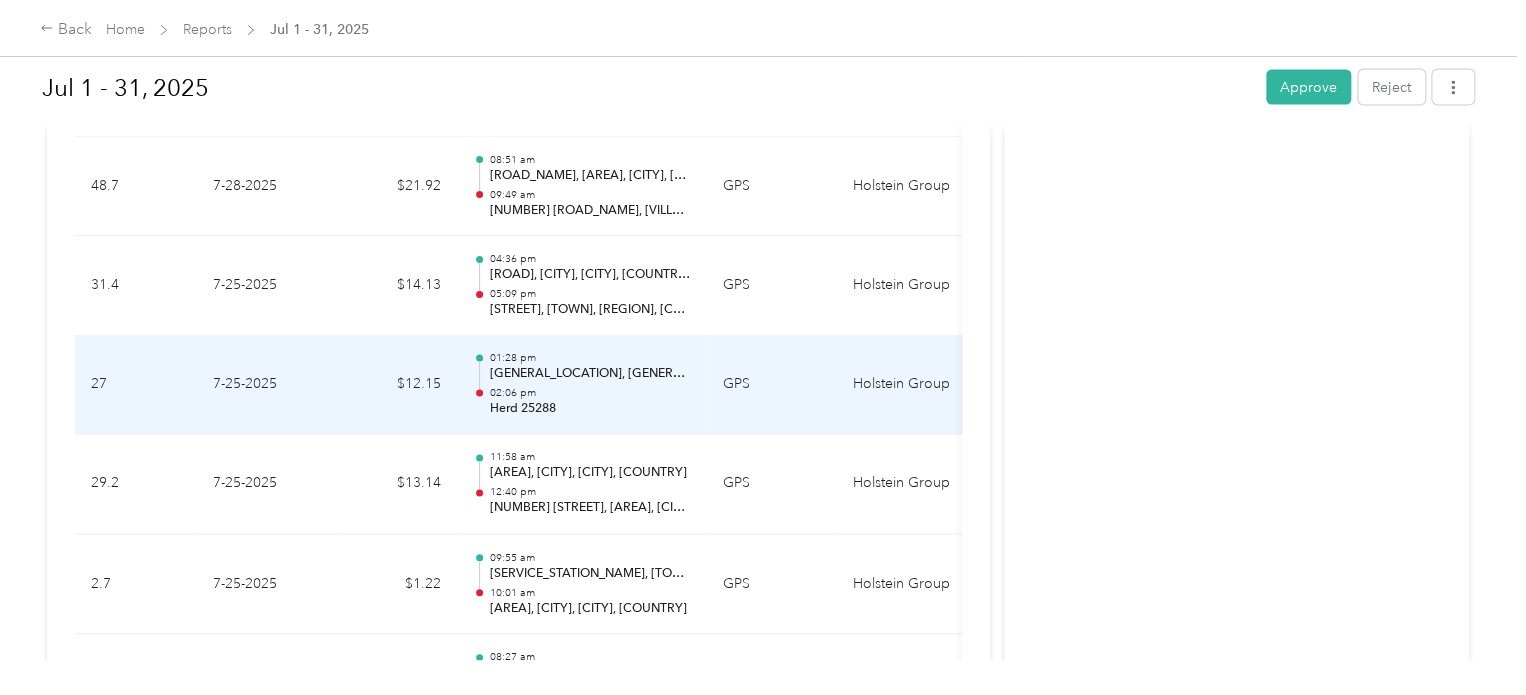 click on "02:06 pm" at bounding box center [590, 394] 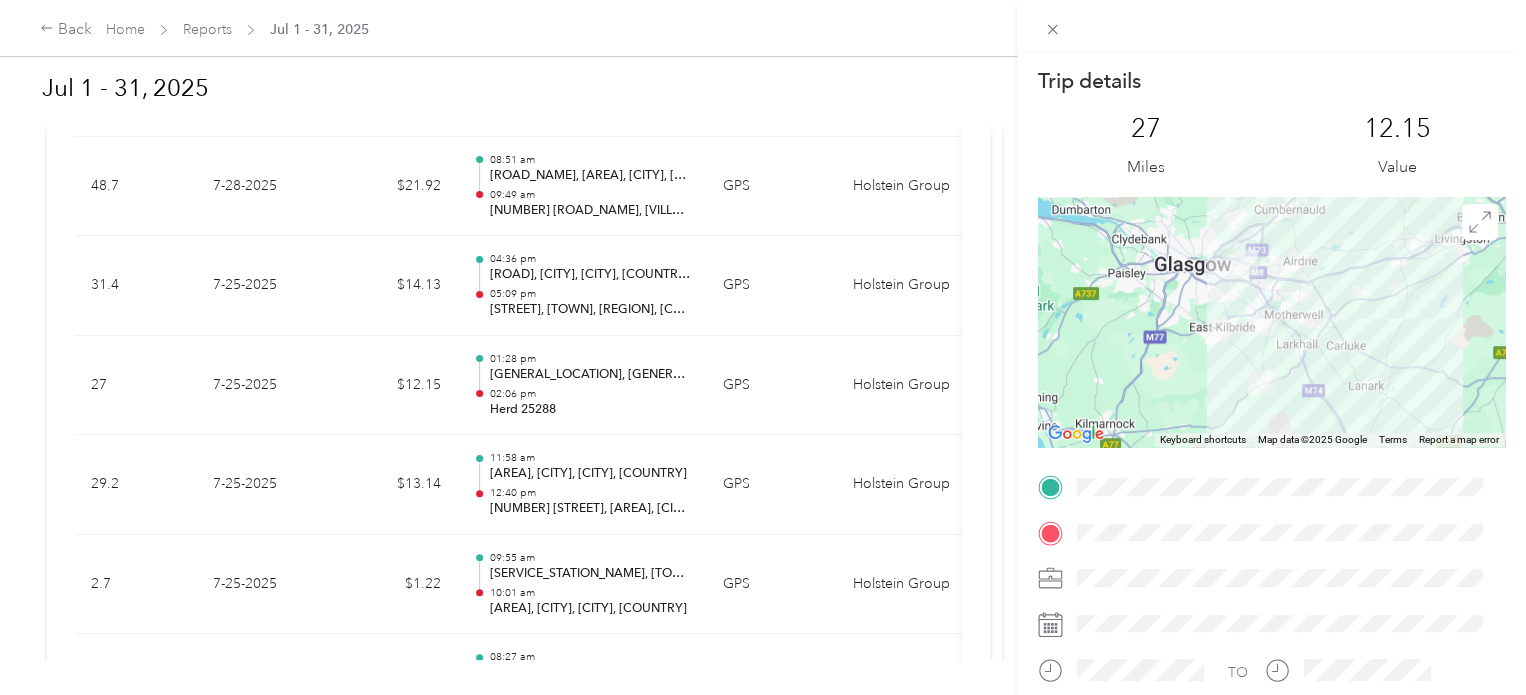 click at bounding box center [1271, 322] 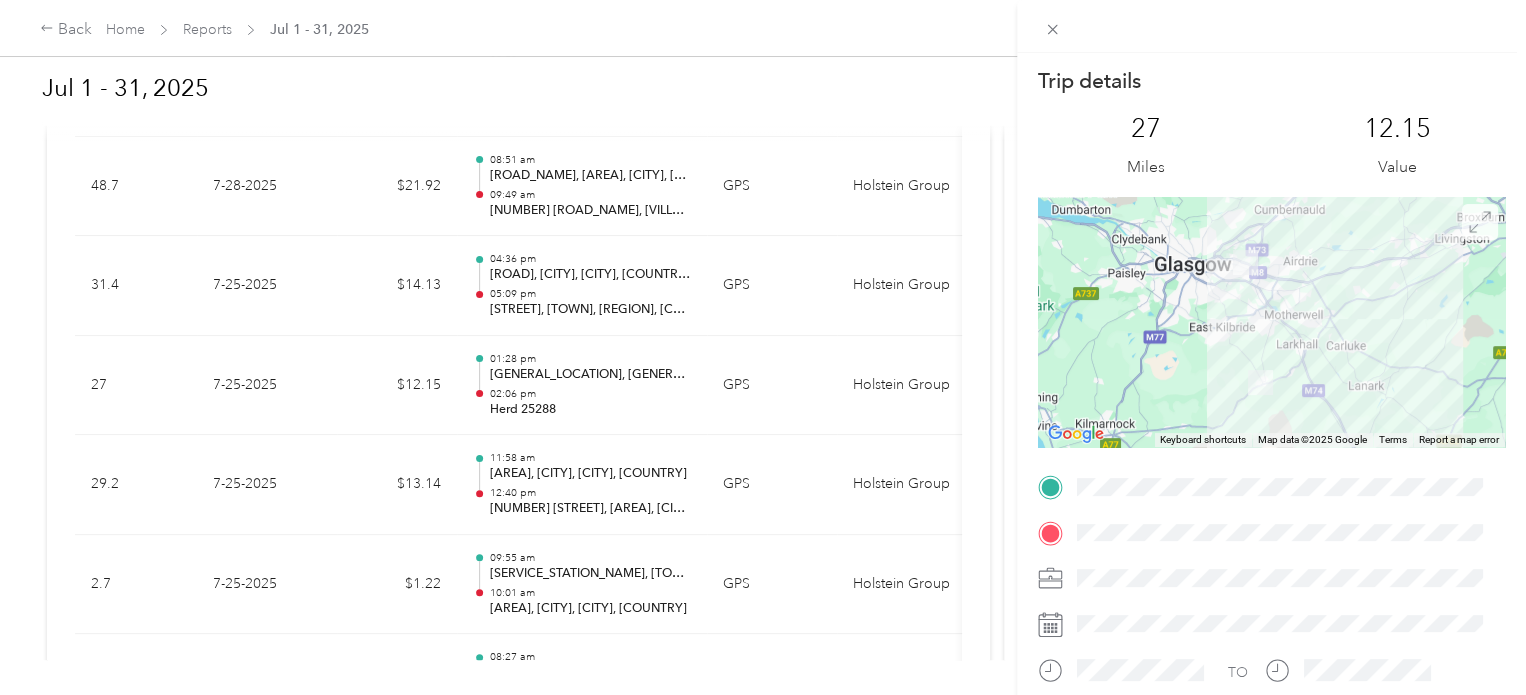 click at bounding box center (1480, 222) 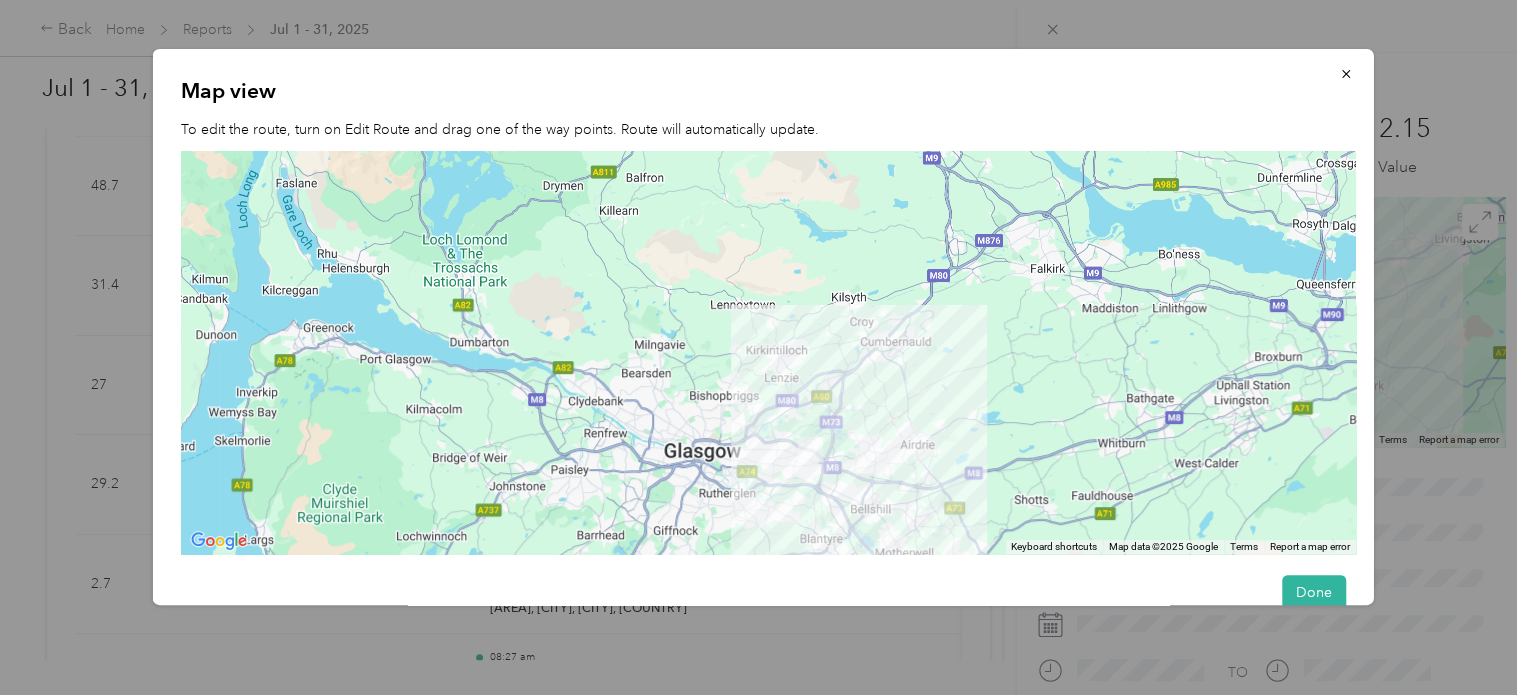 drag, startPoint x: 700, startPoint y: 258, endPoint x: 793, endPoint y: 476, distance: 237.00844 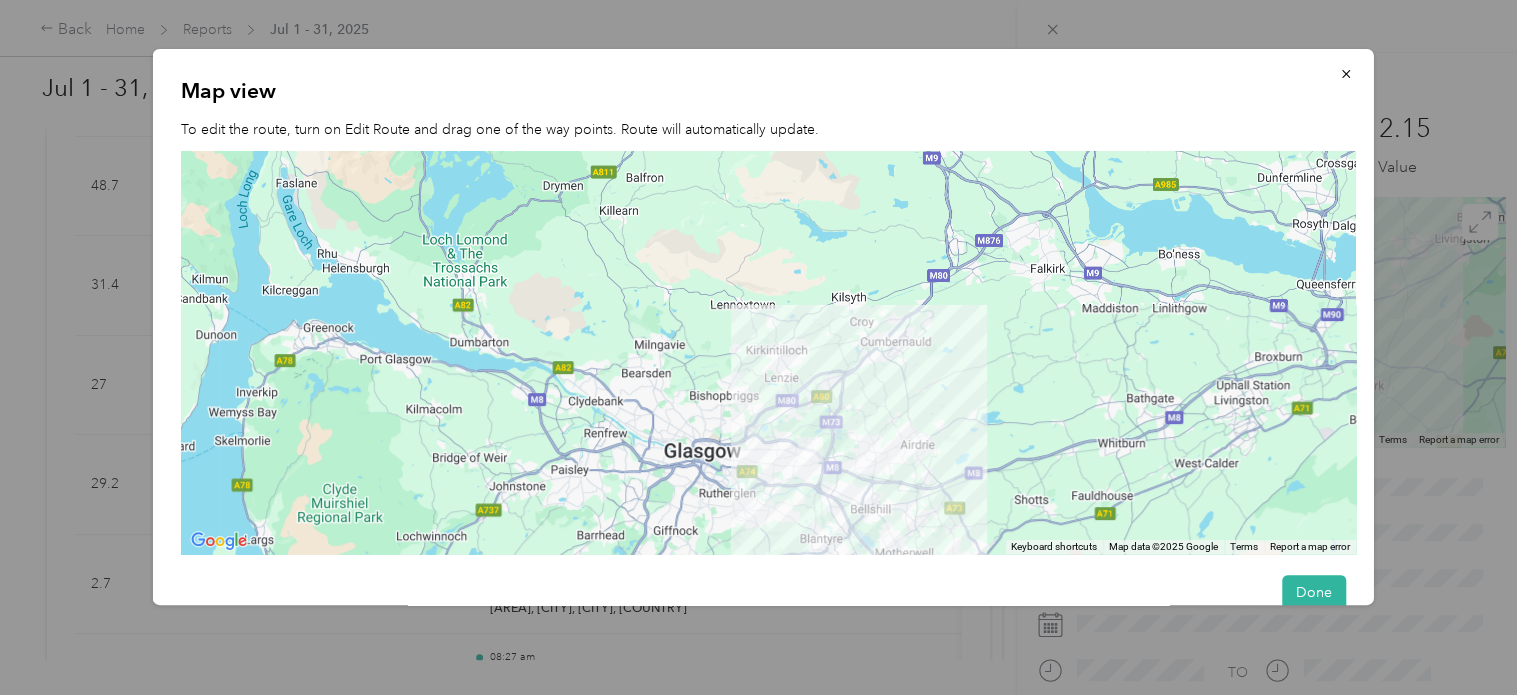 click at bounding box center (768, 352) 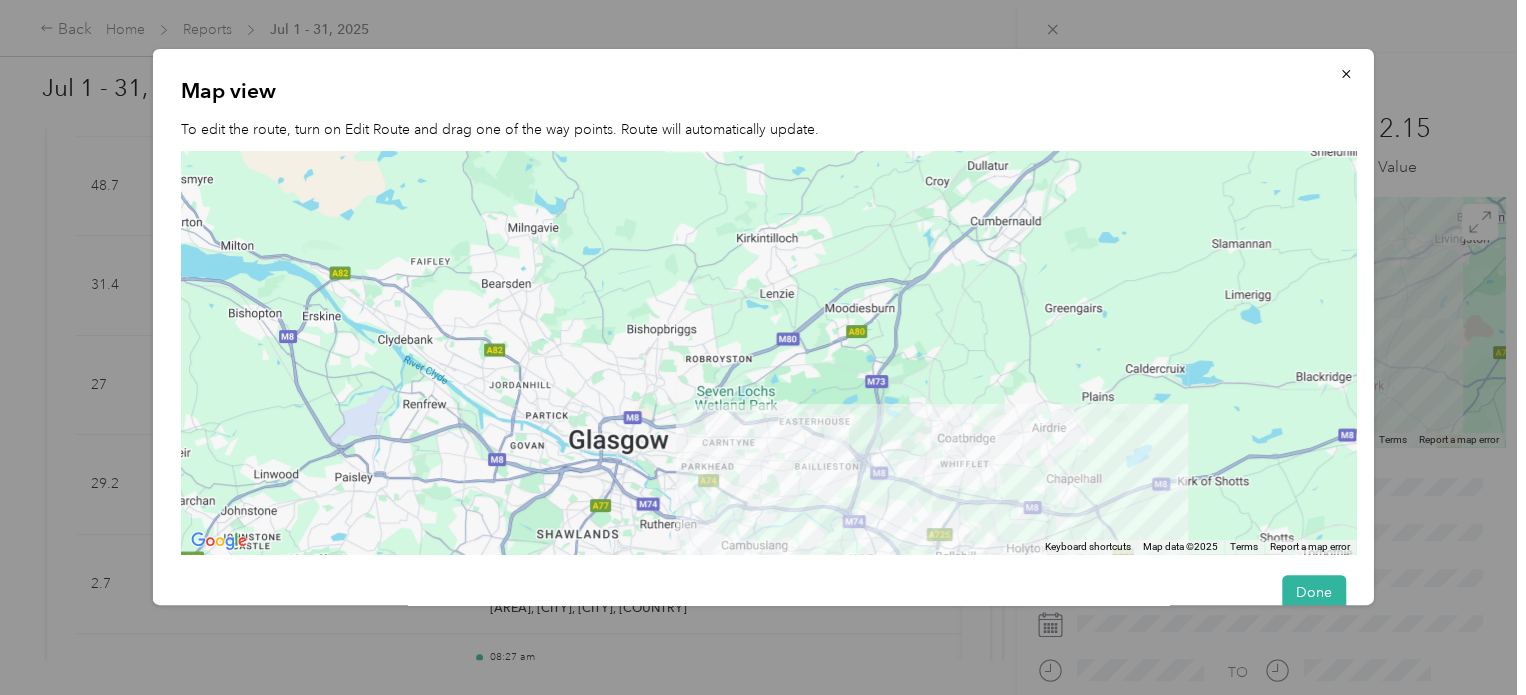 click at bounding box center [768, 352] 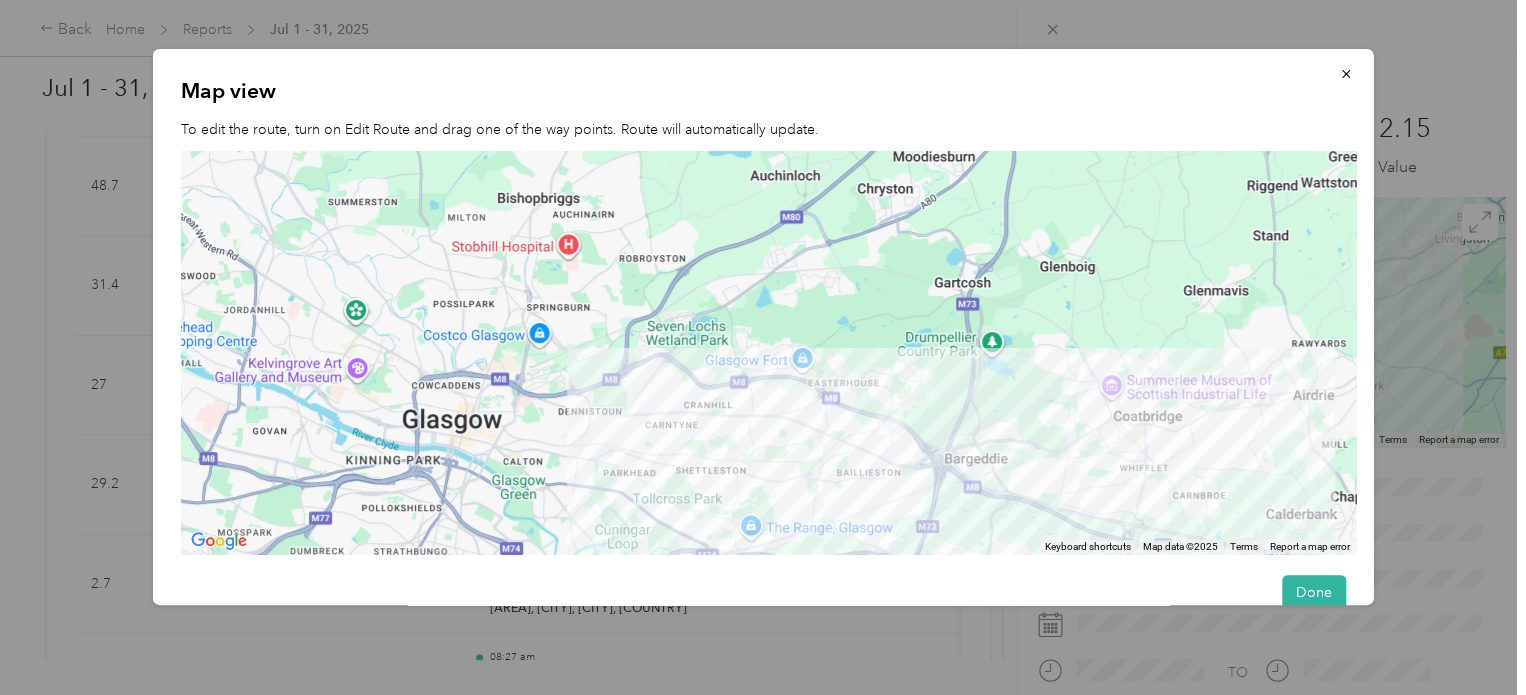 click at bounding box center [768, 352] 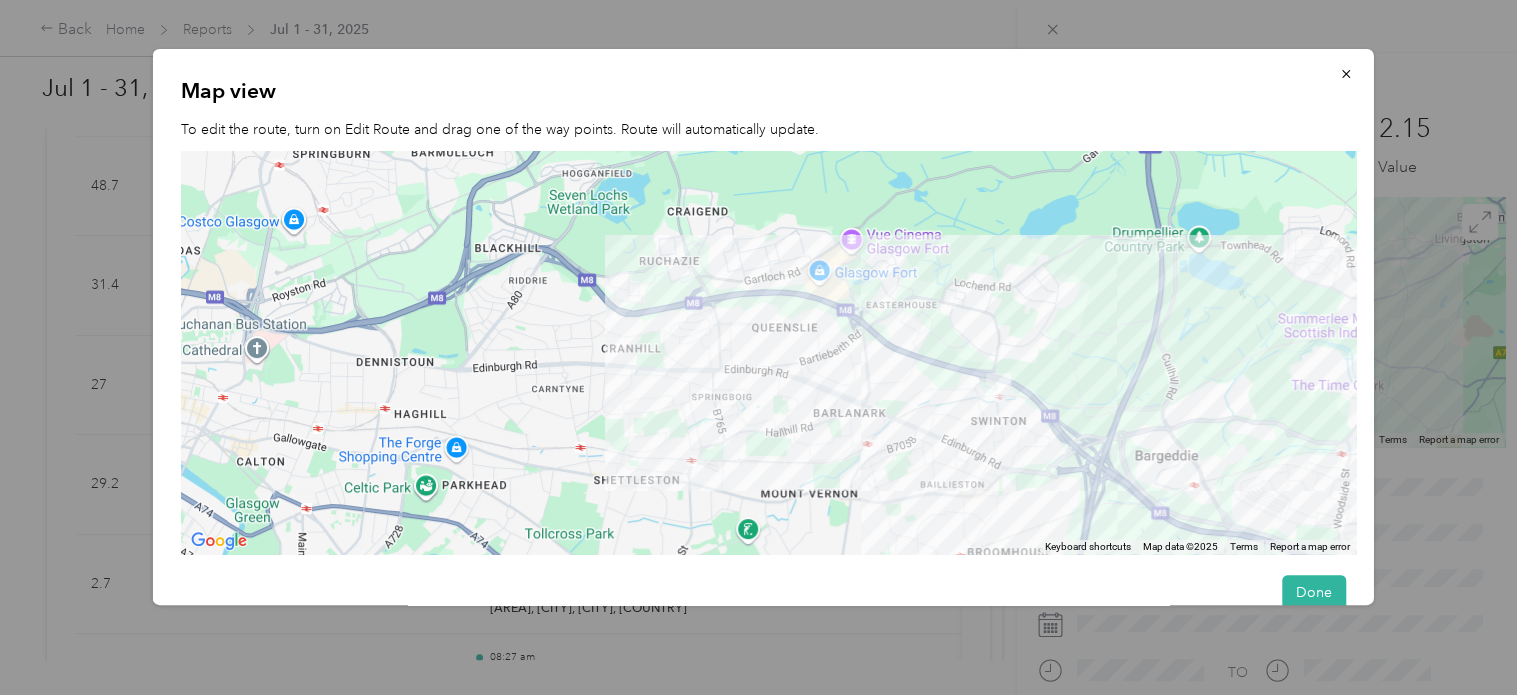 click at bounding box center (768, 352) 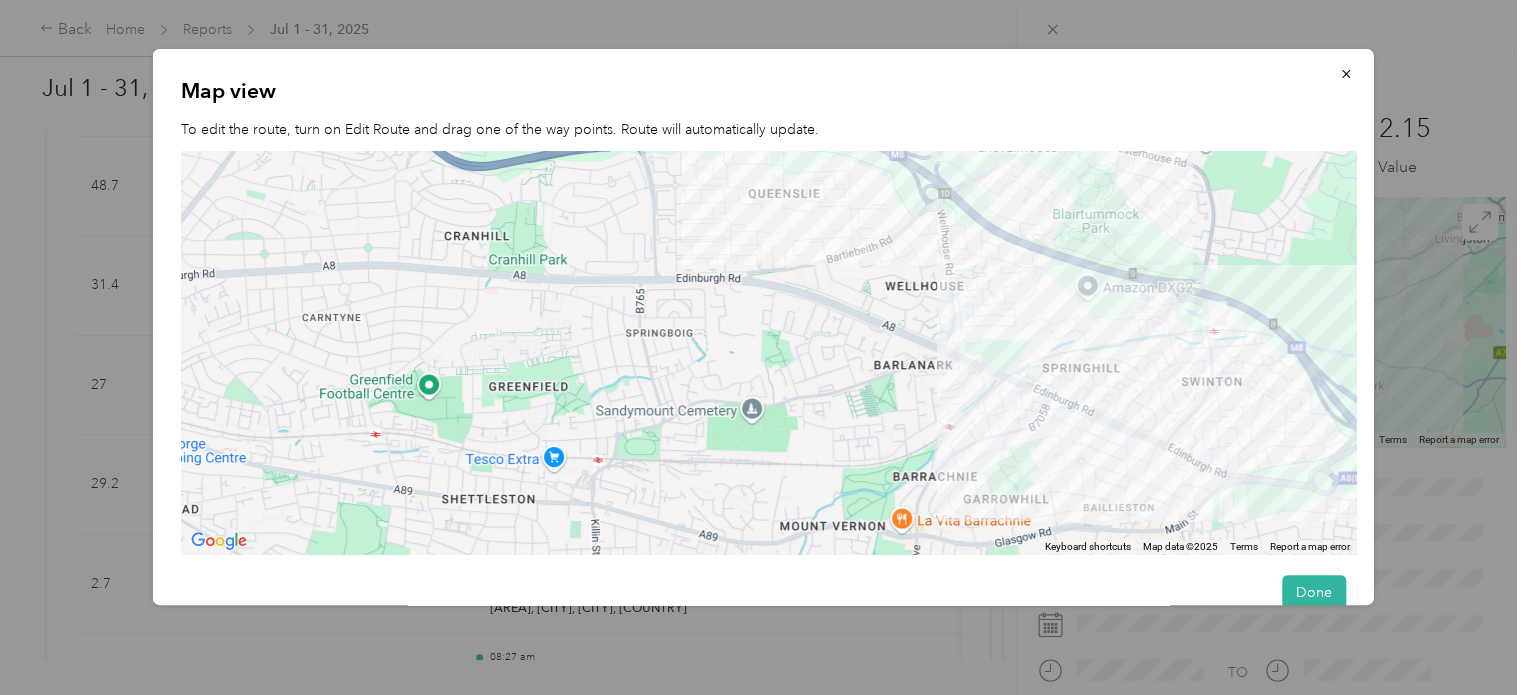 click at bounding box center (768, 352) 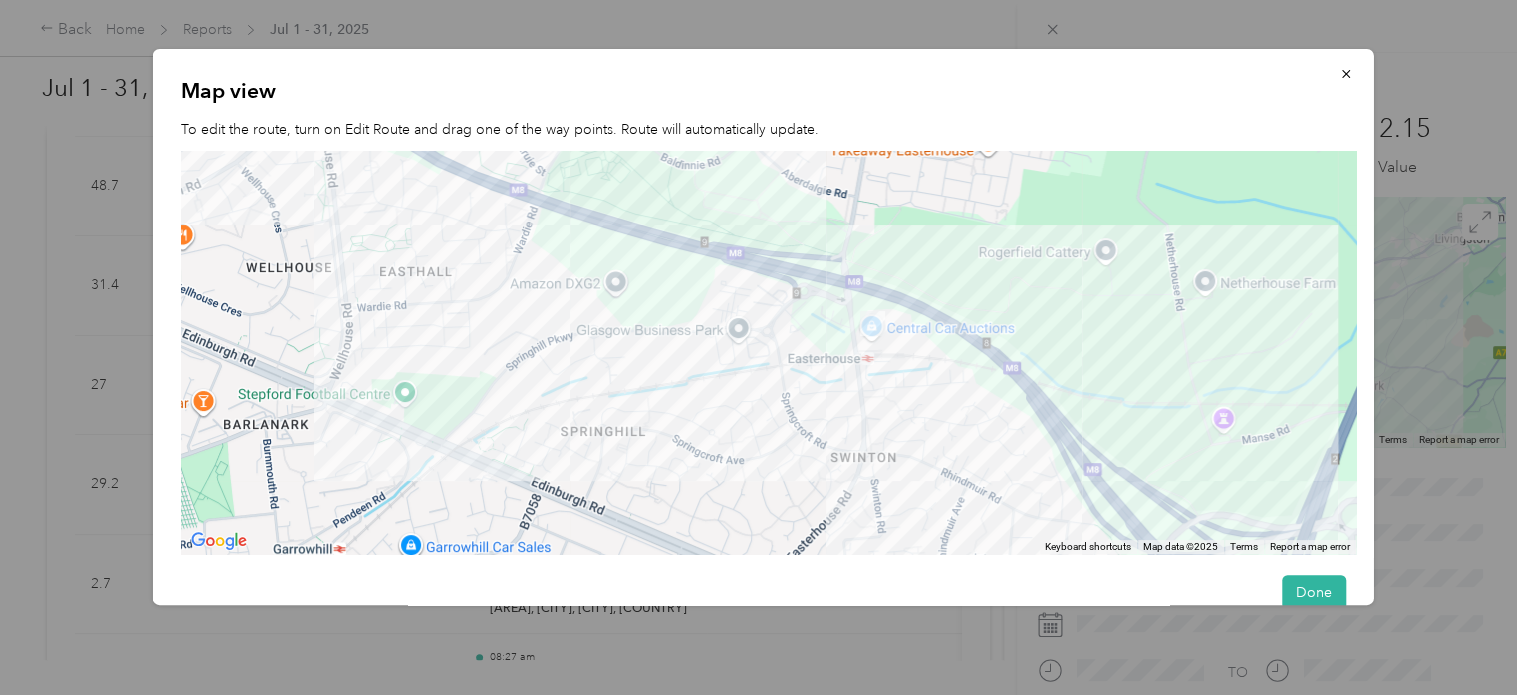 drag, startPoint x: 1328, startPoint y: 276, endPoint x: 551, endPoint y: 432, distance: 792.5055 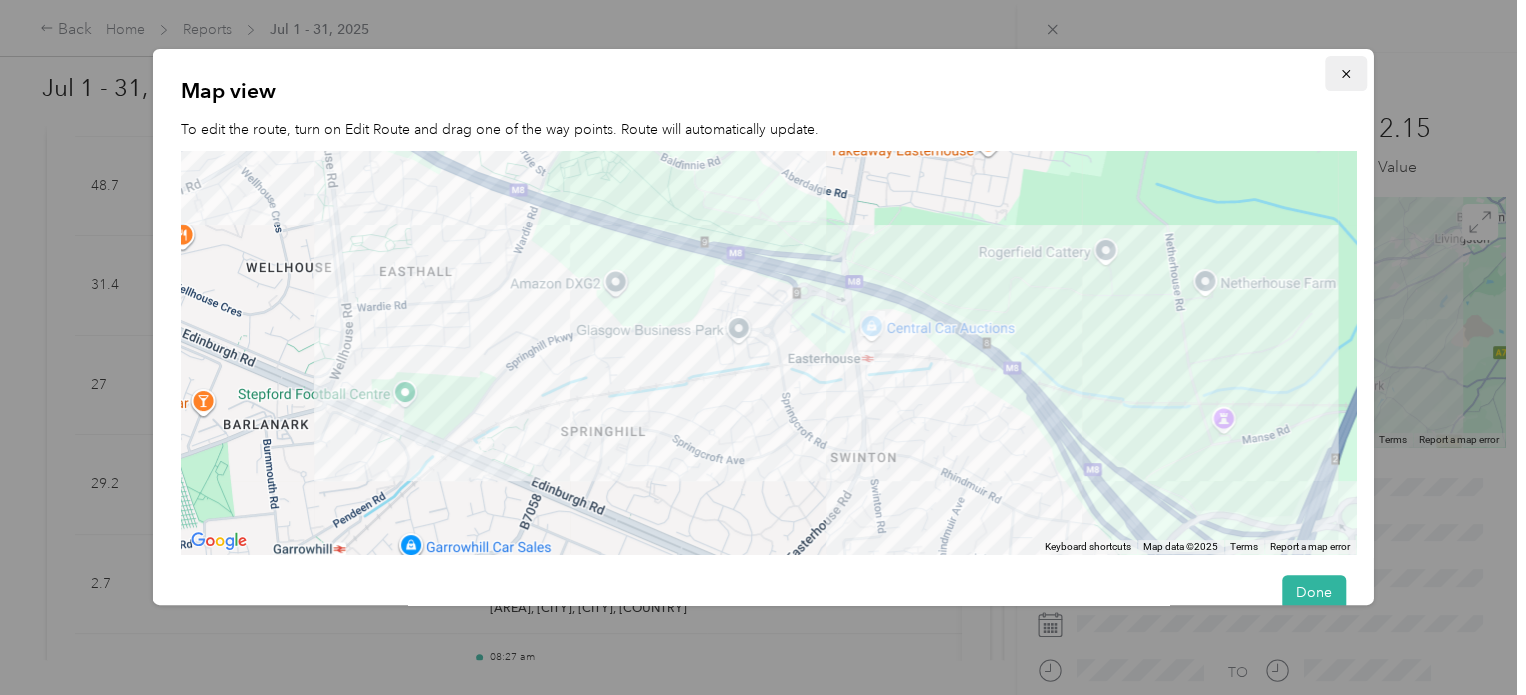 click 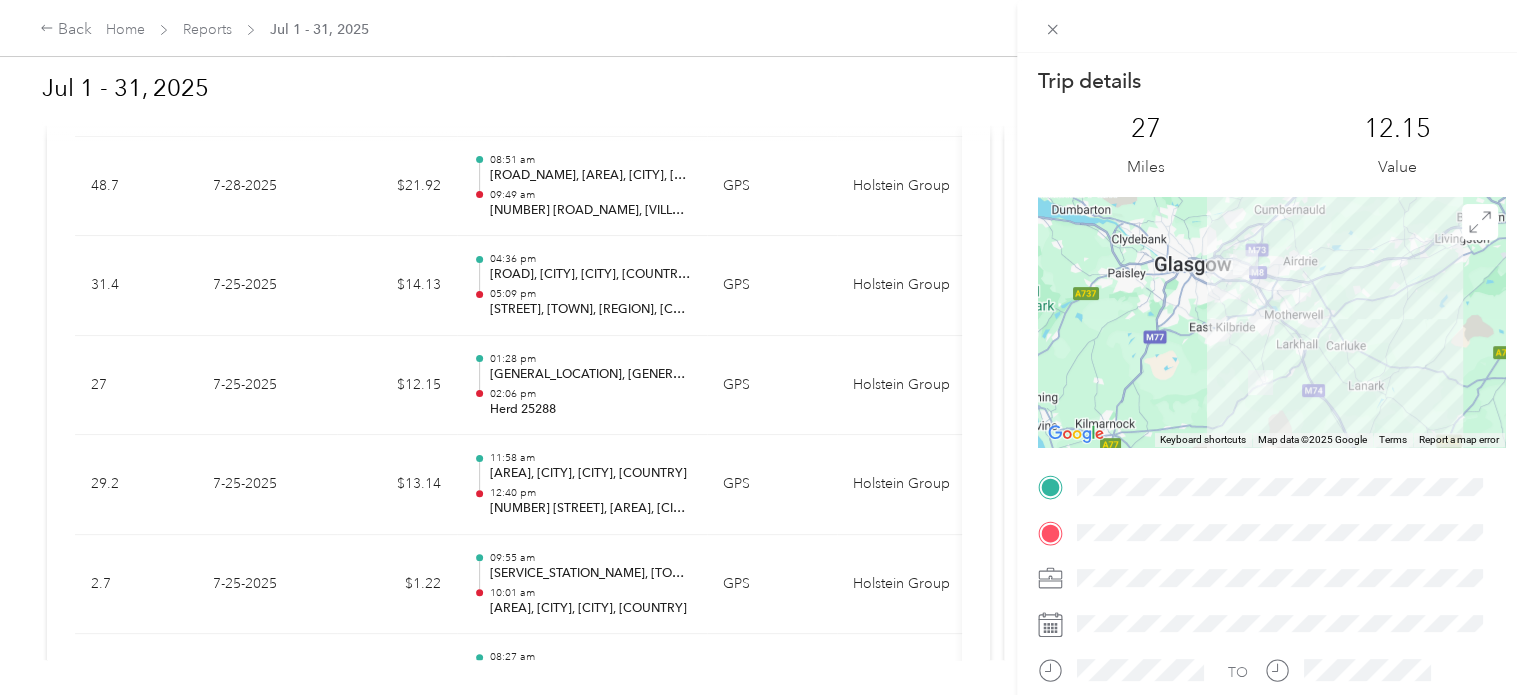 click on "Trip details This trip cannot be edited because it is either under review, approved, or paid. Contact your Team Manager to edit it. 27 Miles 12.15 Value  ← Move left → Move right ↑ Move up ↓ Move down + Zoom in - Zoom out Home Jump left by 75% End Jump right by 75% Page Up Jump up by 75% Page Down Jump down by 75% Keyboard shortcuts Map Data Map data ©2025 Google Map data ©2025 Google 10 km  Click to toggle between metric and imperial units Terms Report a map error TO" at bounding box center (763, 347) 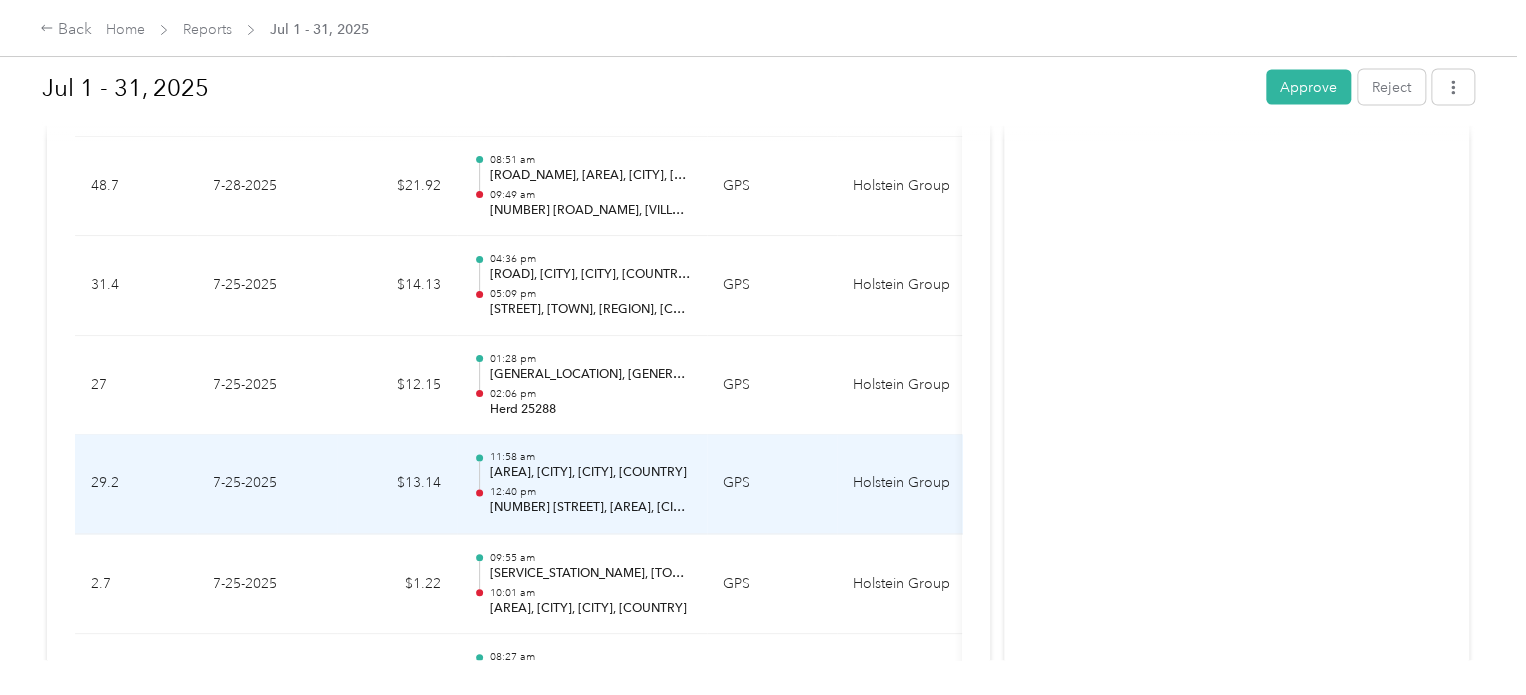 click on "[AREA], [CITY], [CITY], [COUNTRY]" at bounding box center (590, 474) 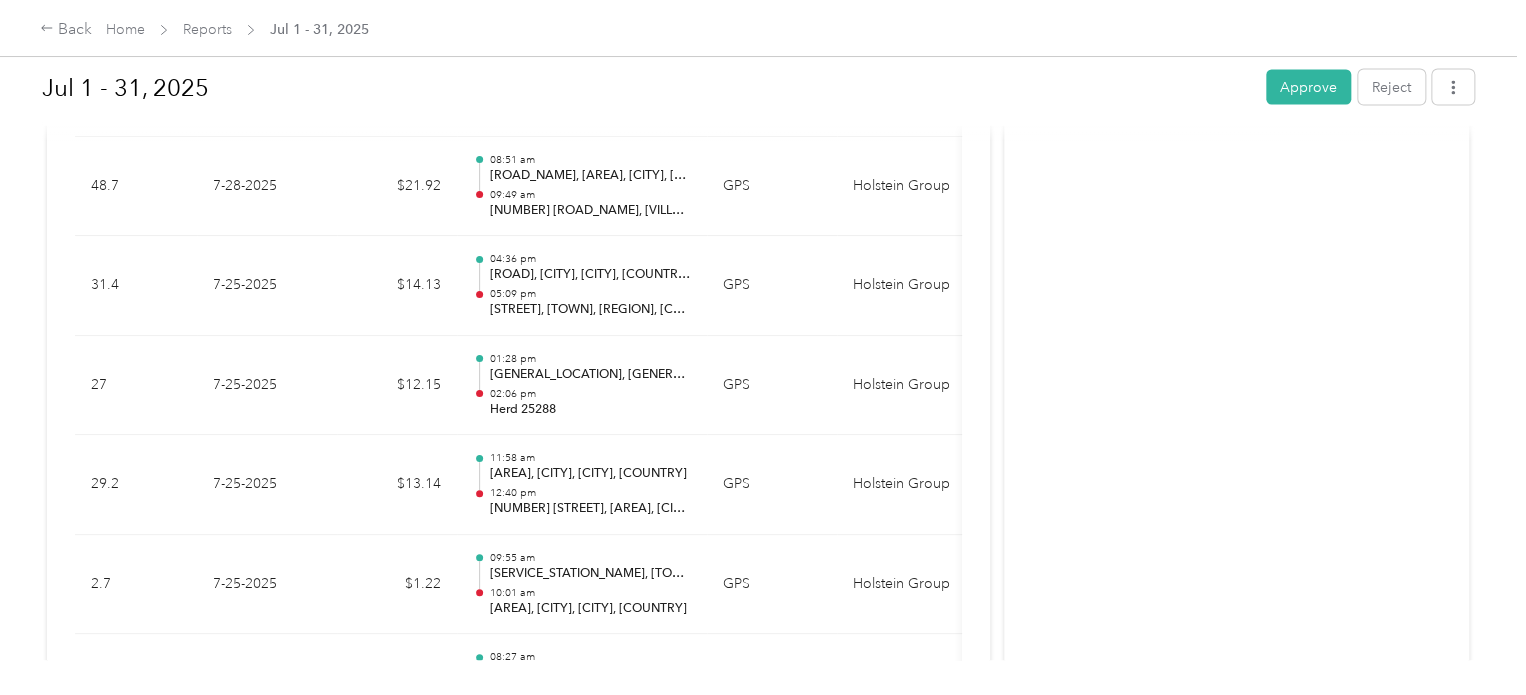 click at bounding box center [758, 695] 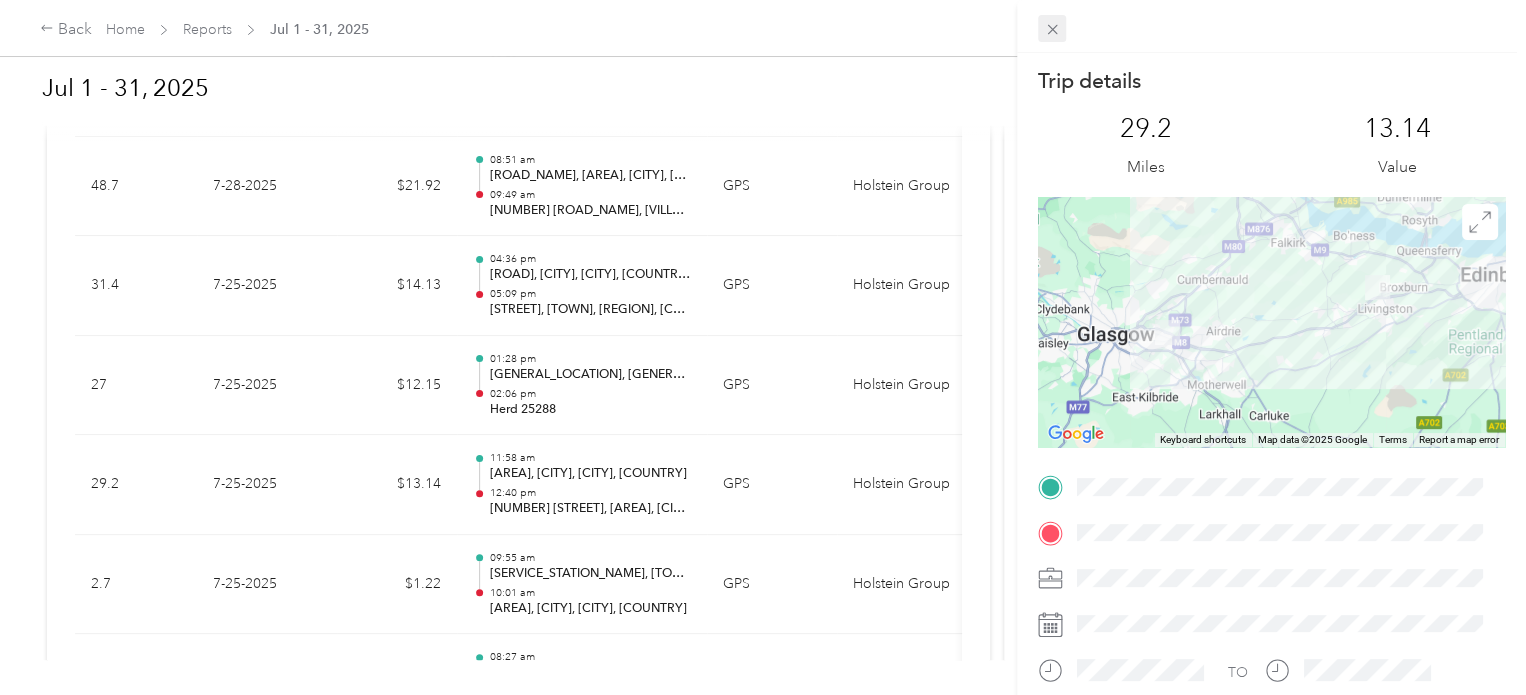click 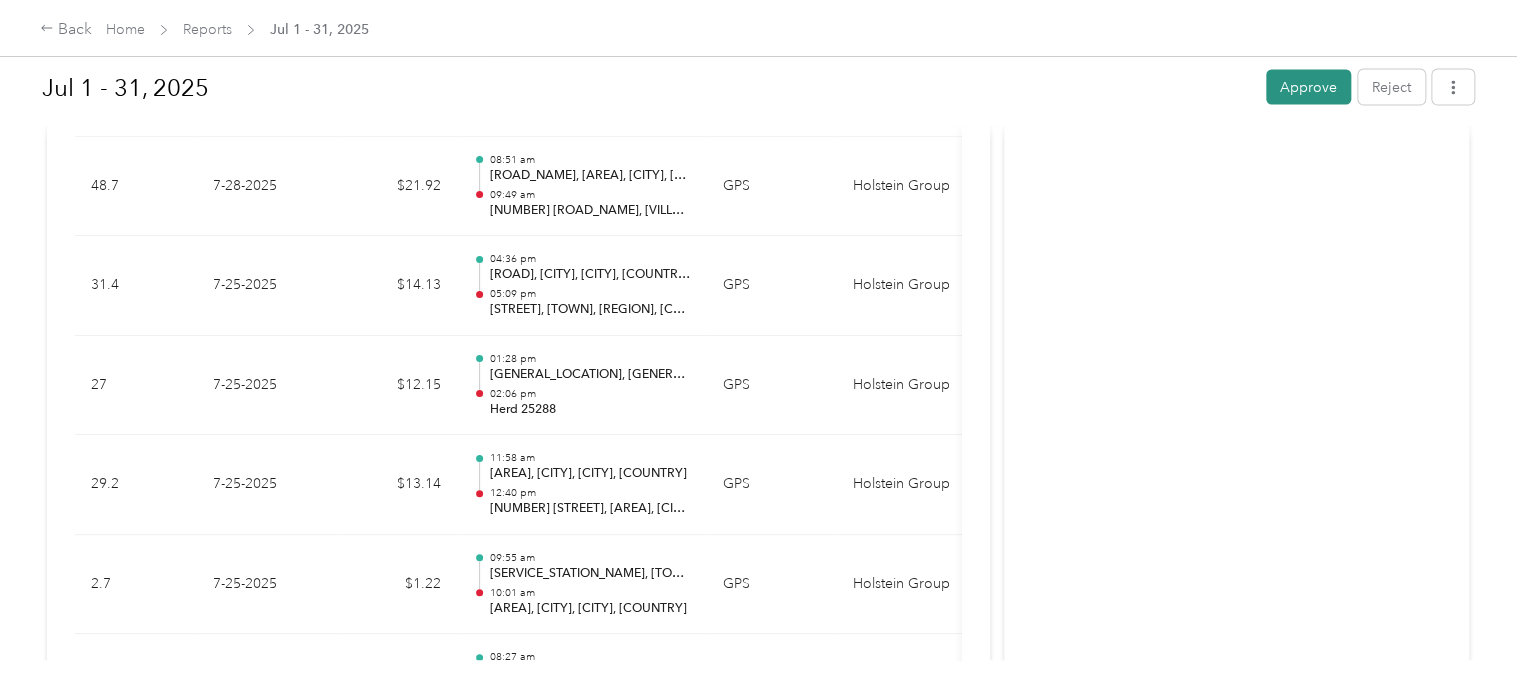 click on "Approve" at bounding box center (1308, 87) 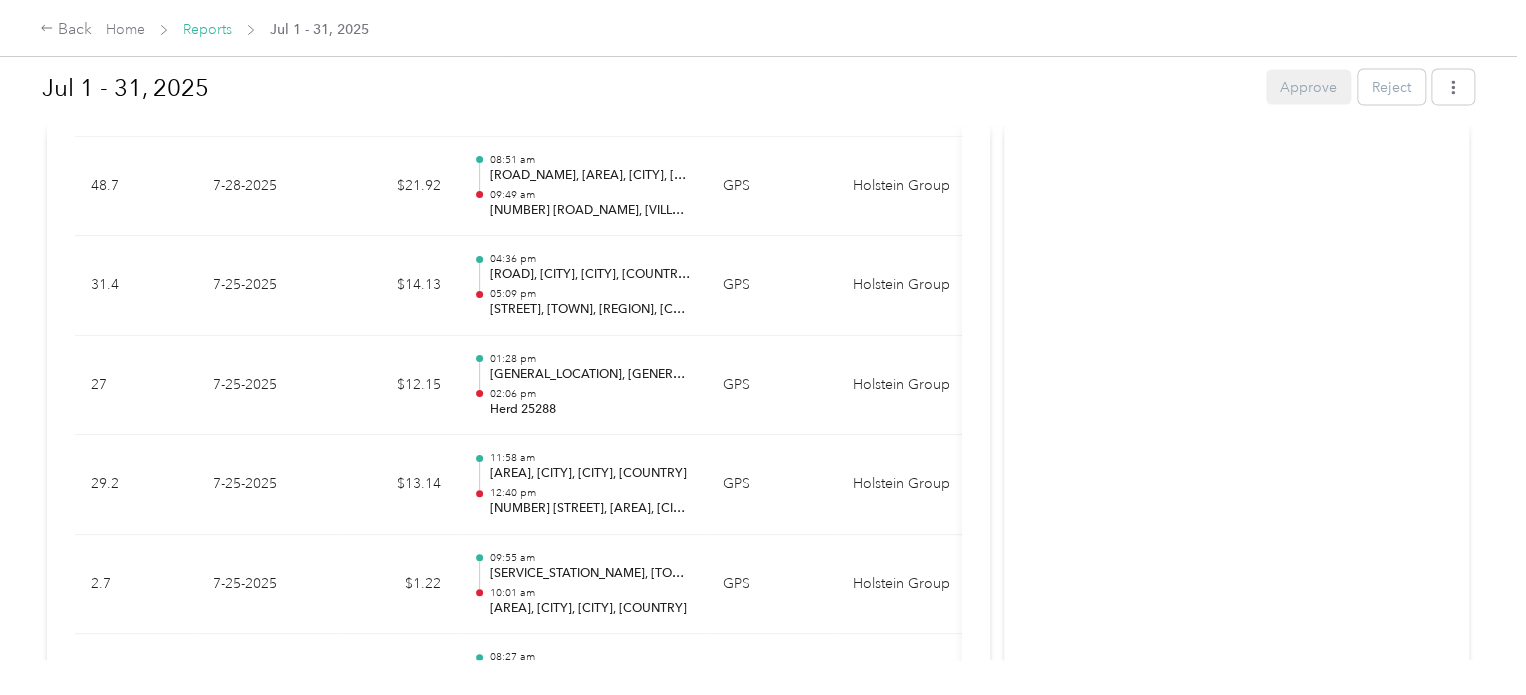 click on "Reports" at bounding box center (207, 29) 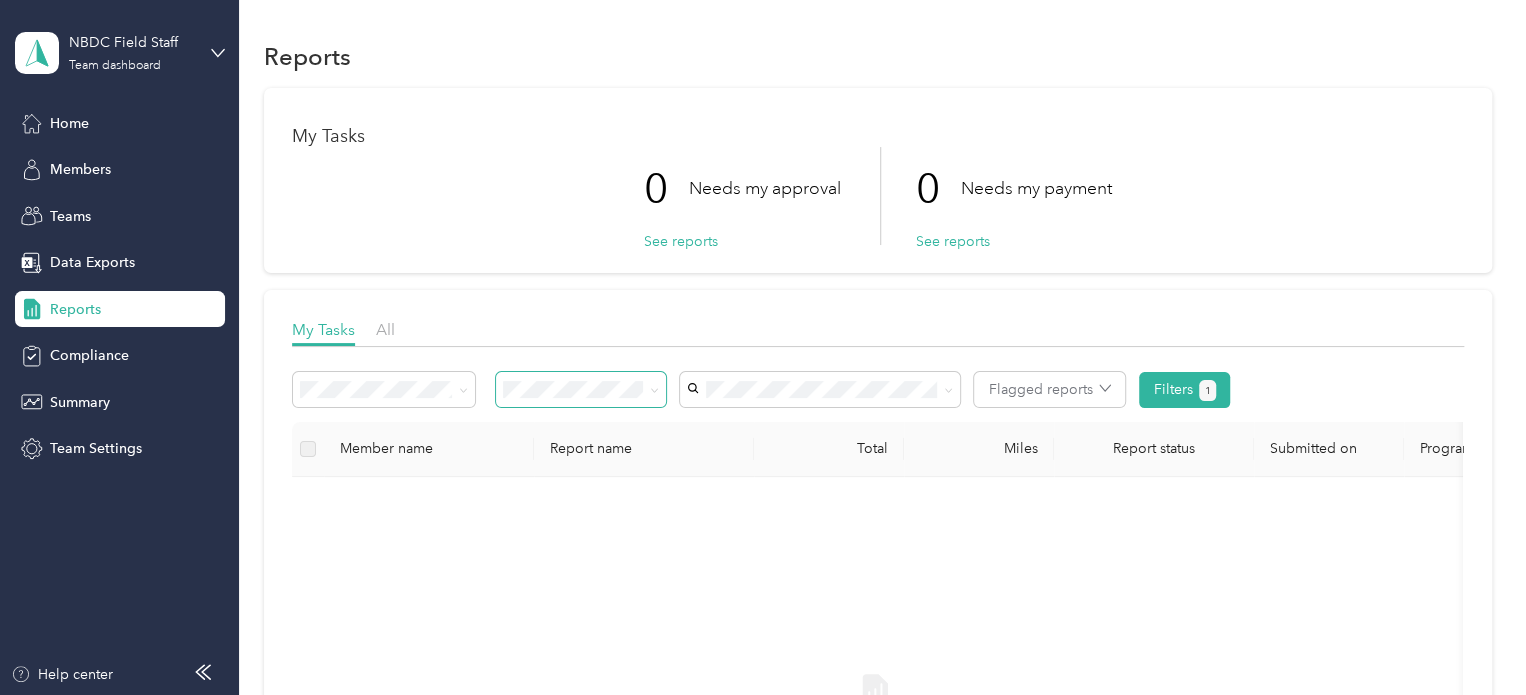 click 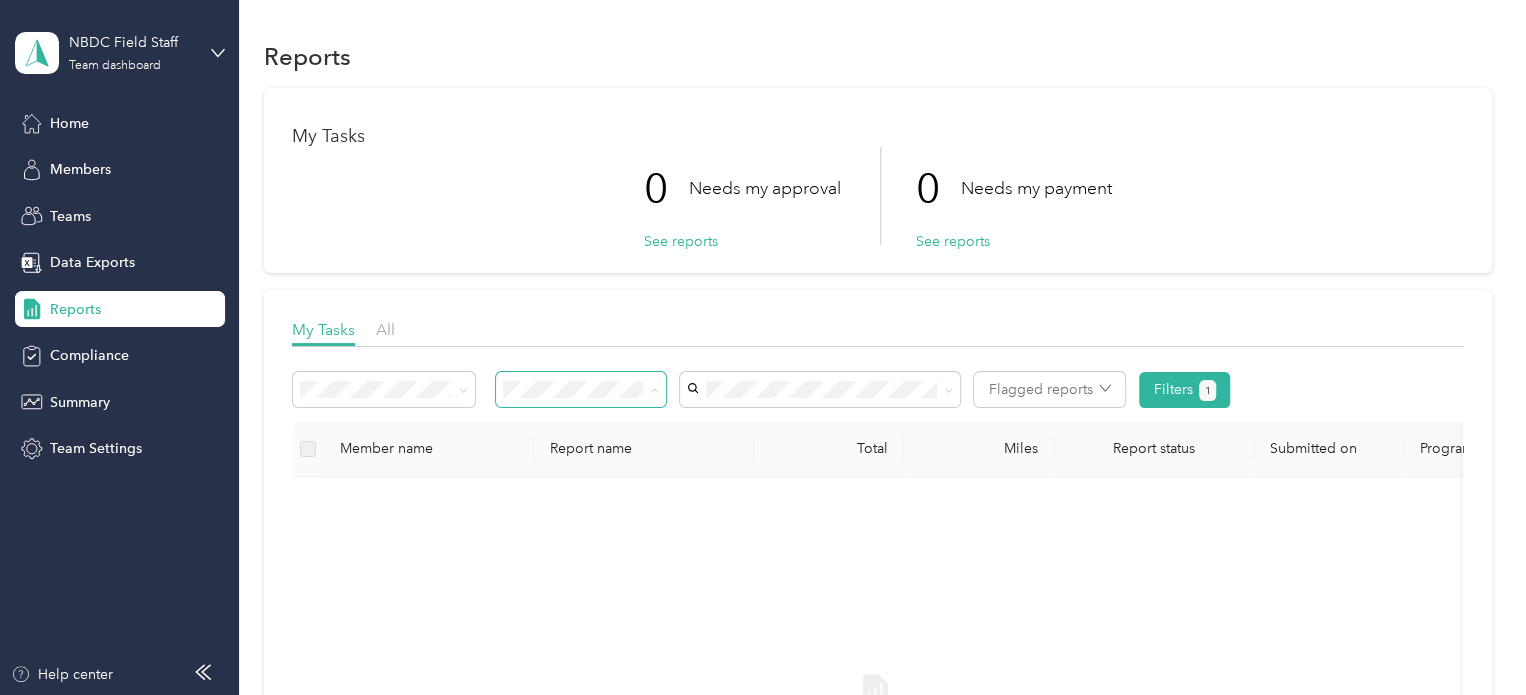 click on "Approved  by me" at bounding box center (581, 551) 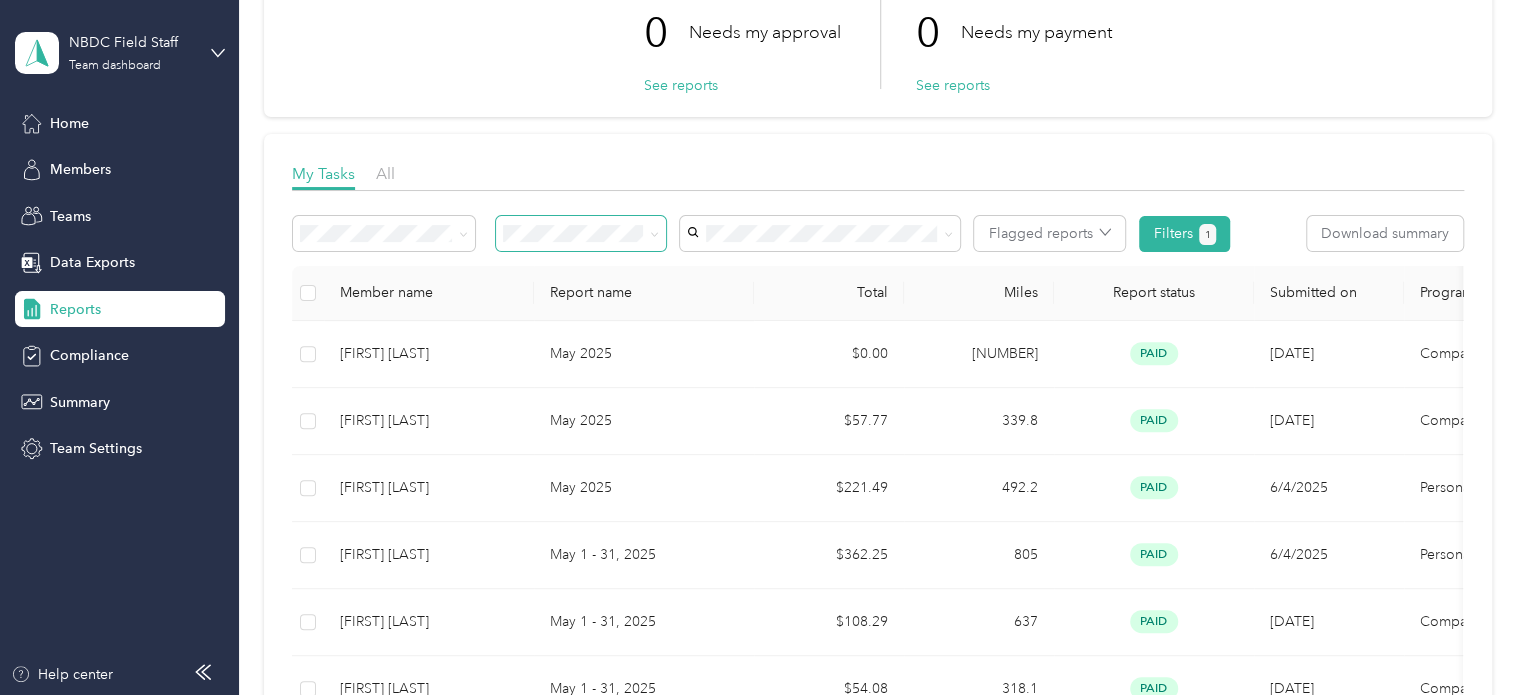 scroll, scrollTop: 200, scrollLeft: 0, axis: vertical 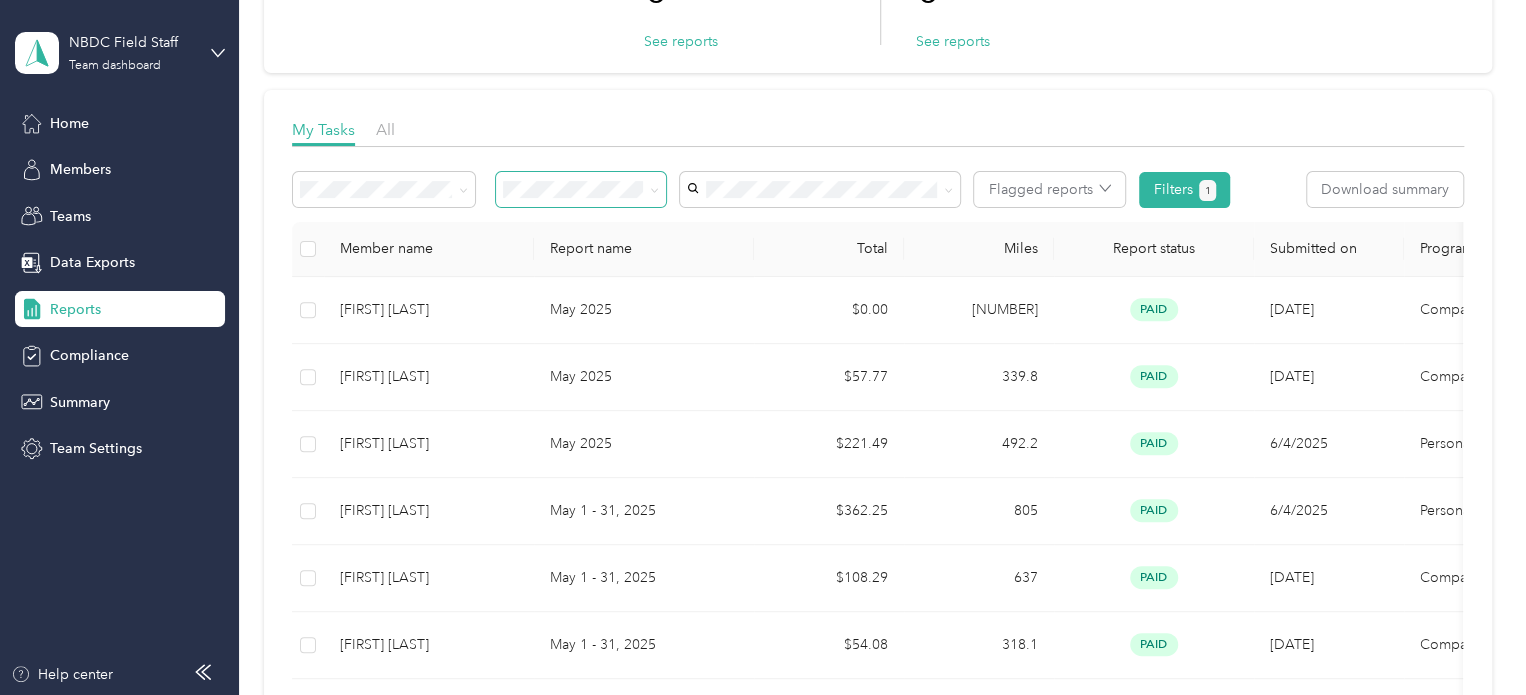 click on "Submitted on" at bounding box center (1329, 249) 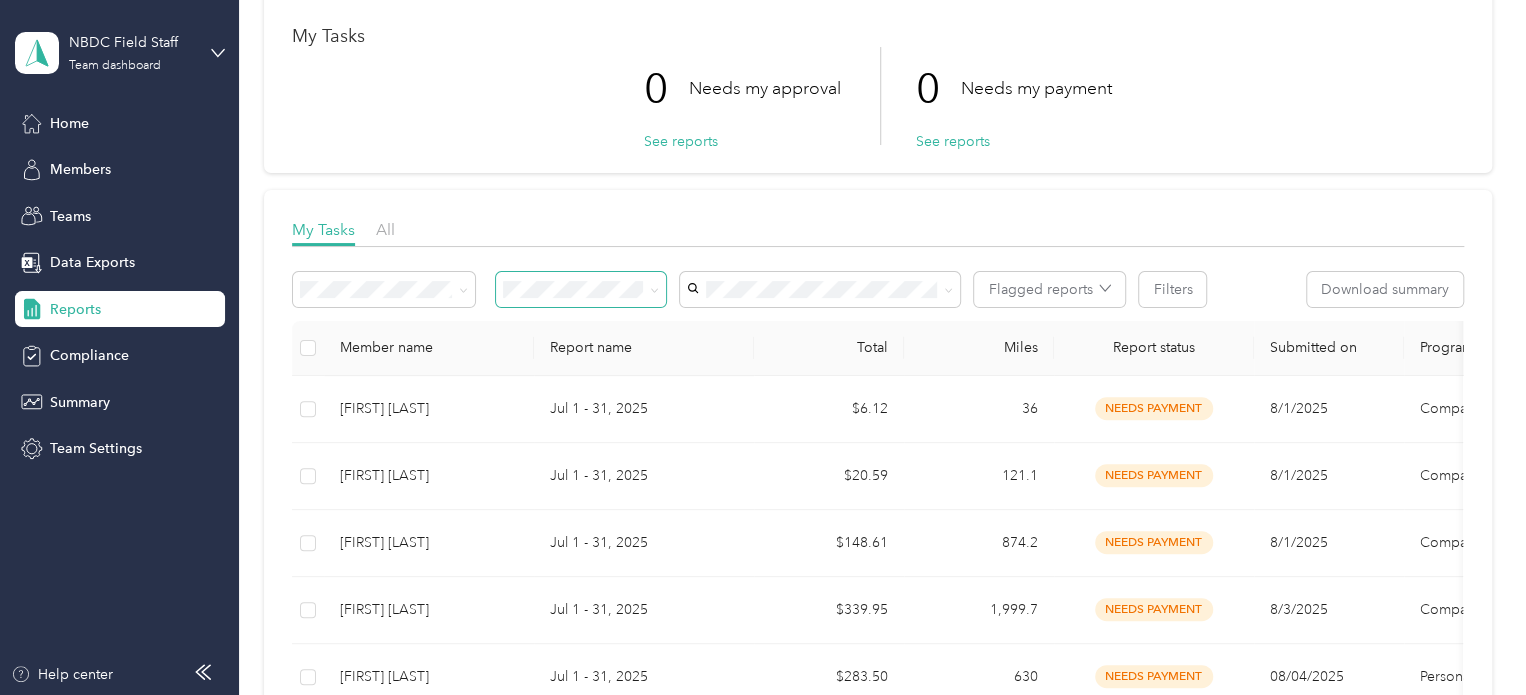 scroll, scrollTop: 0, scrollLeft: 0, axis: both 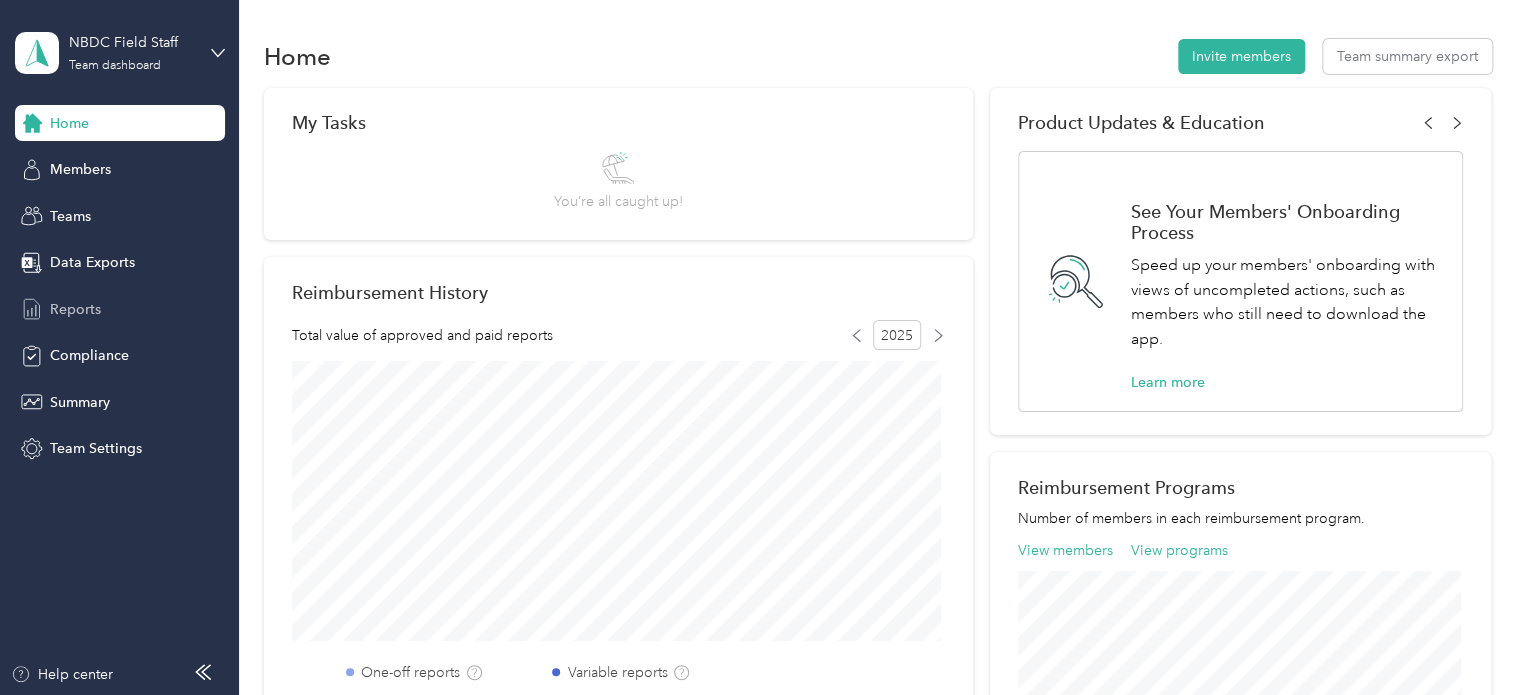 click on "Reports" at bounding box center (75, 309) 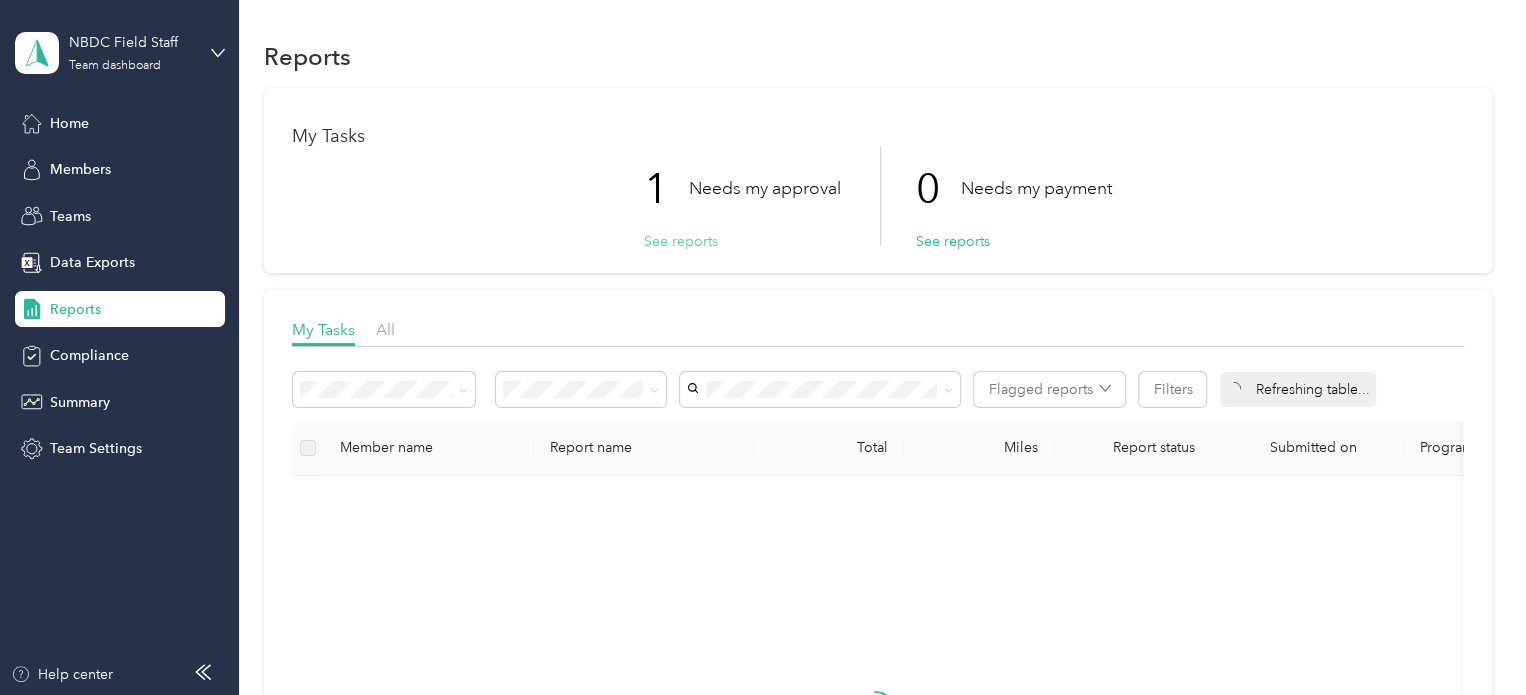 click on "See reports" at bounding box center [681, 241] 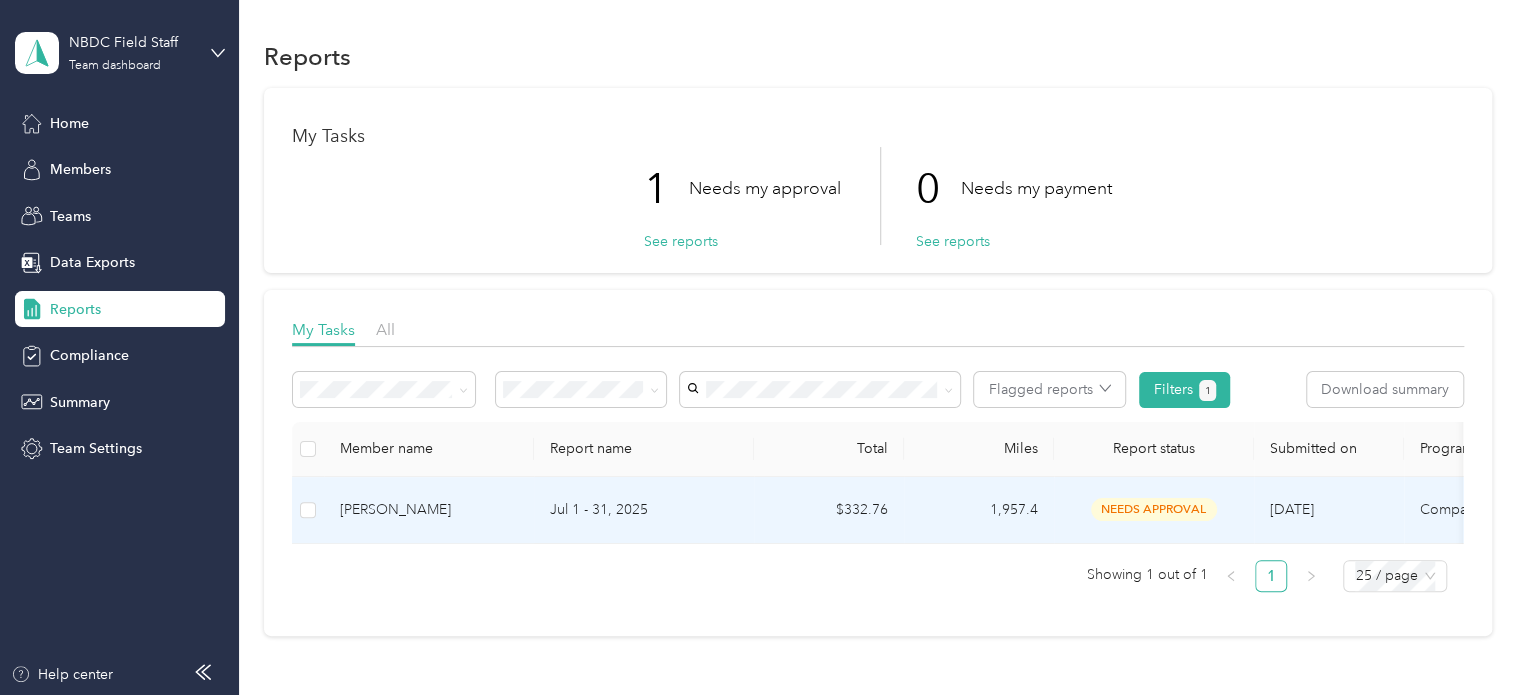 click on "needs approval" at bounding box center [1154, 509] 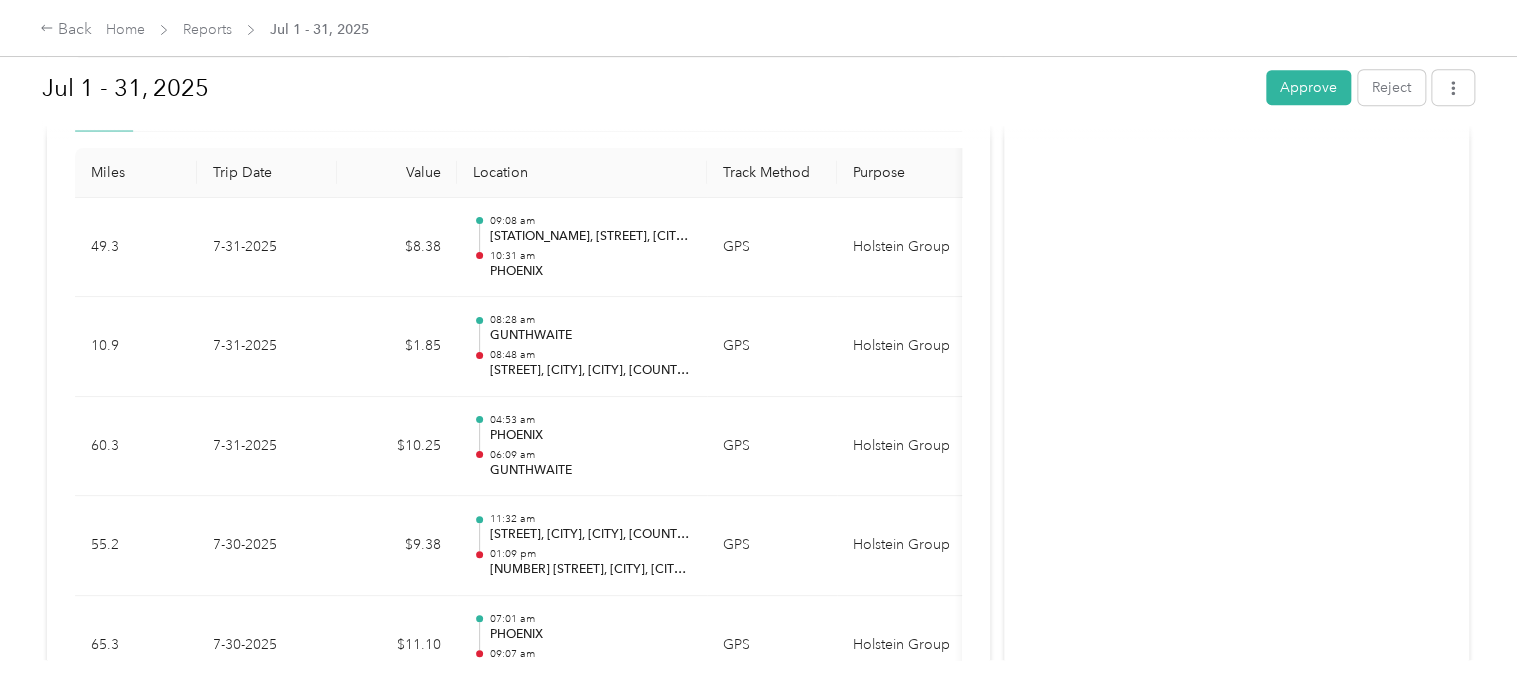 scroll, scrollTop: 472, scrollLeft: 0, axis: vertical 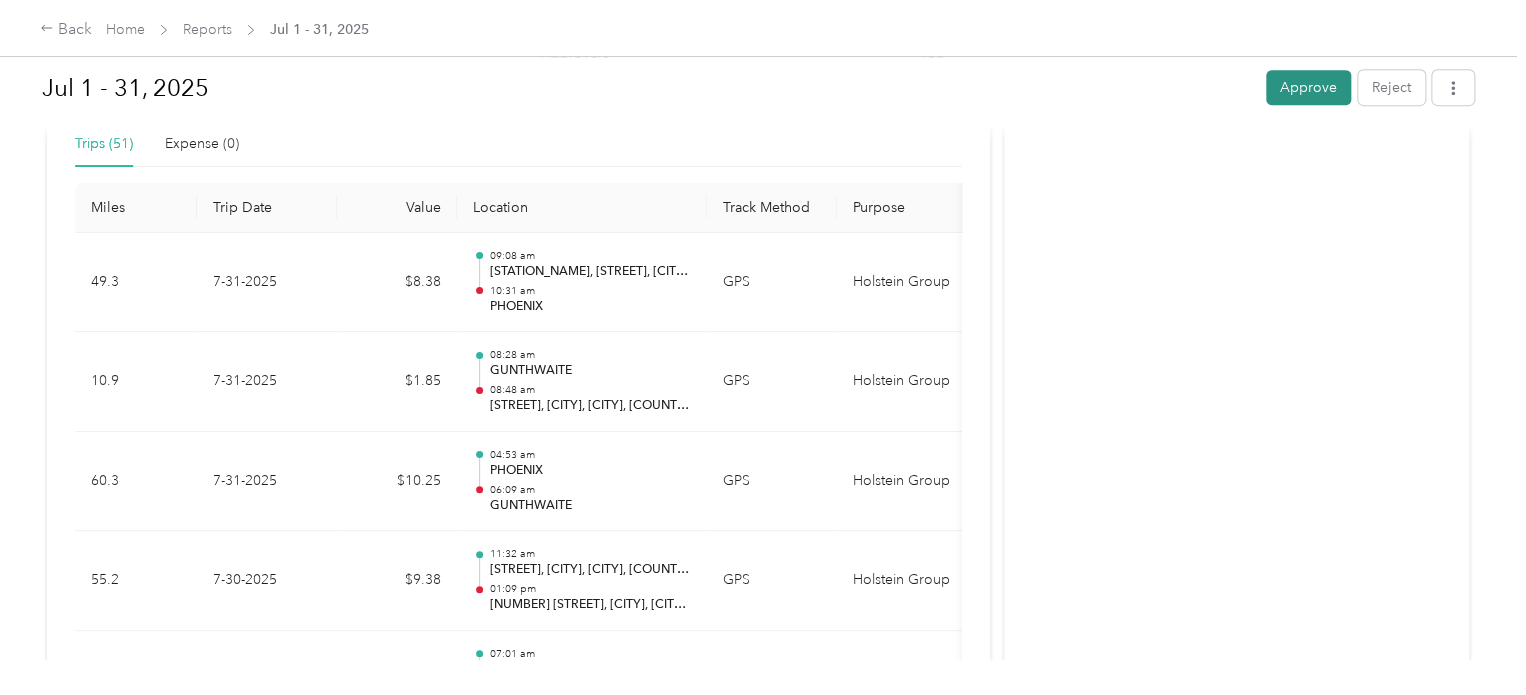 click on "Approve" at bounding box center (1308, 87) 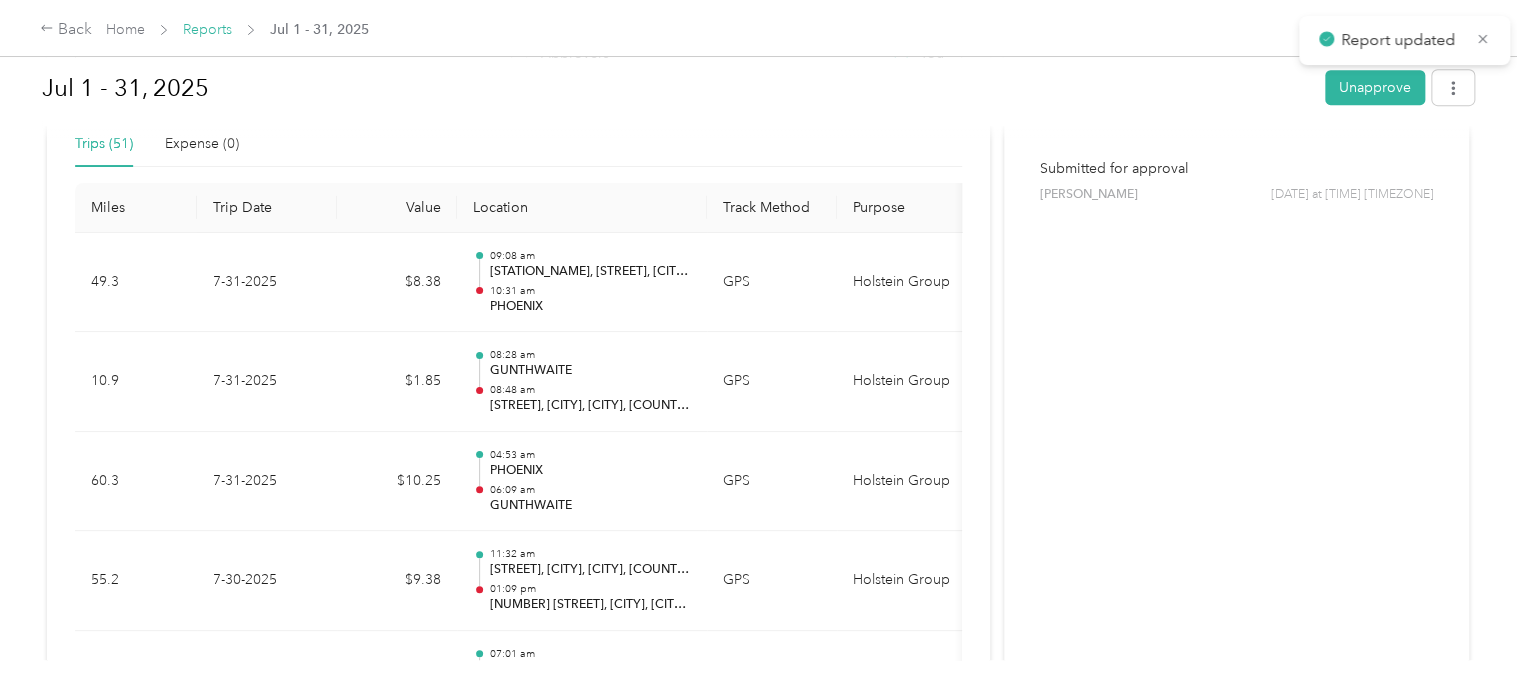 click on "Reports" at bounding box center (207, 29) 